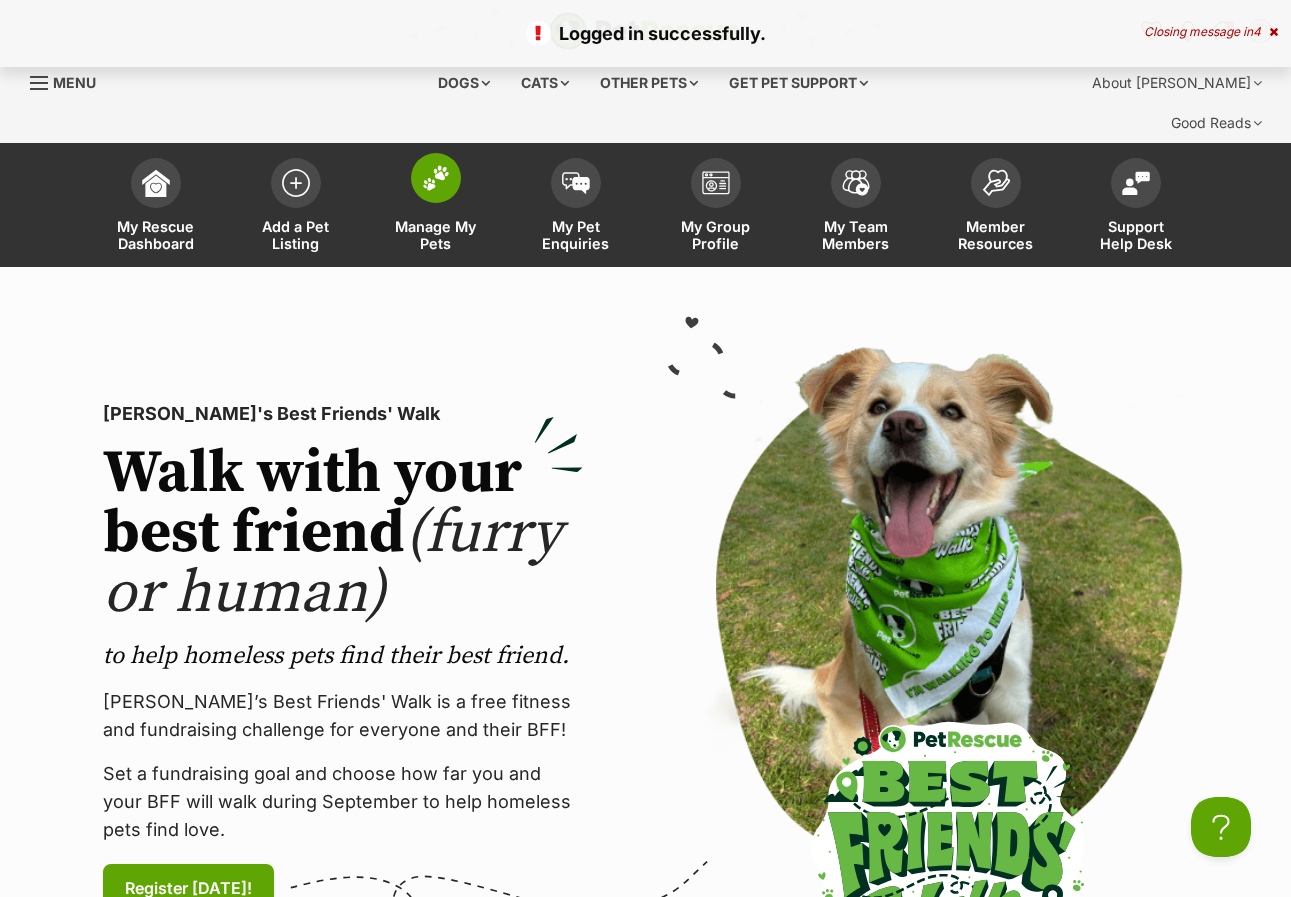 scroll, scrollTop: 0, scrollLeft: 0, axis: both 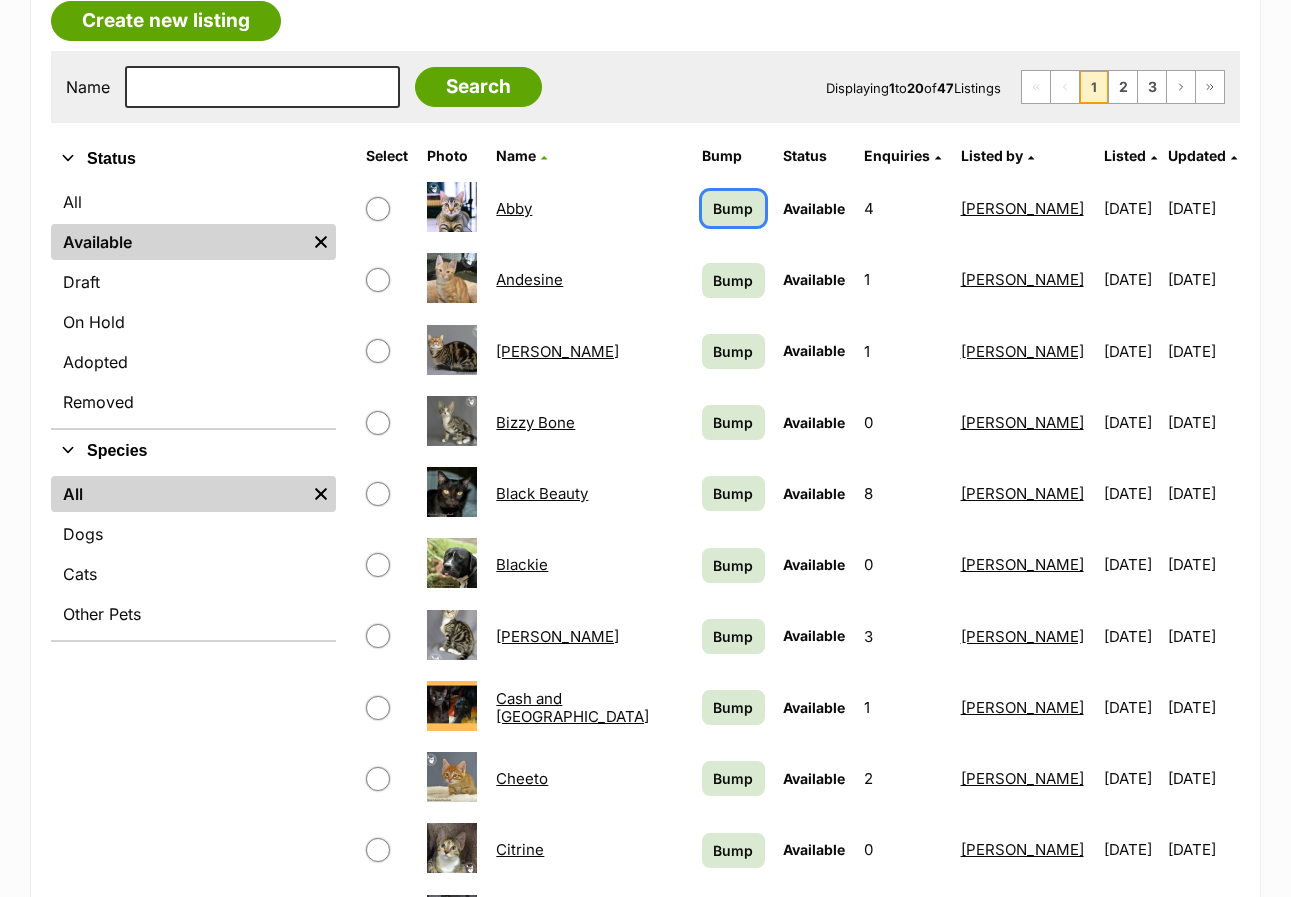 click on "Bump" at bounding box center [733, 208] 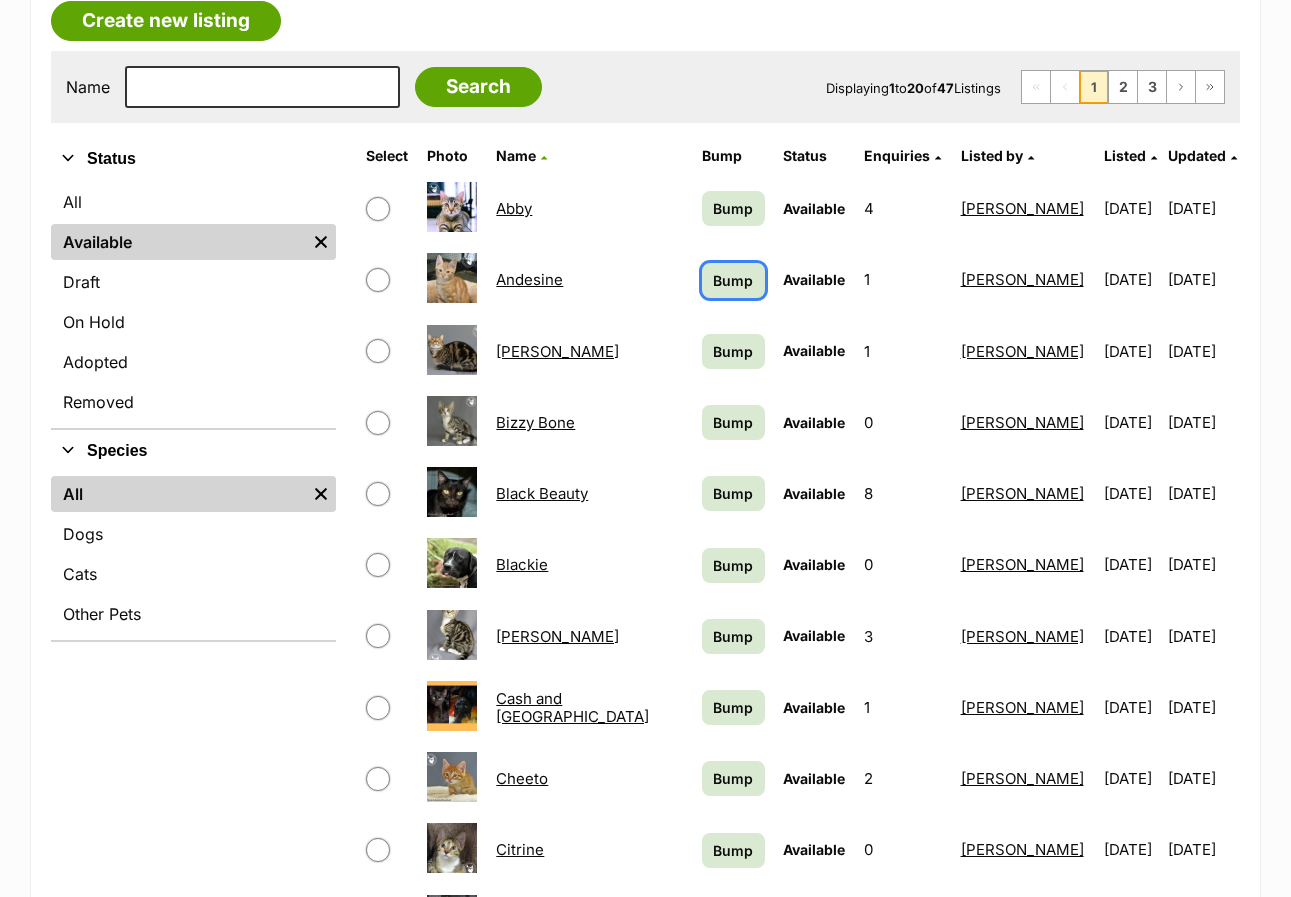 click on "Bump" at bounding box center (733, 280) 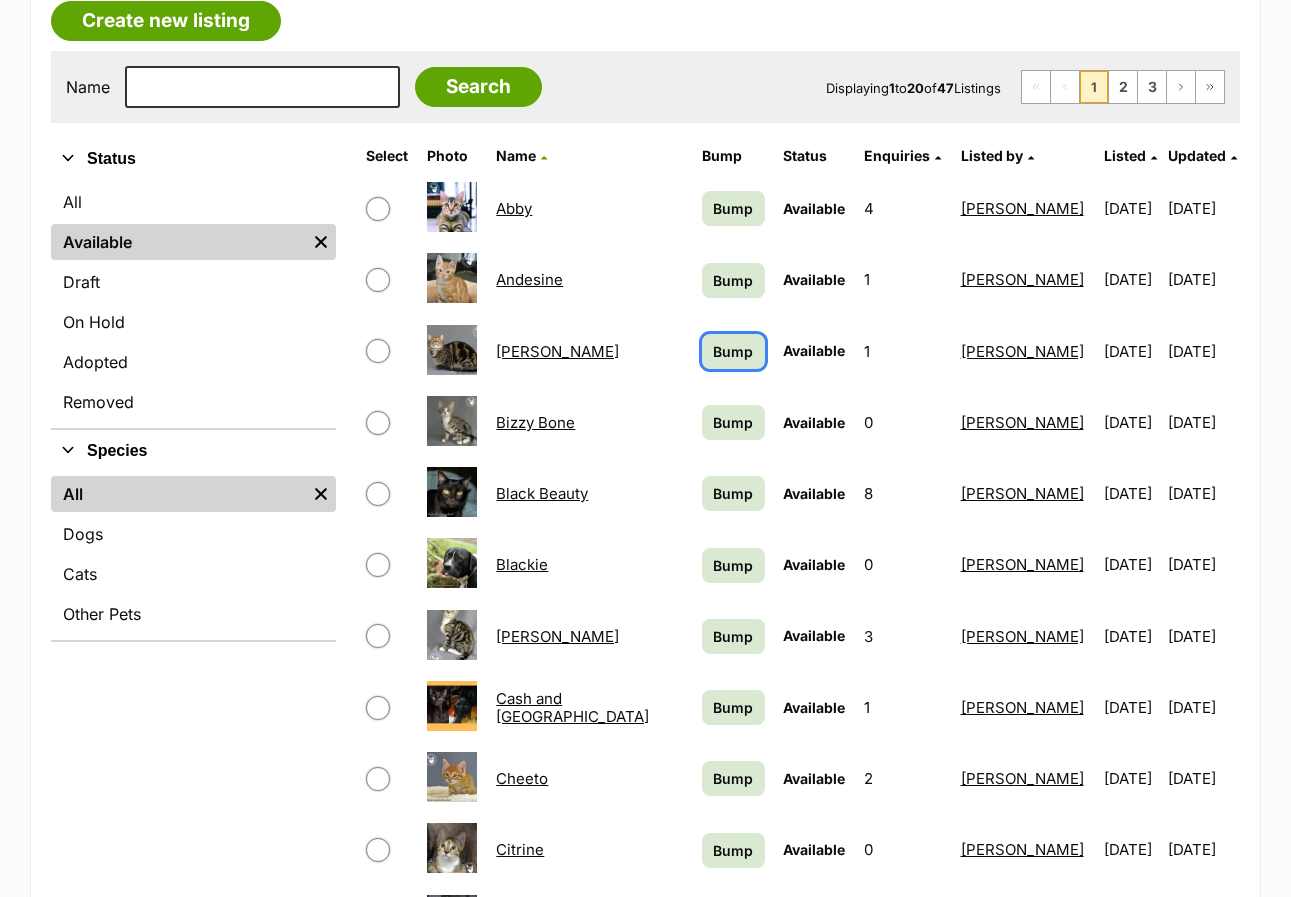 click on "Bump" at bounding box center (733, 351) 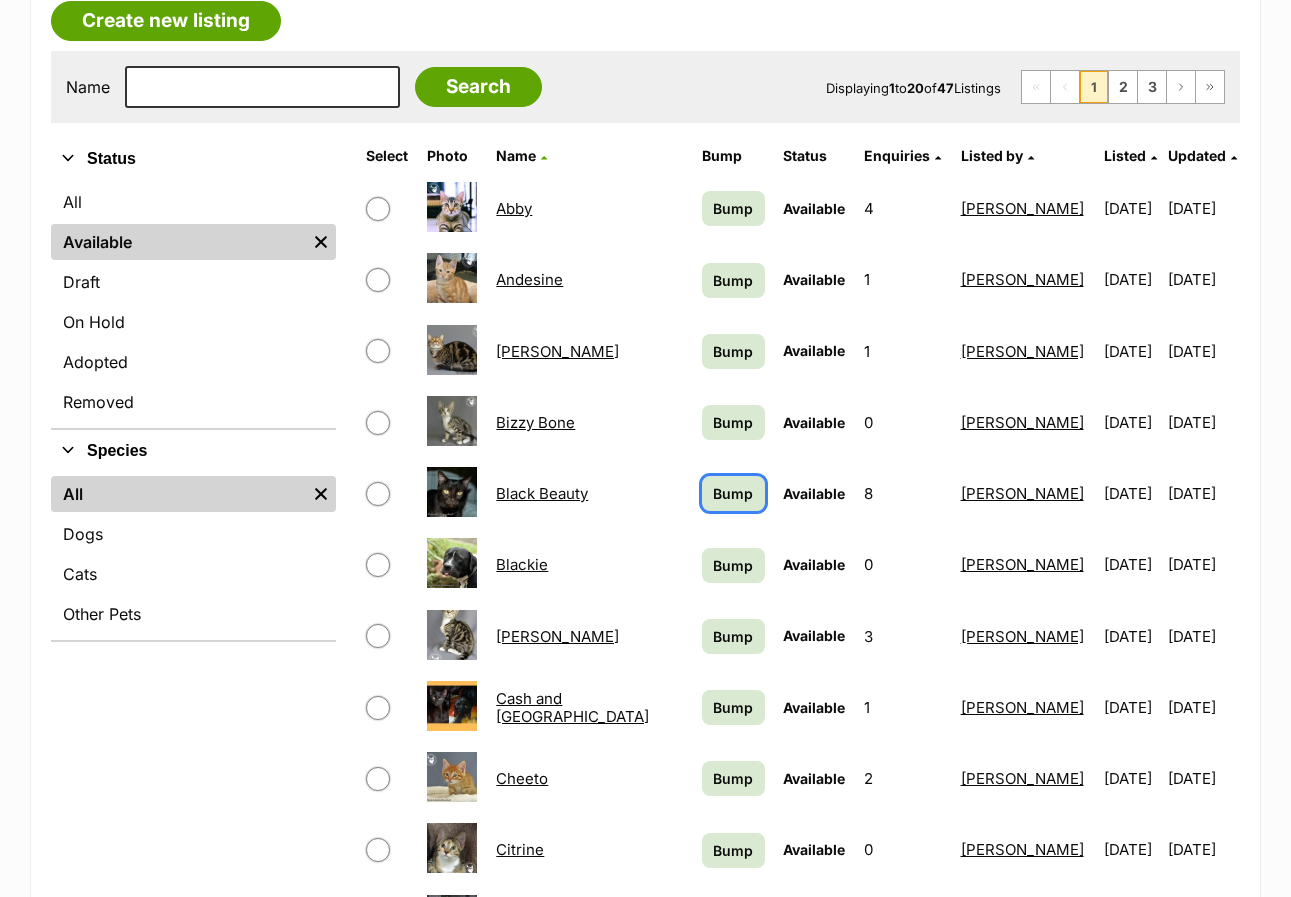 click on "Bump" at bounding box center [733, 493] 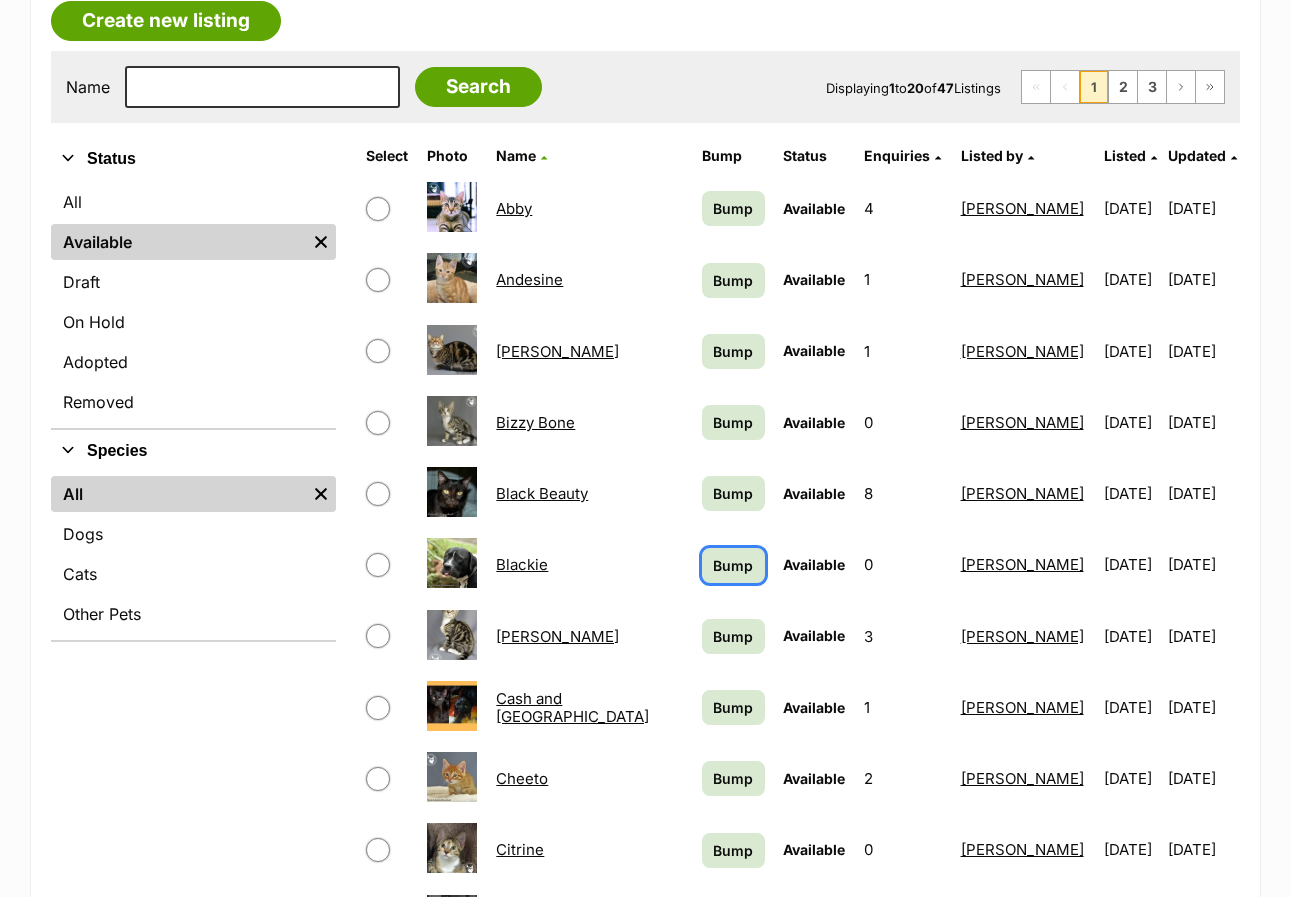click on "Bump" at bounding box center [733, 565] 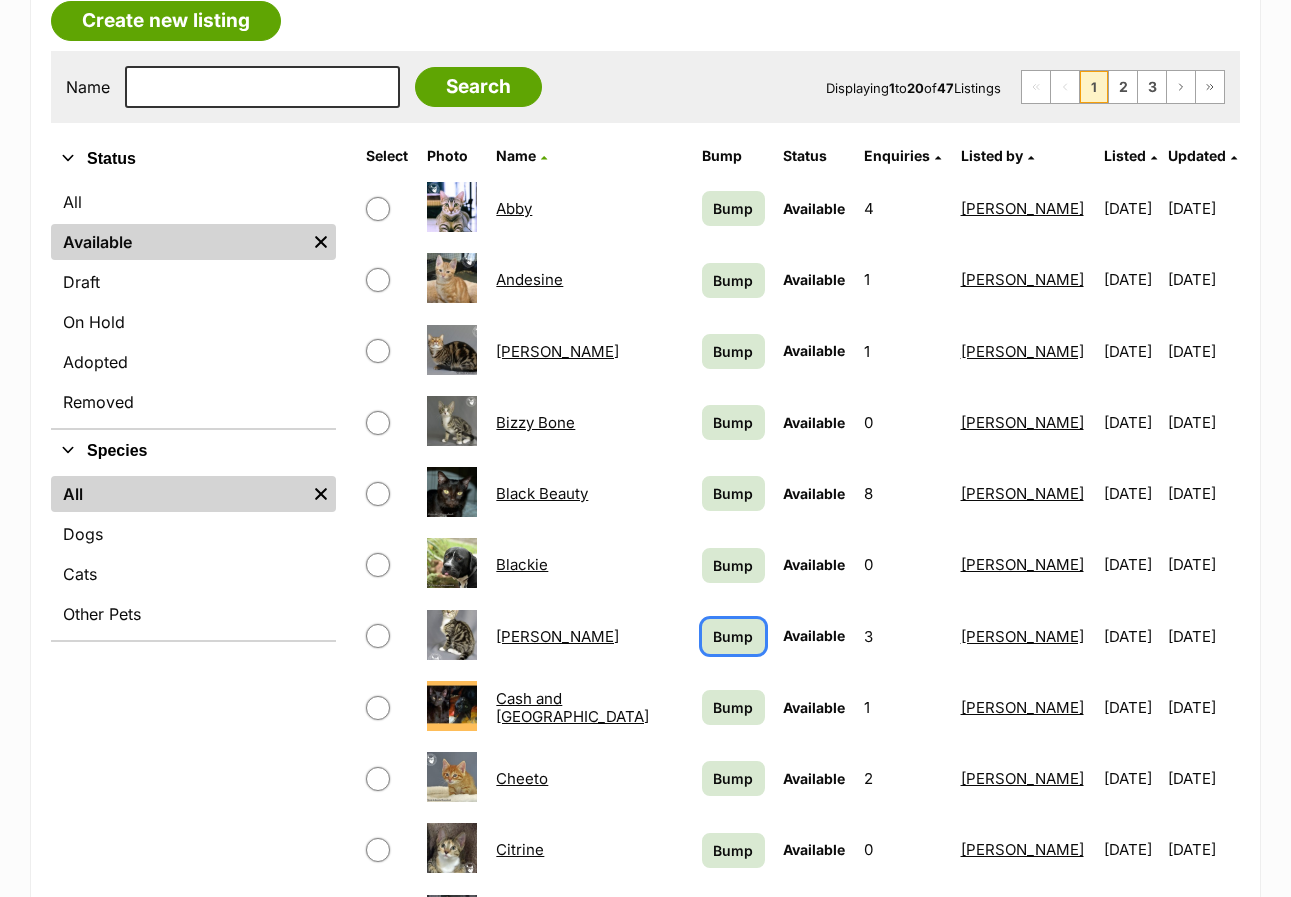 click on "Bump" at bounding box center (733, 636) 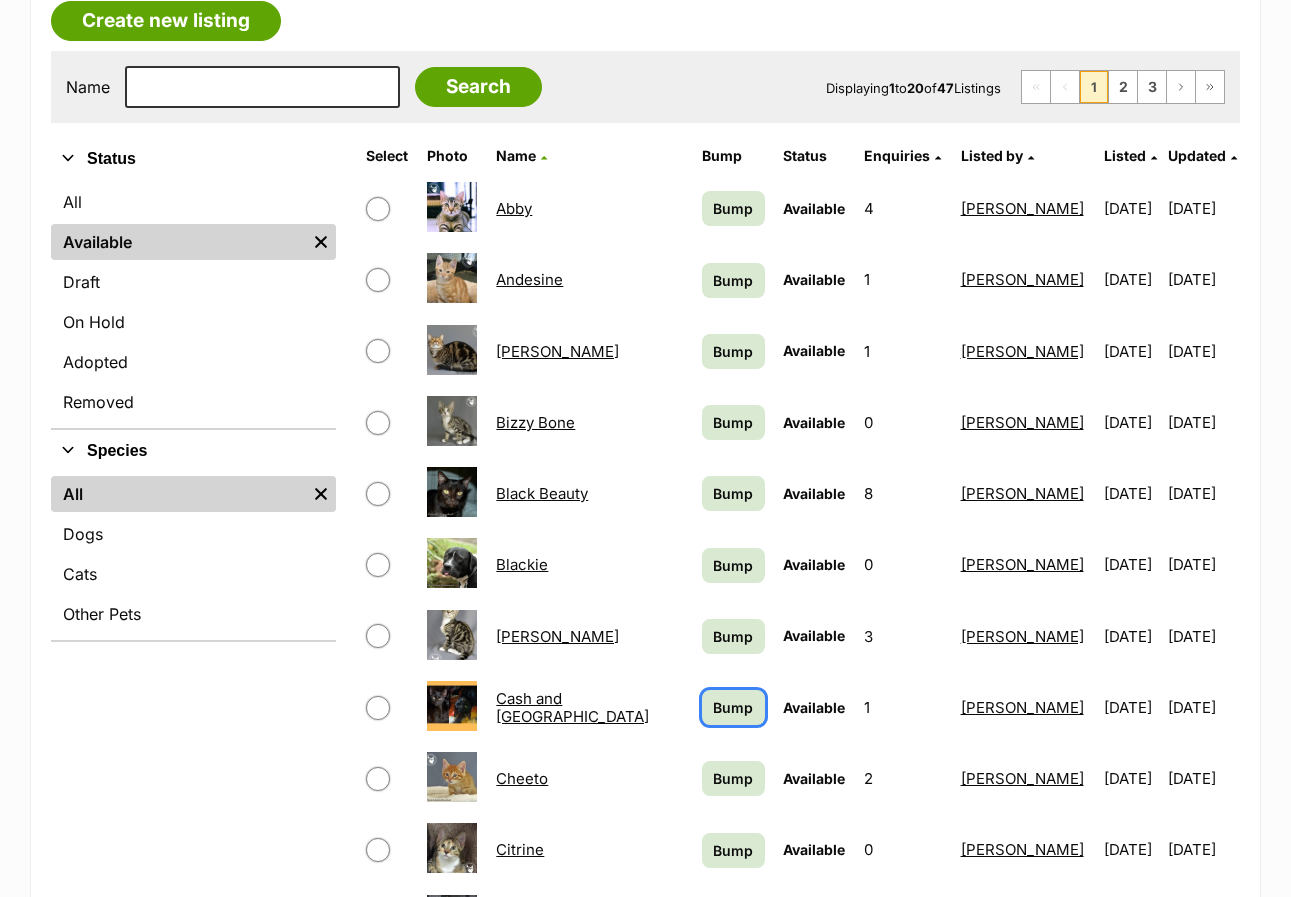 click on "Bump" at bounding box center (733, 707) 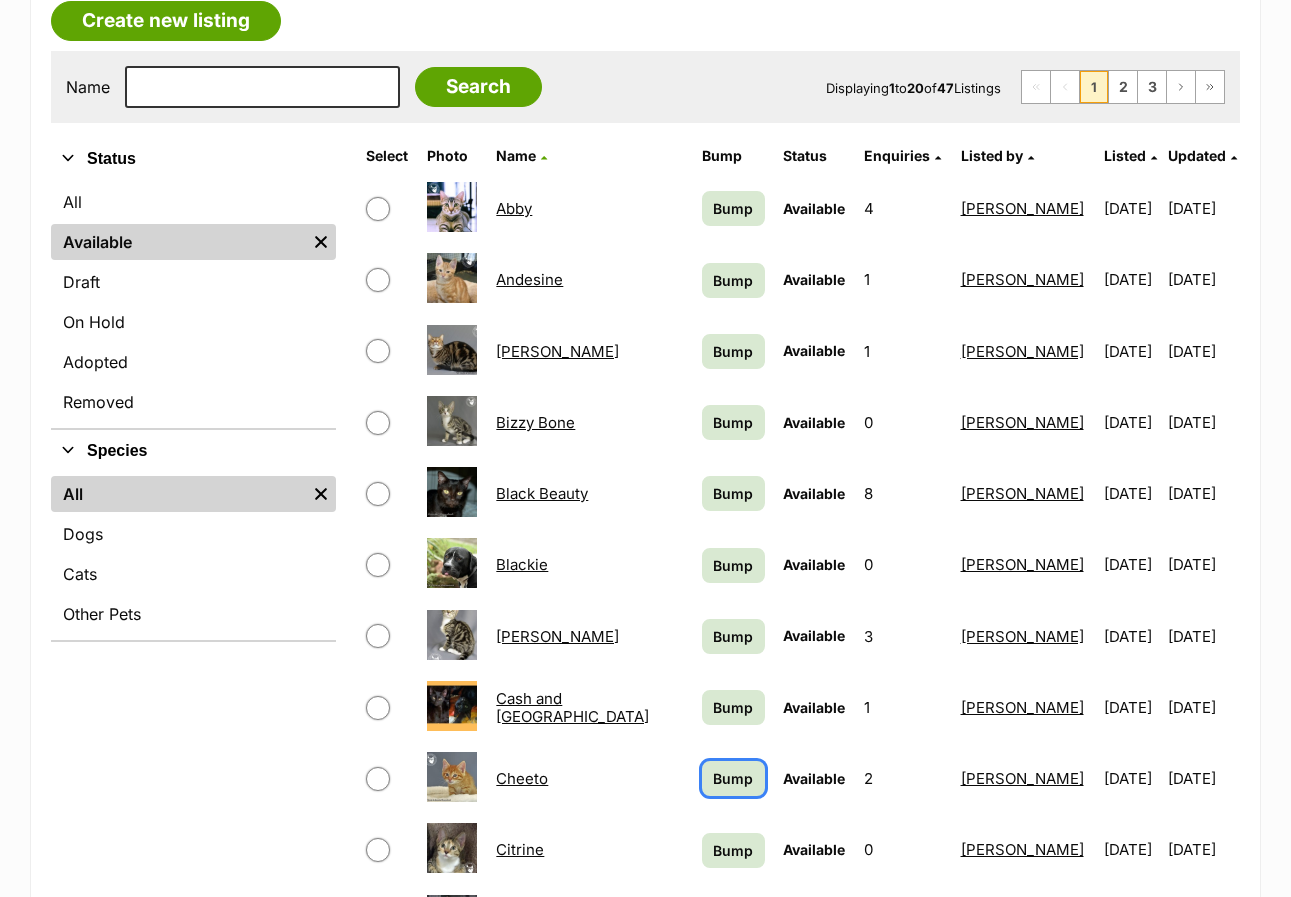 click on "Bump" at bounding box center (733, 778) 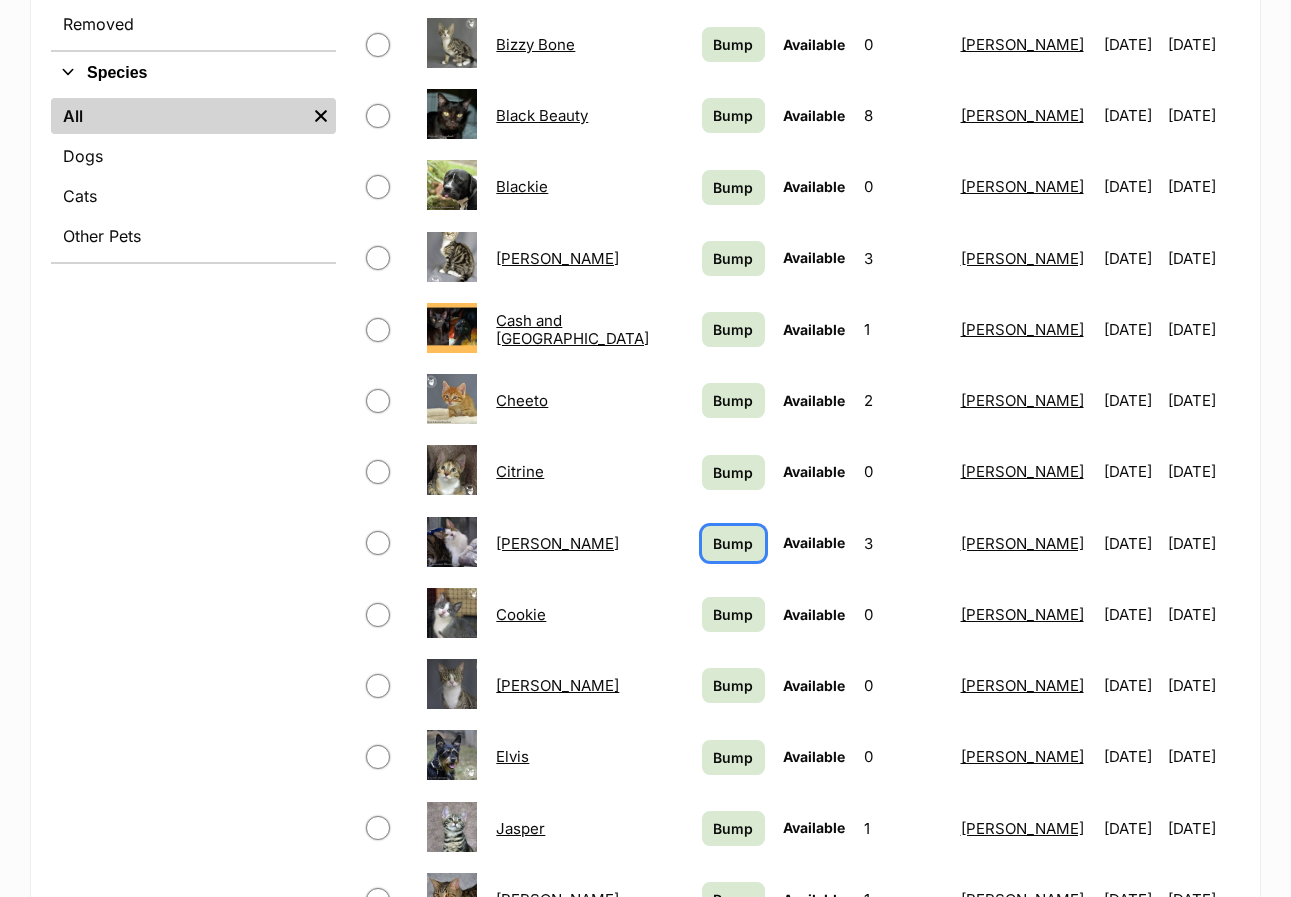 scroll, scrollTop: 1000, scrollLeft: 0, axis: vertical 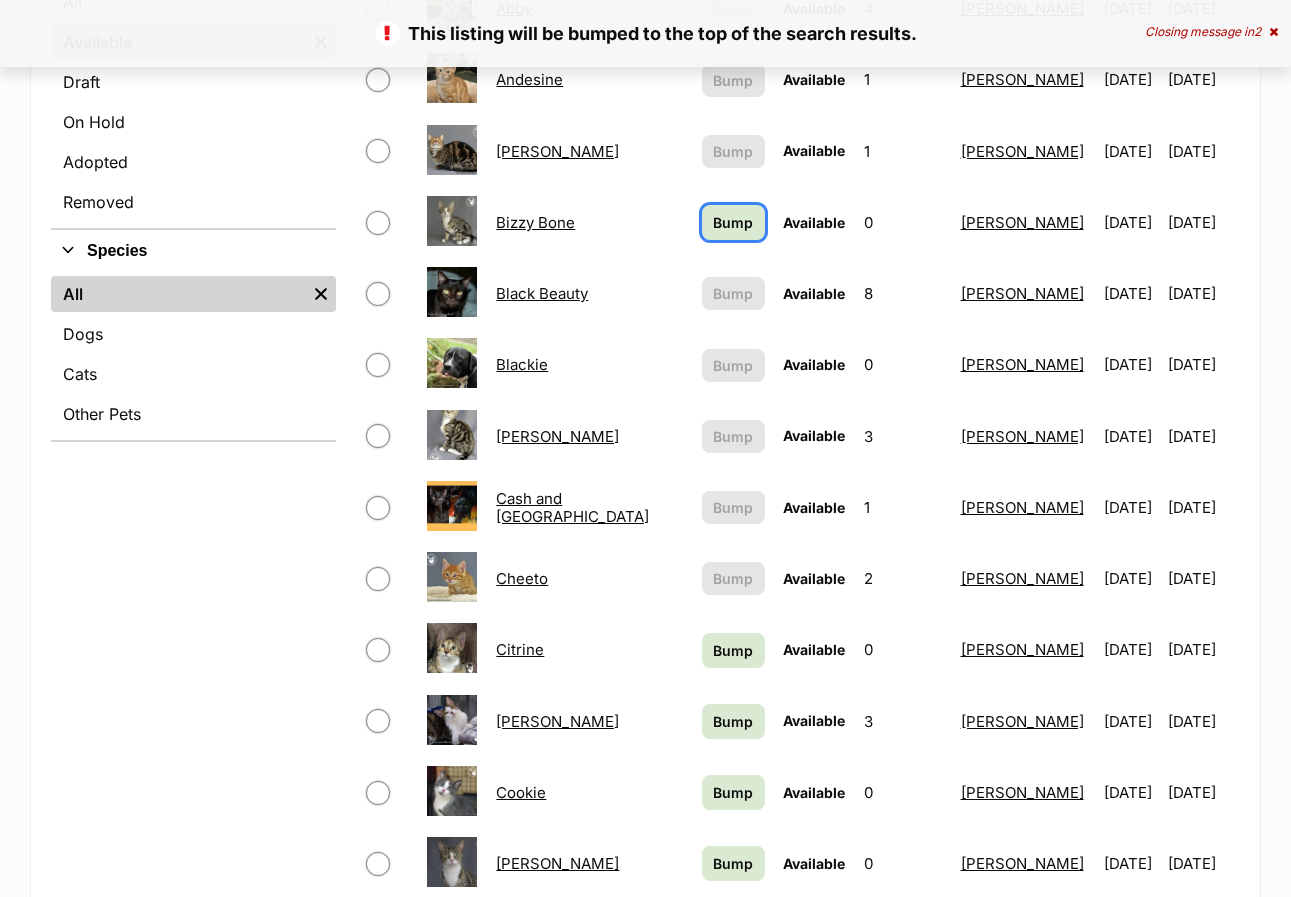 click on "Bump" at bounding box center (733, 222) 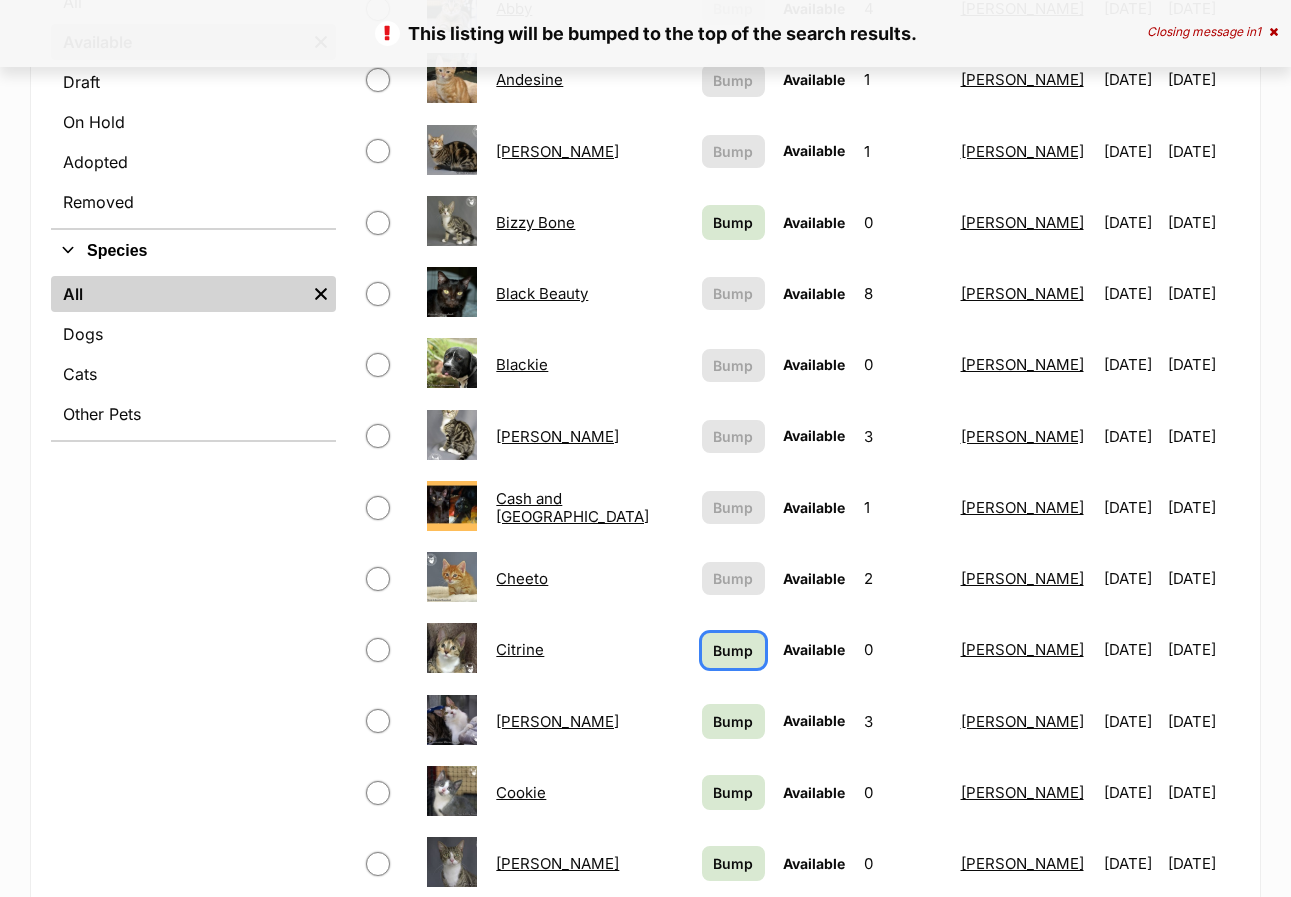 click on "Bump" at bounding box center [733, 650] 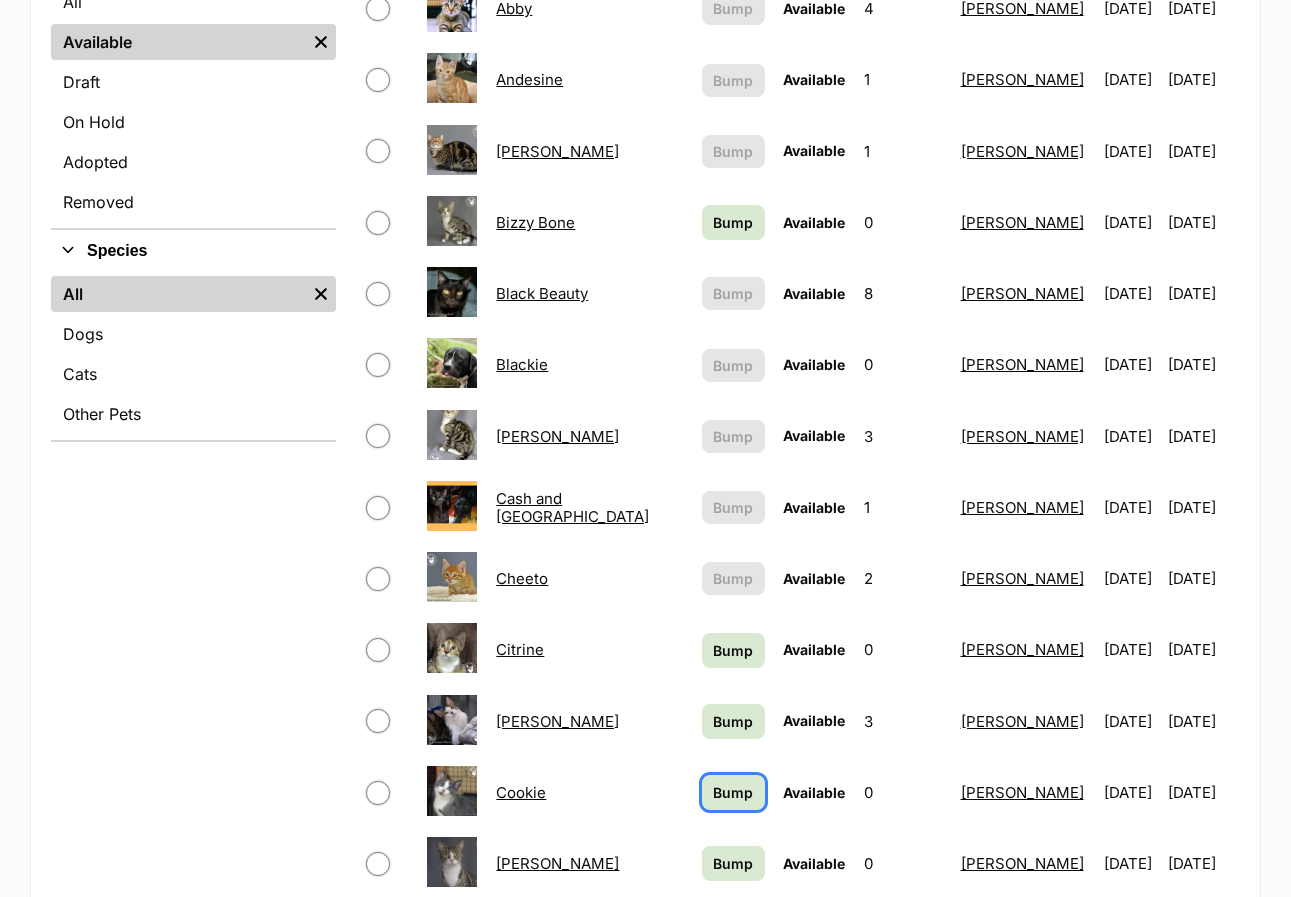 click on "Bump" at bounding box center (733, 792) 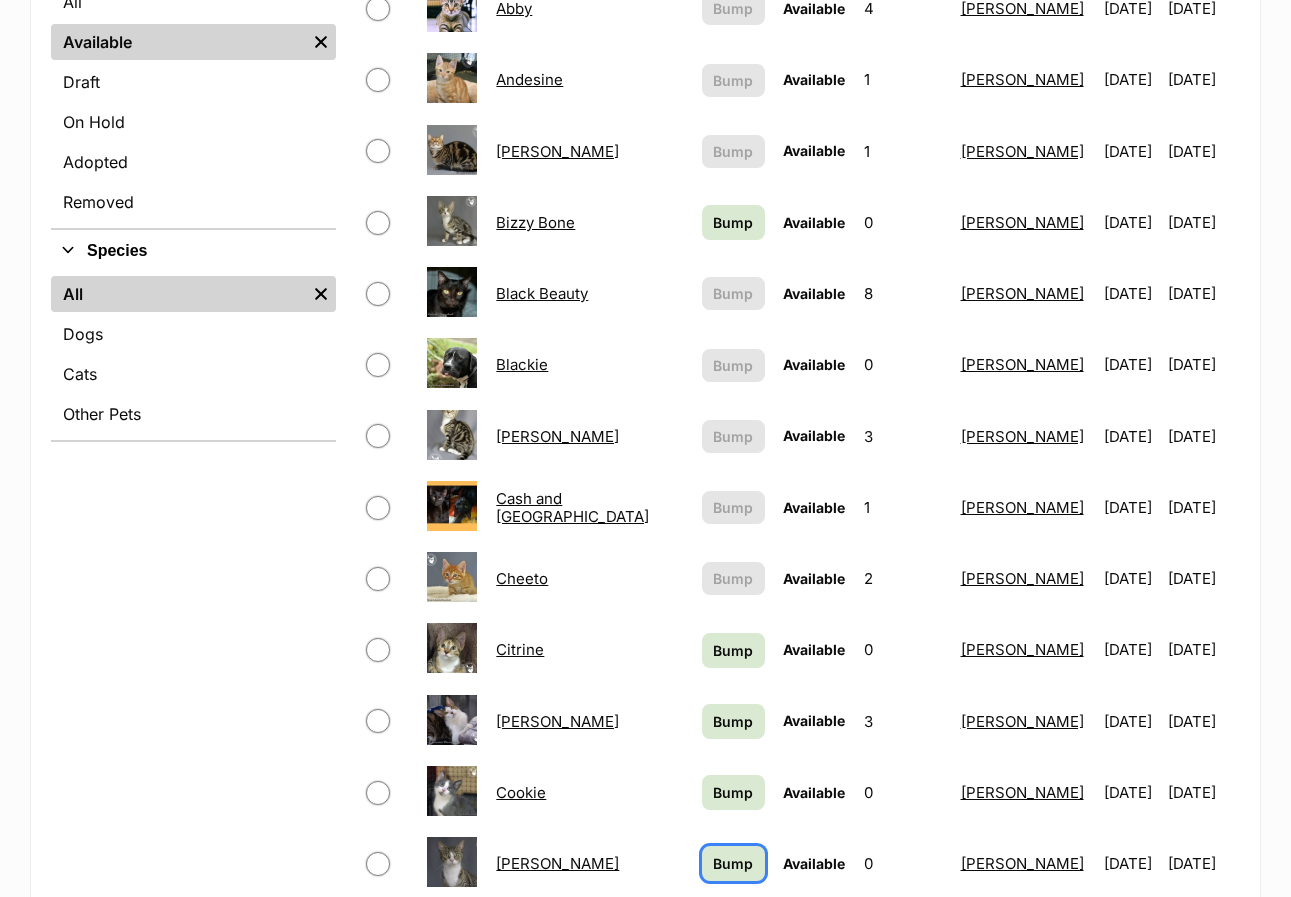 click on "Bump" at bounding box center (733, 863) 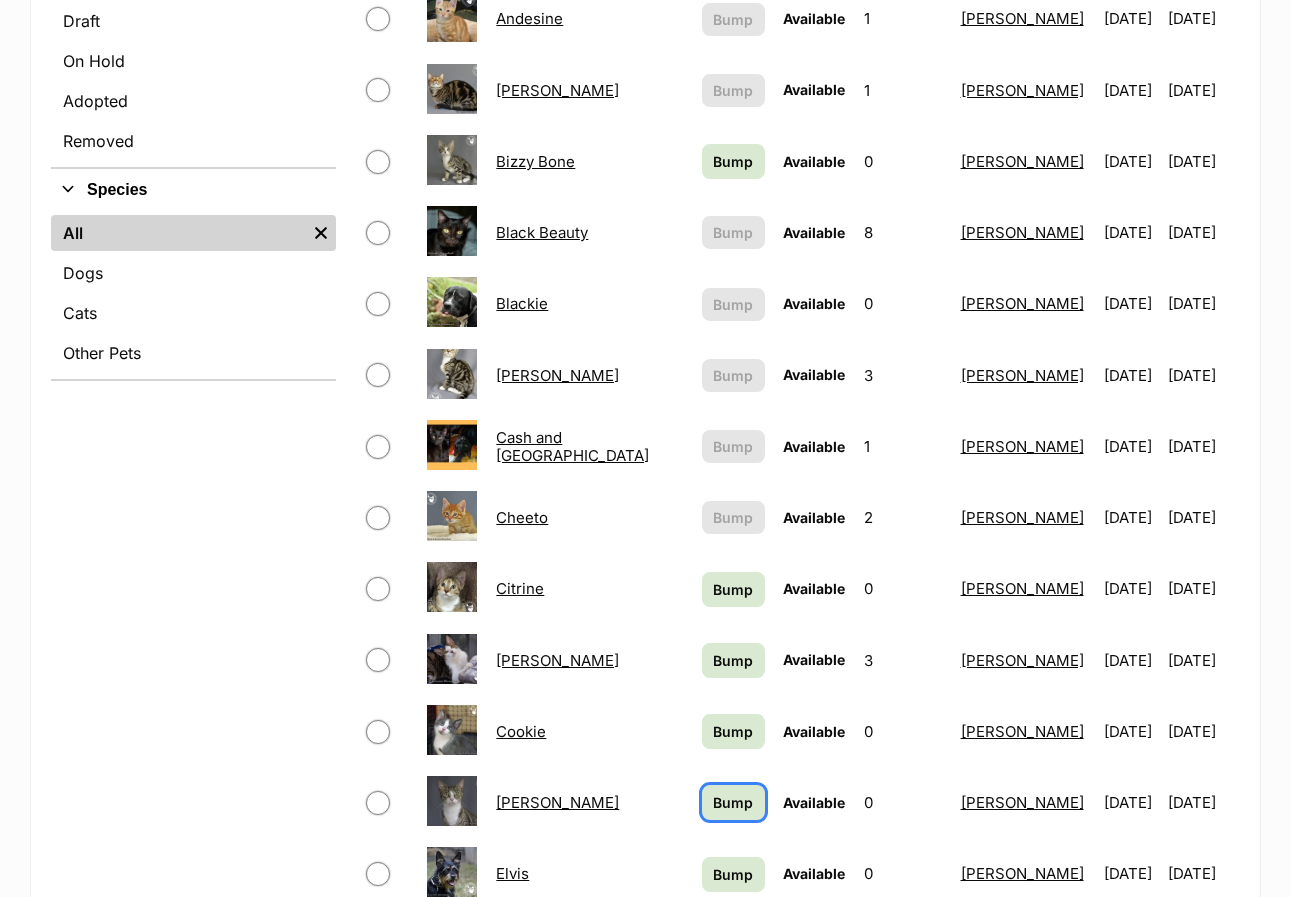 scroll, scrollTop: 1000, scrollLeft: 0, axis: vertical 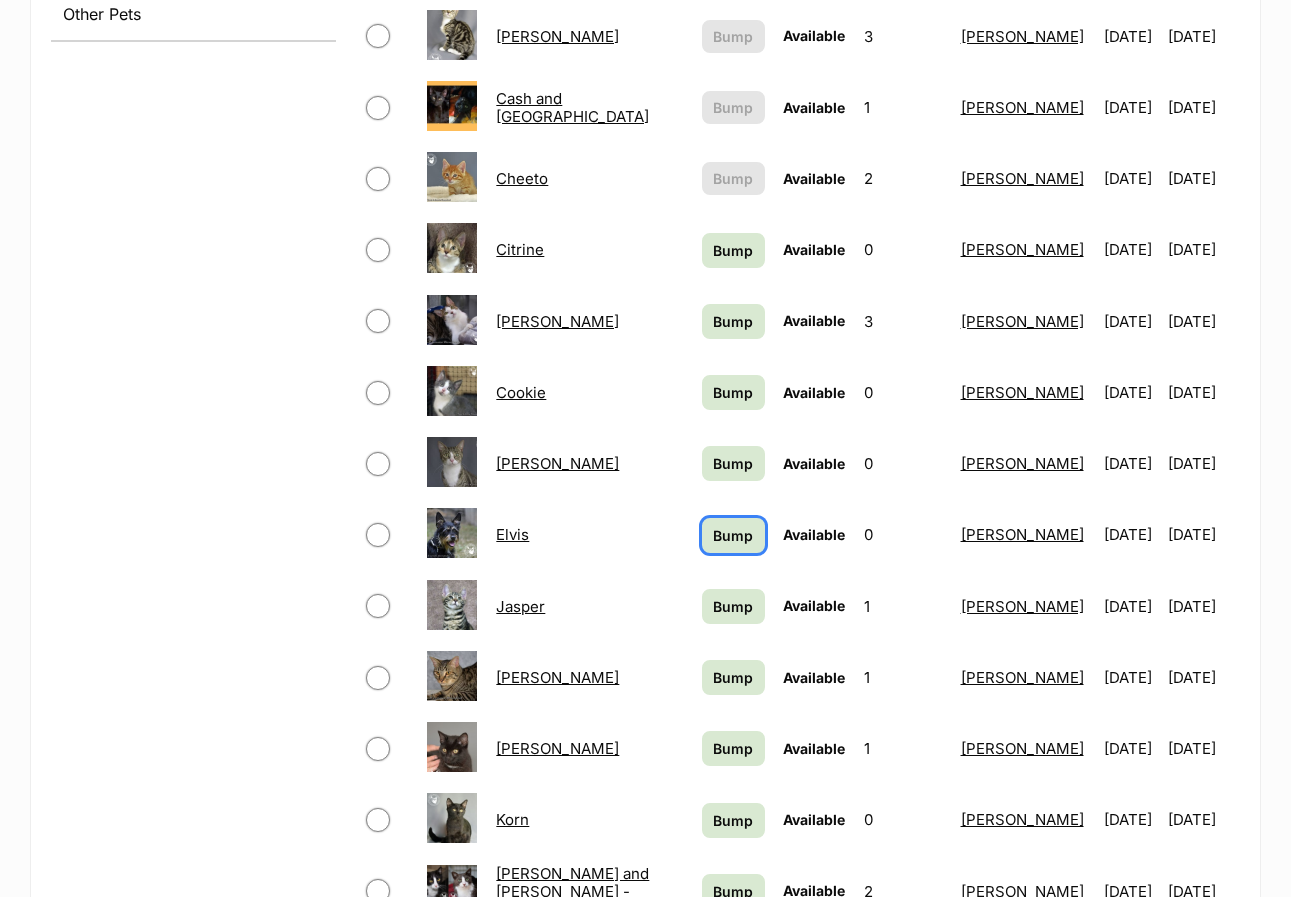 click on "Bump" at bounding box center (733, 535) 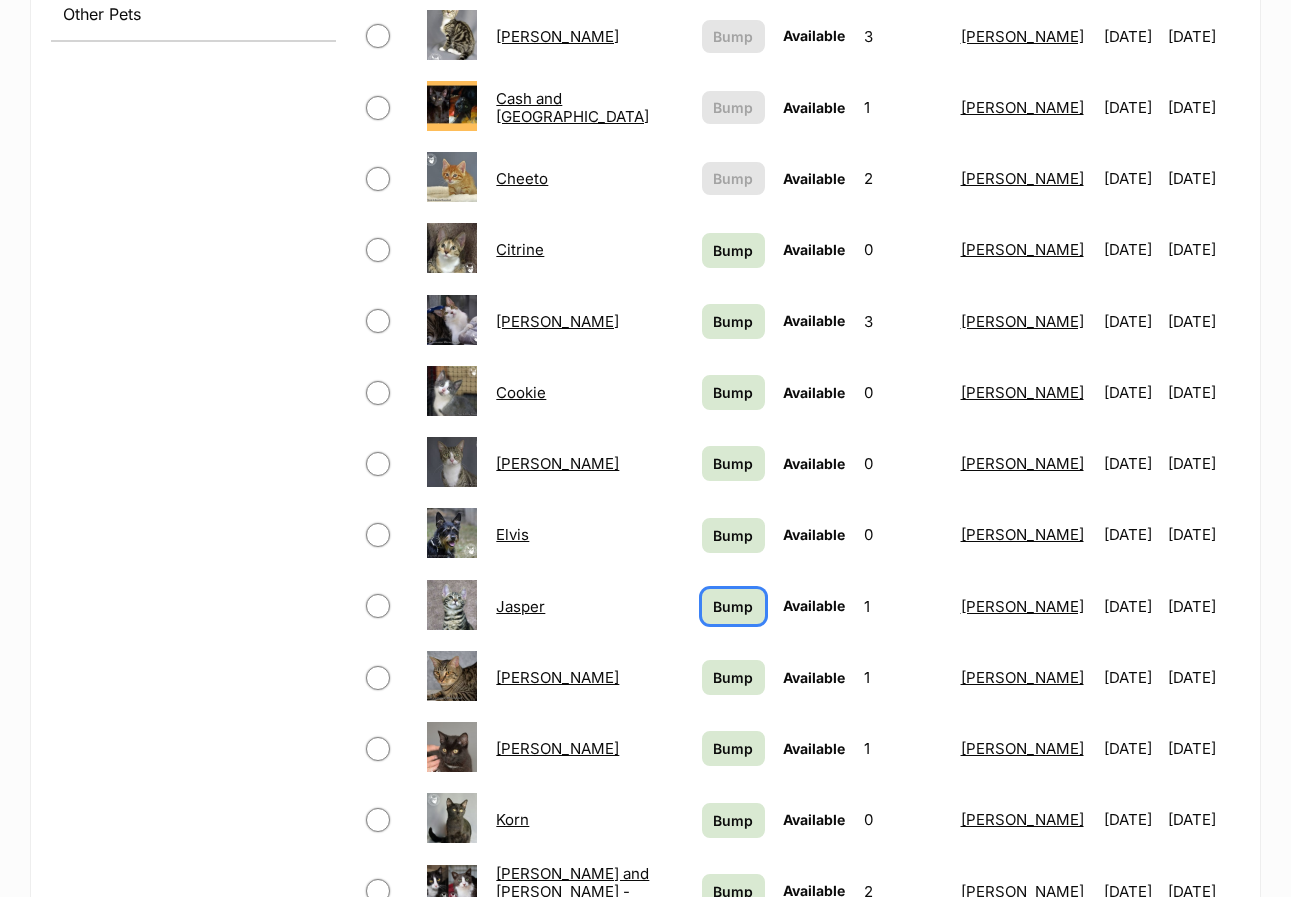 click on "Bump" at bounding box center (733, 606) 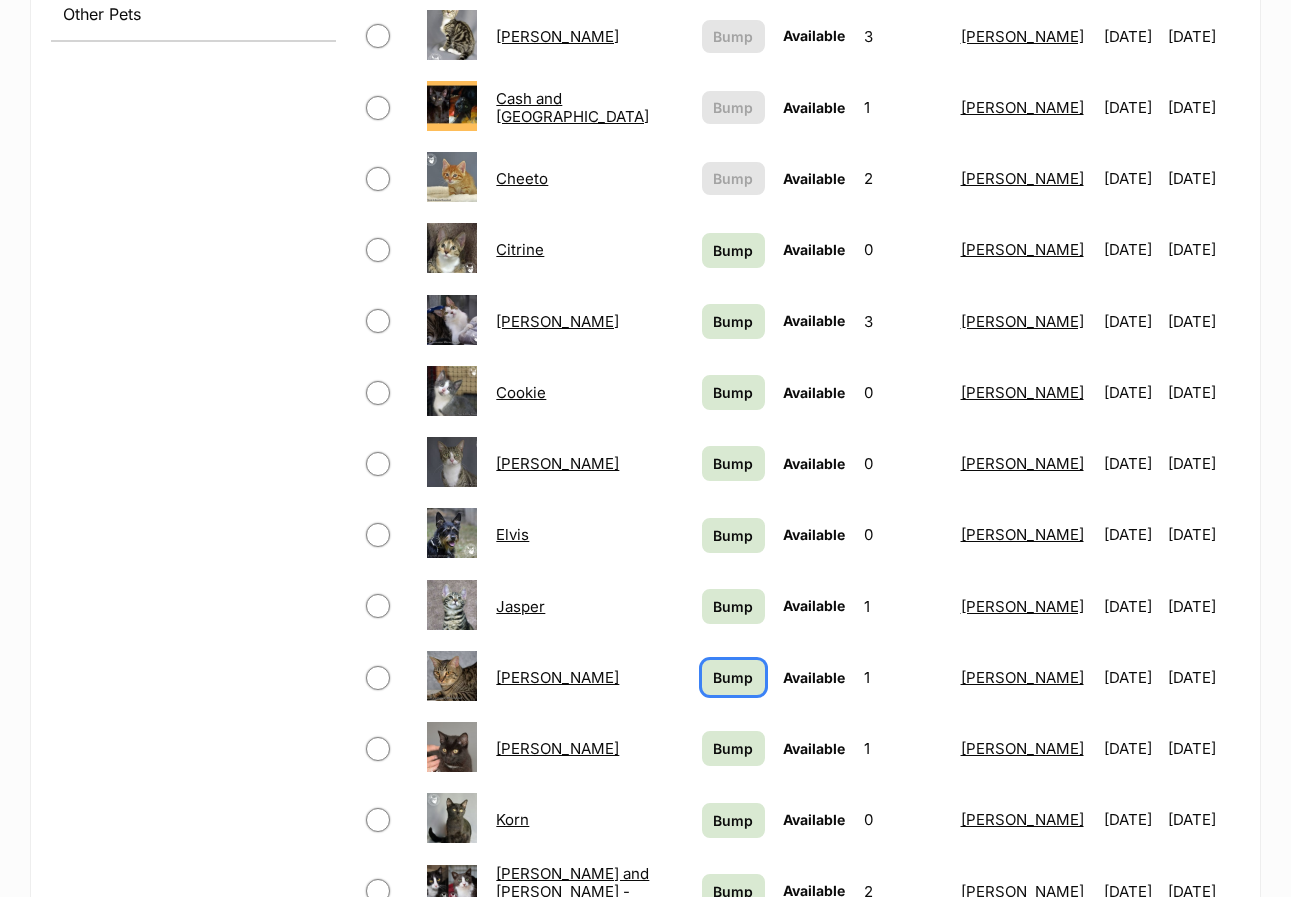 click on "Bump" at bounding box center [733, 677] 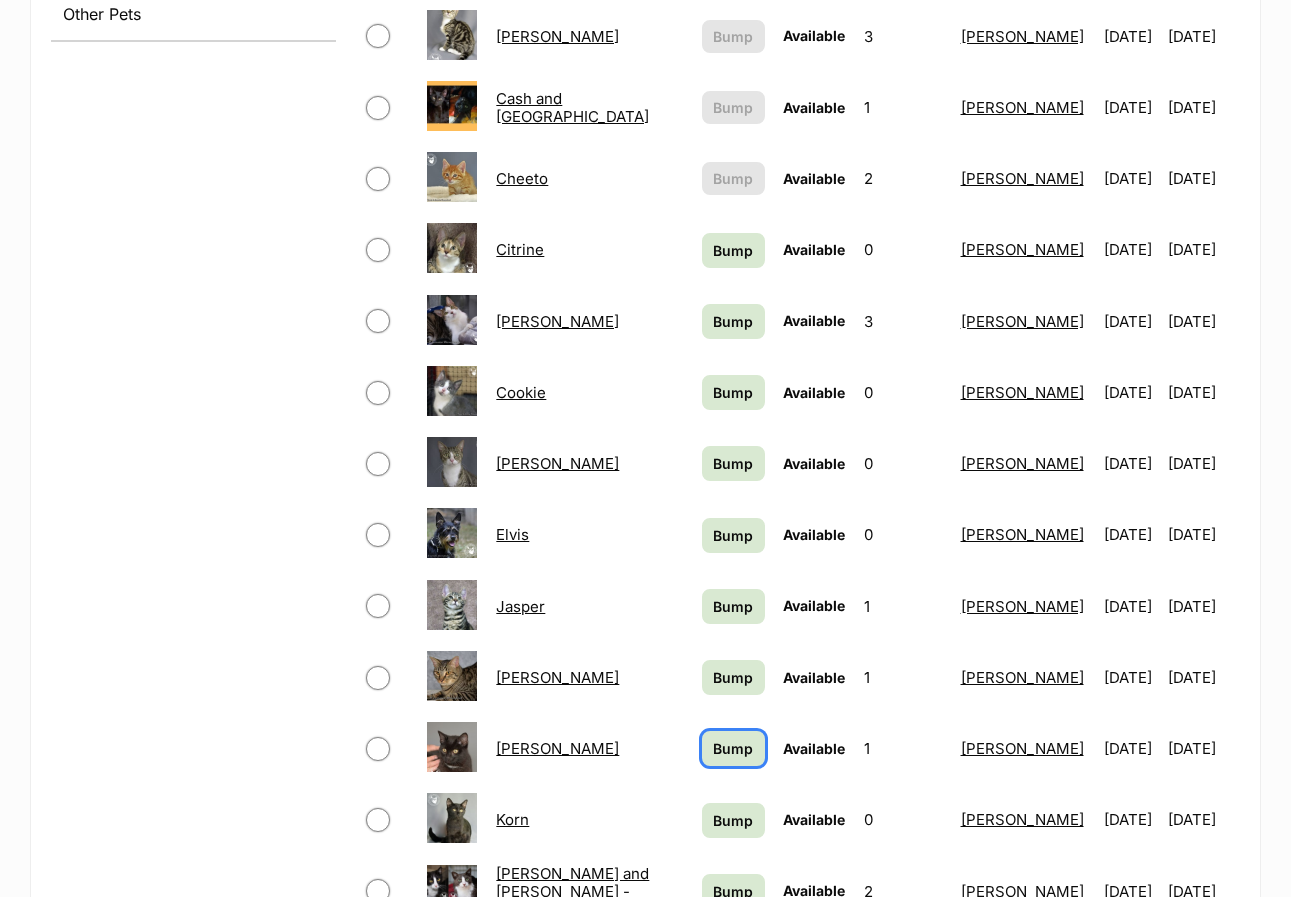 click on "Bump" at bounding box center [733, 748] 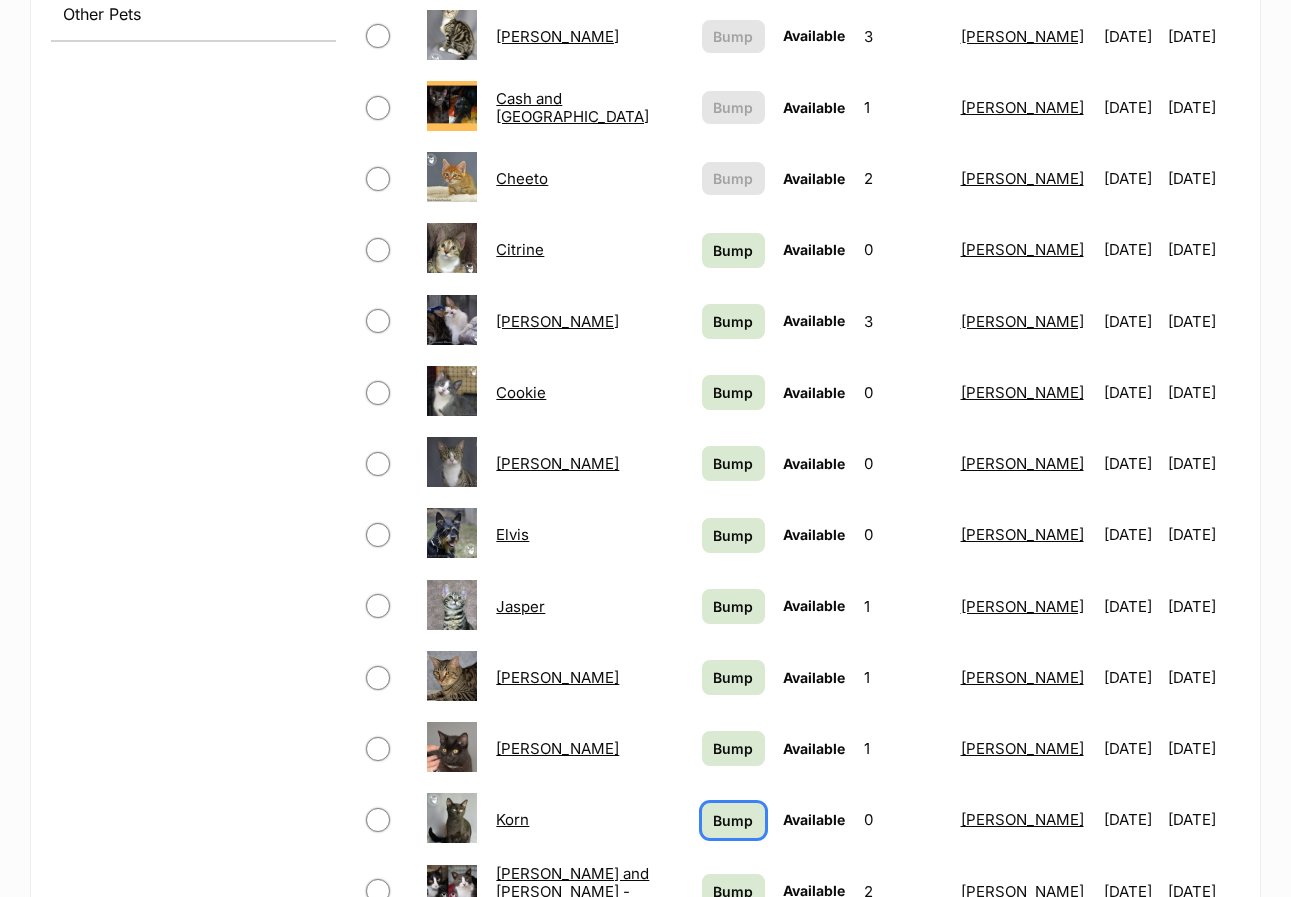 drag, startPoint x: 681, startPoint y: 766, endPoint x: 666, endPoint y: 858, distance: 93.214806 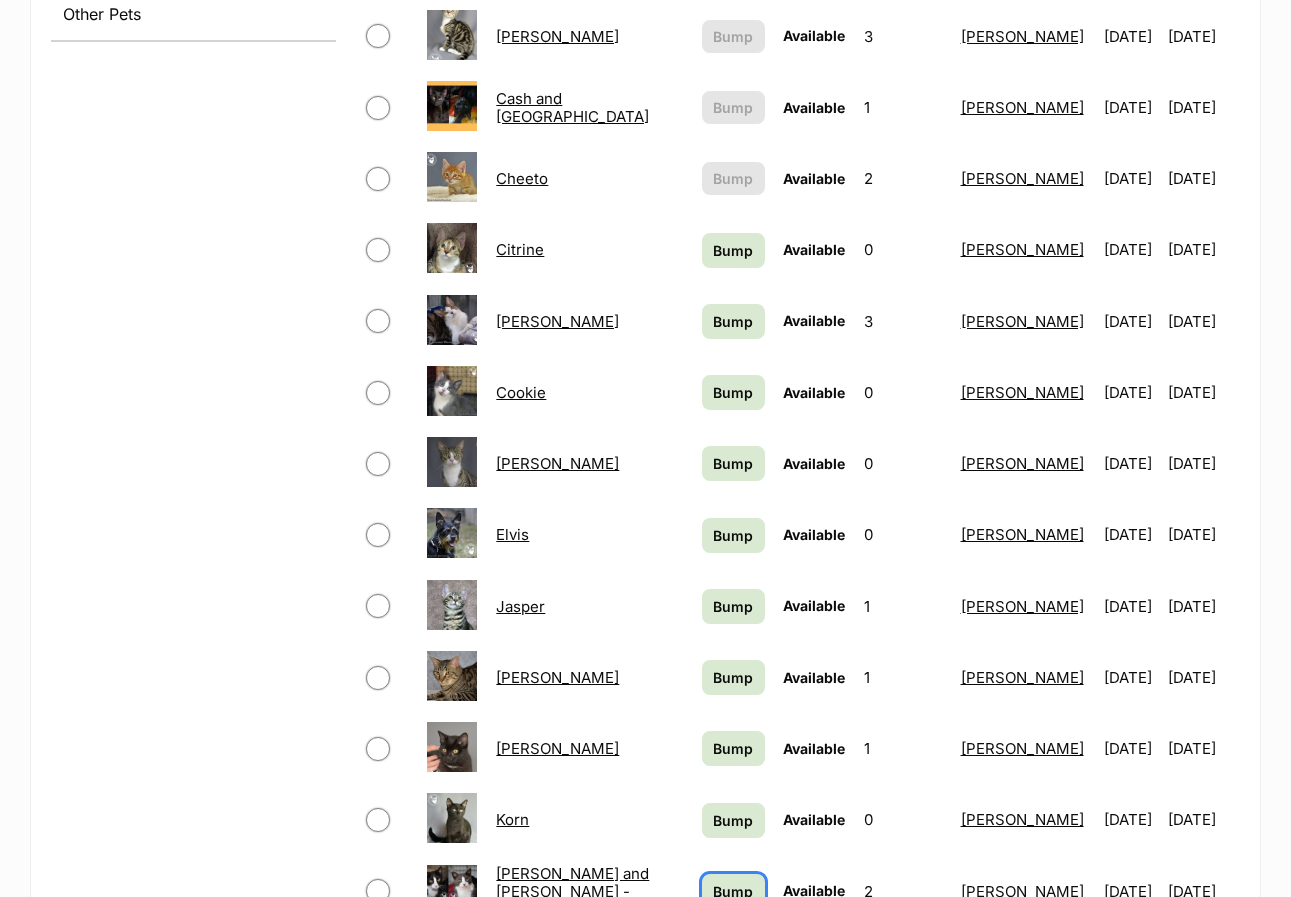 click on "Bump" at bounding box center (733, 891) 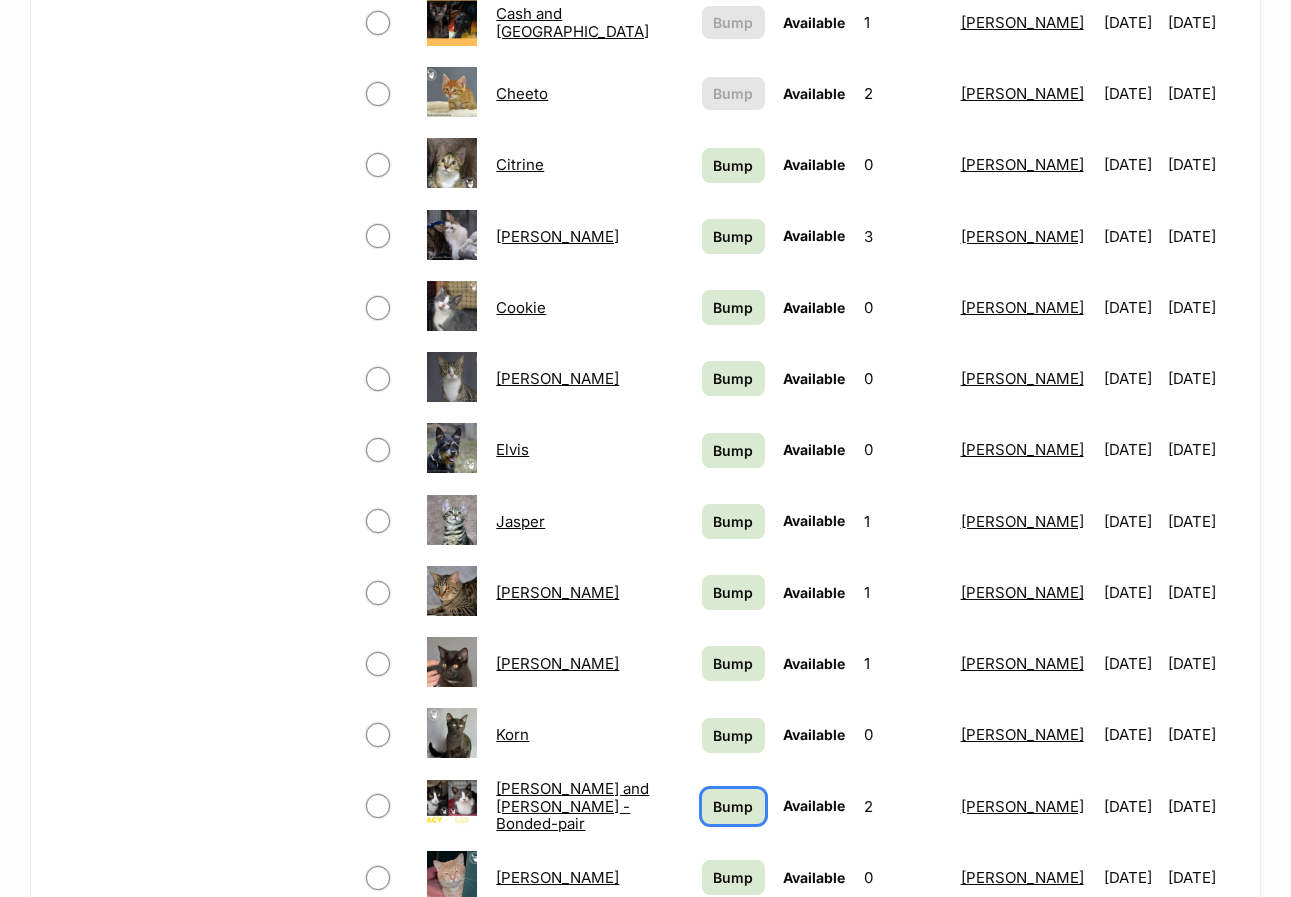 scroll, scrollTop: 1300, scrollLeft: 0, axis: vertical 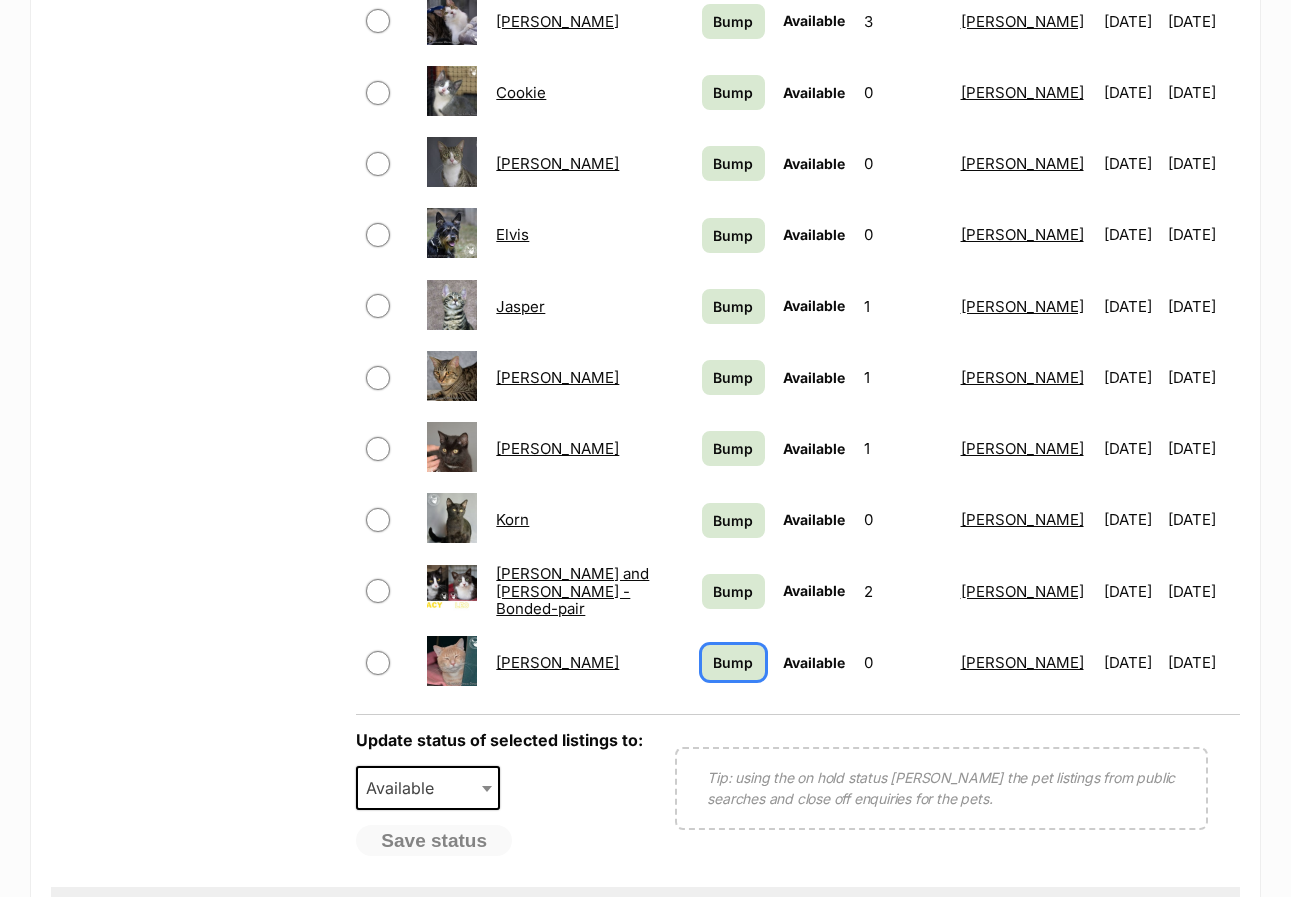 click on "Bump" at bounding box center [733, 662] 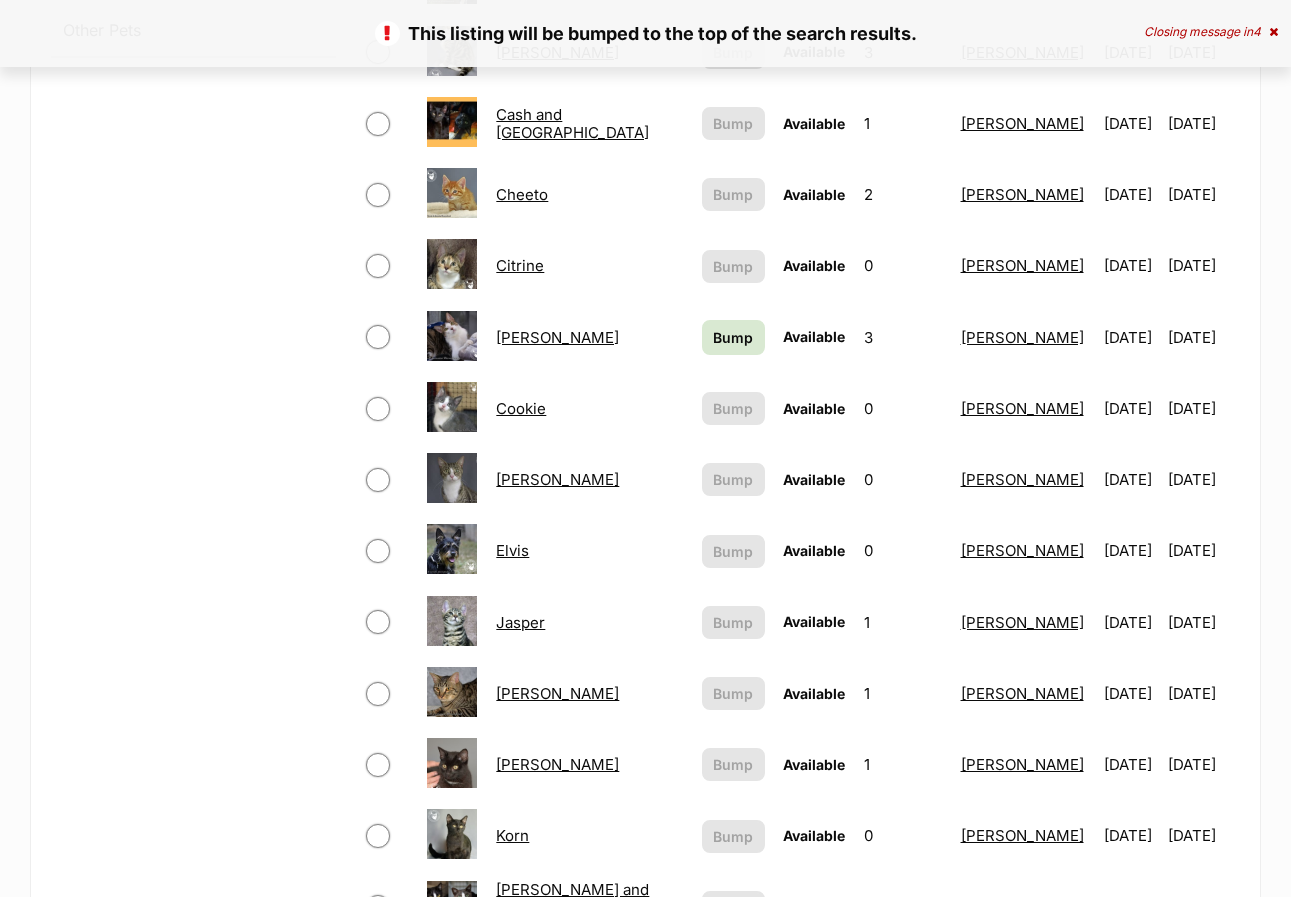 scroll, scrollTop: 1000, scrollLeft: 0, axis: vertical 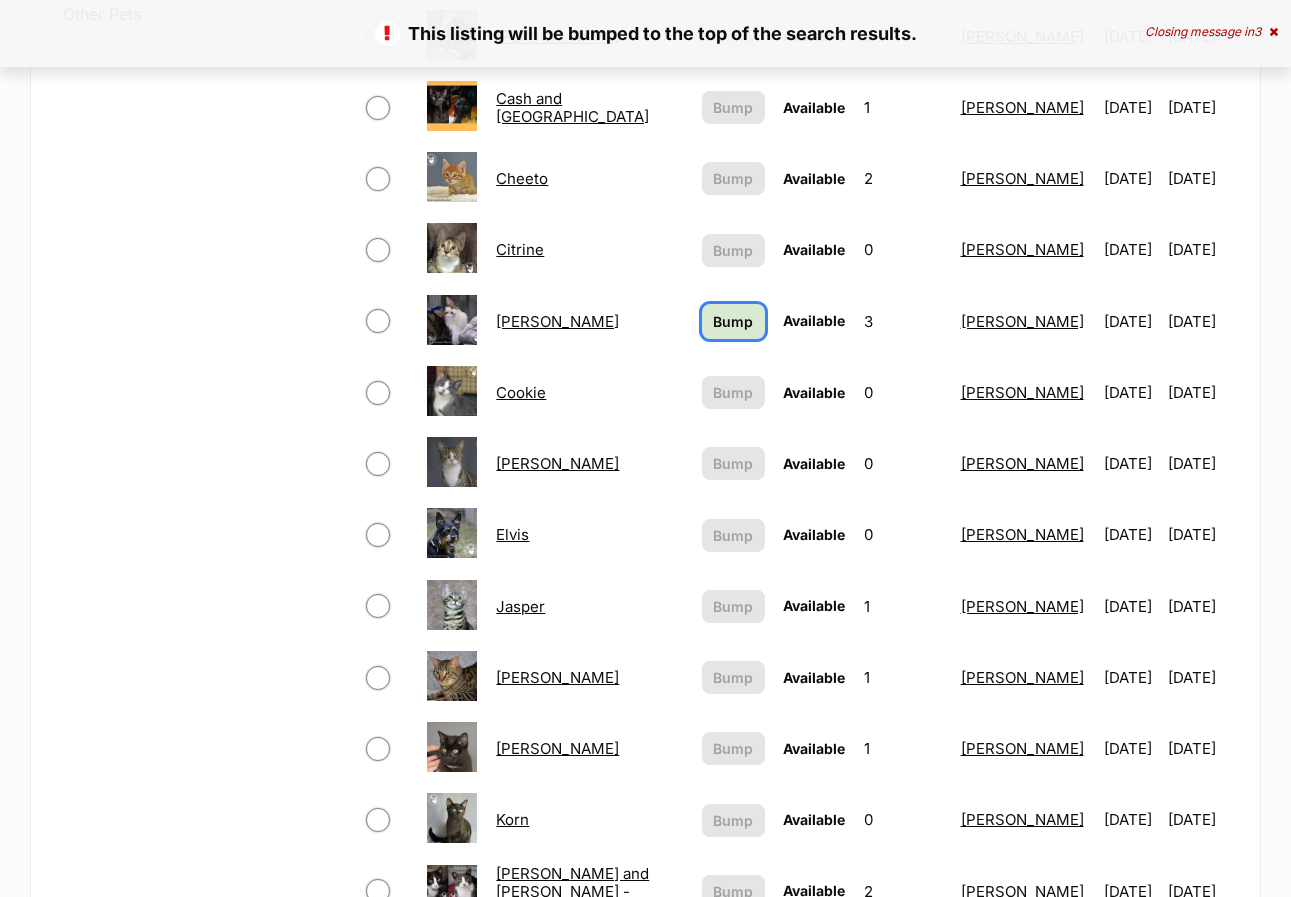 click on "Bump" at bounding box center (733, 321) 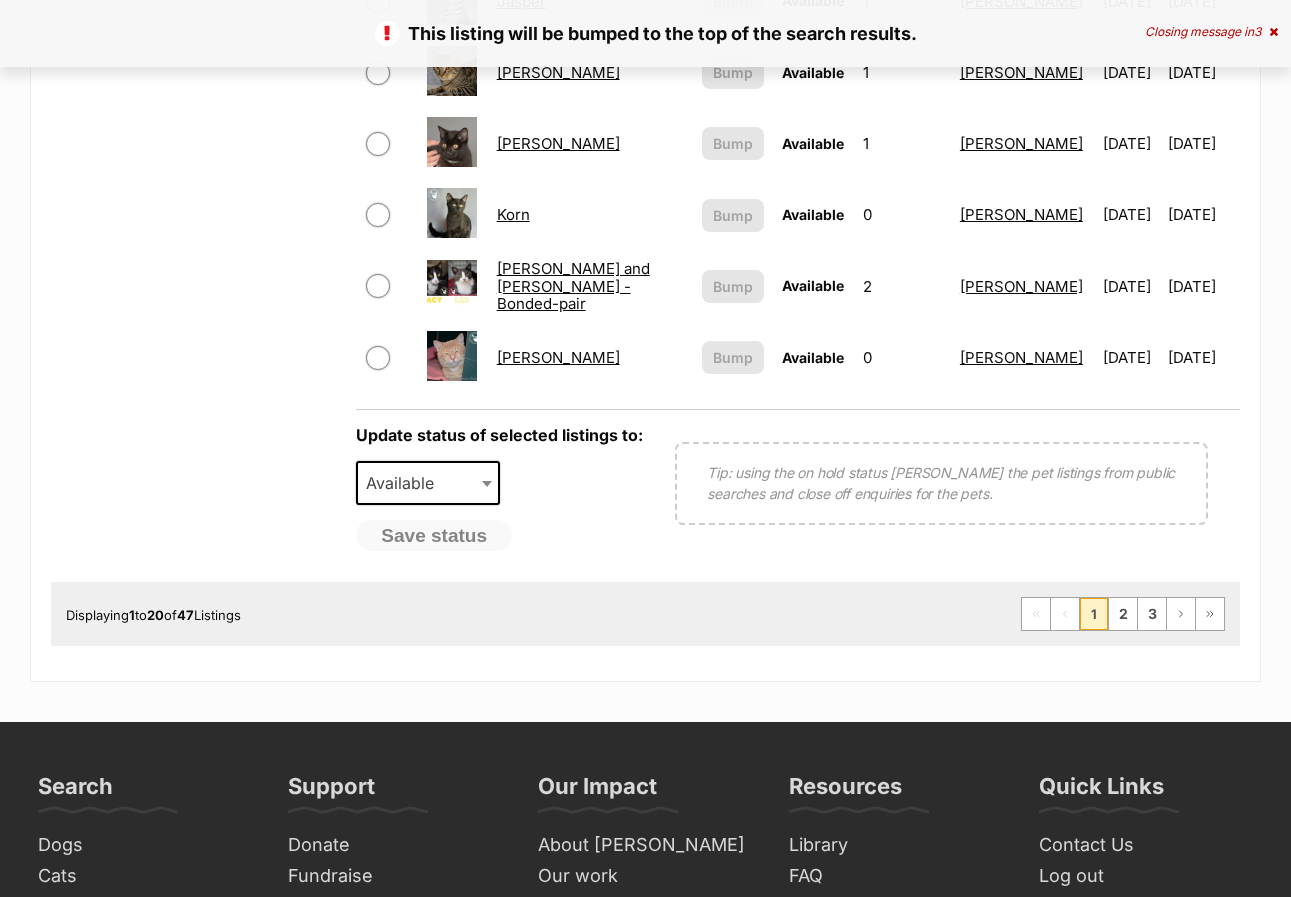 scroll, scrollTop: 1700, scrollLeft: 0, axis: vertical 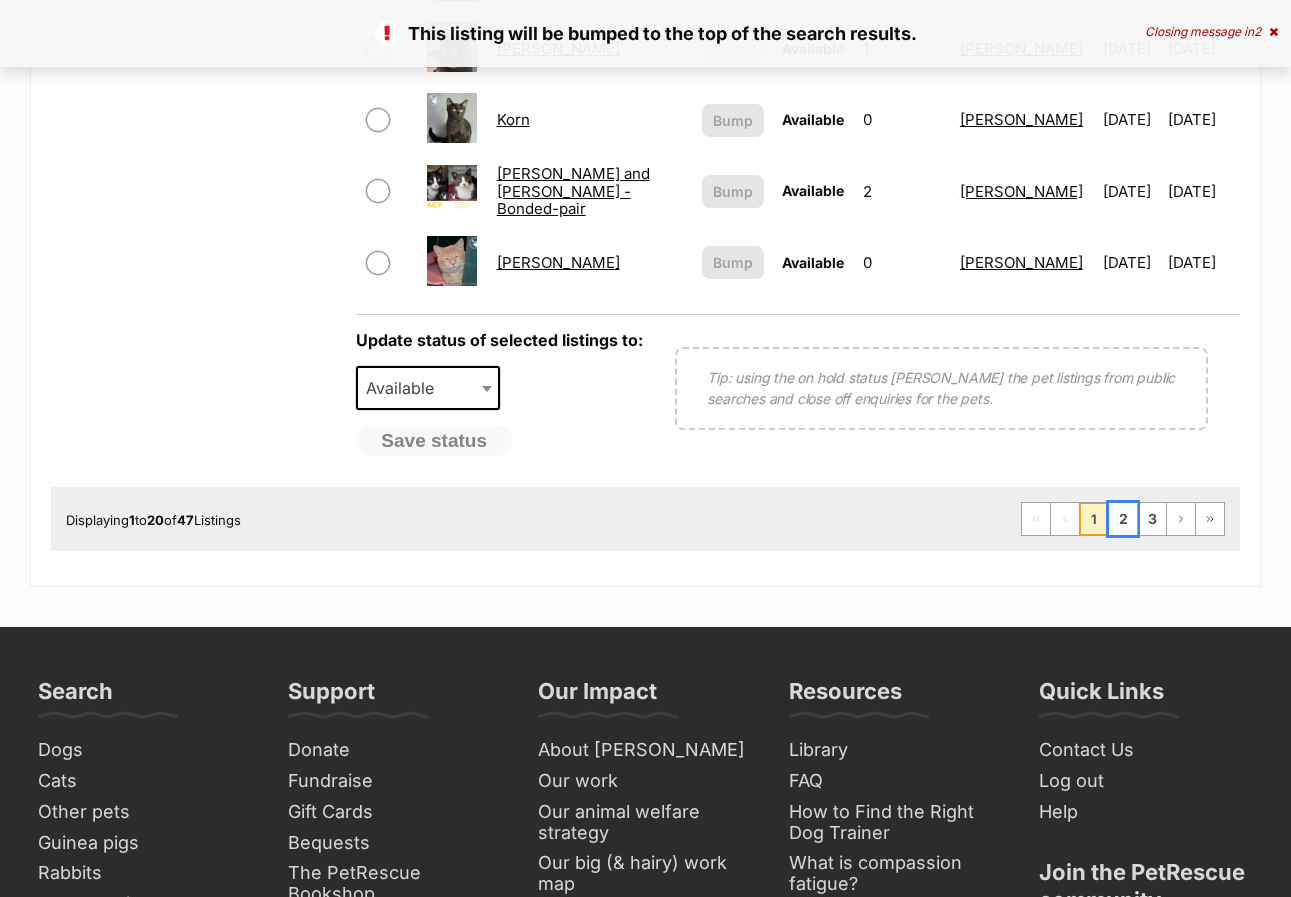 drag, startPoint x: 1125, startPoint y: 469, endPoint x: 996, endPoint y: 434, distance: 133.66376 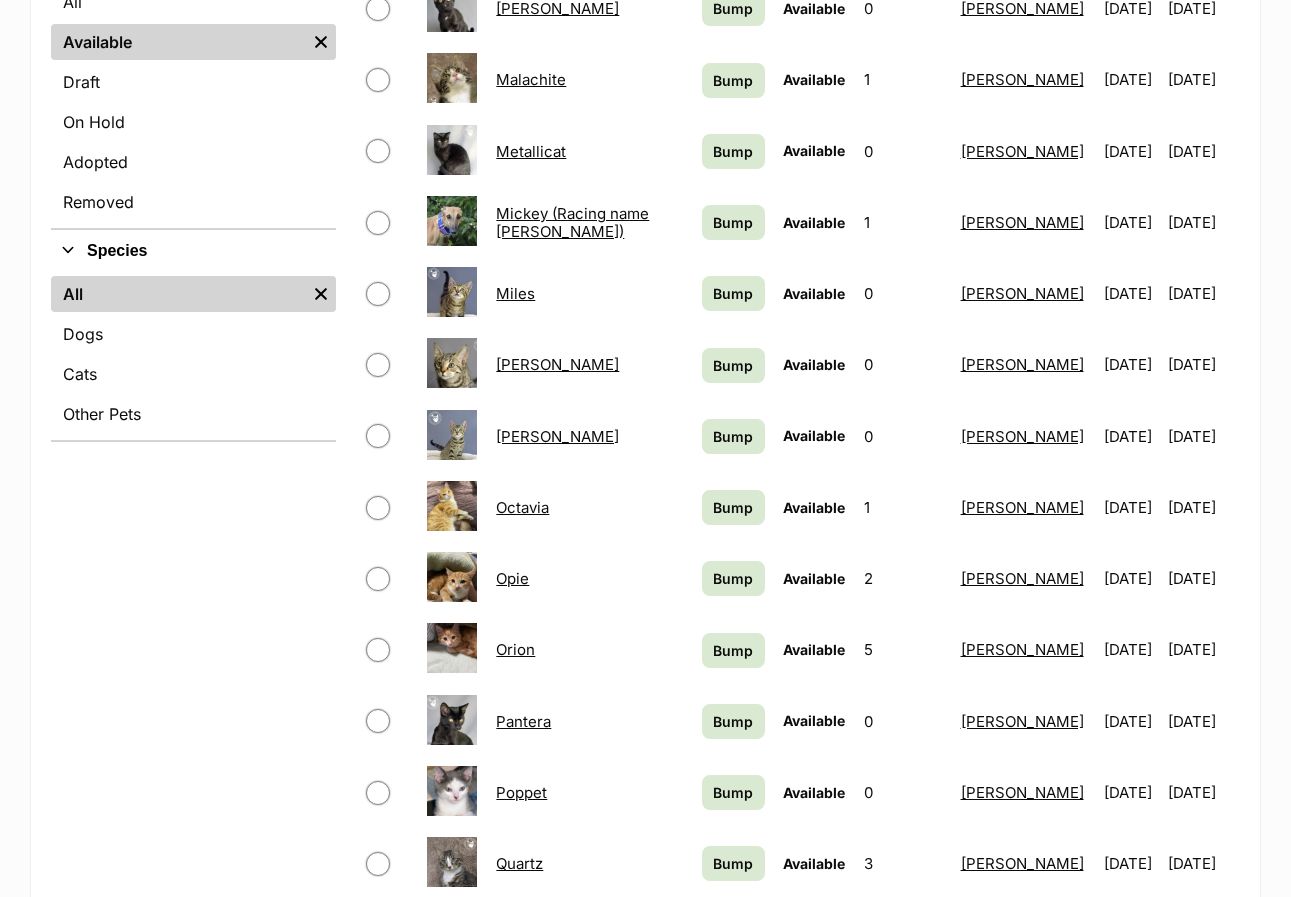 scroll, scrollTop: 500, scrollLeft: 0, axis: vertical 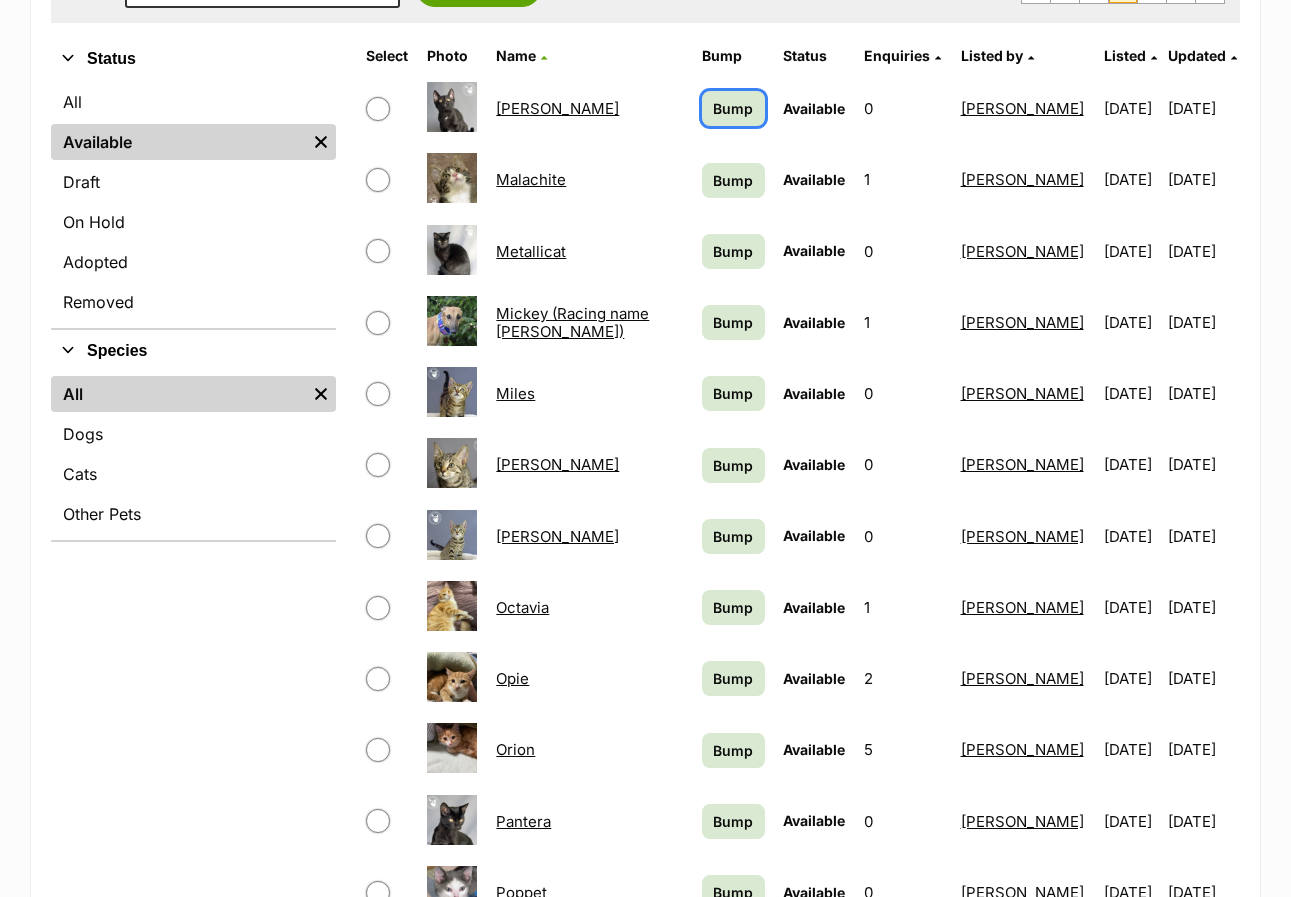 click on "Bump" at bounding box center [733, 108] 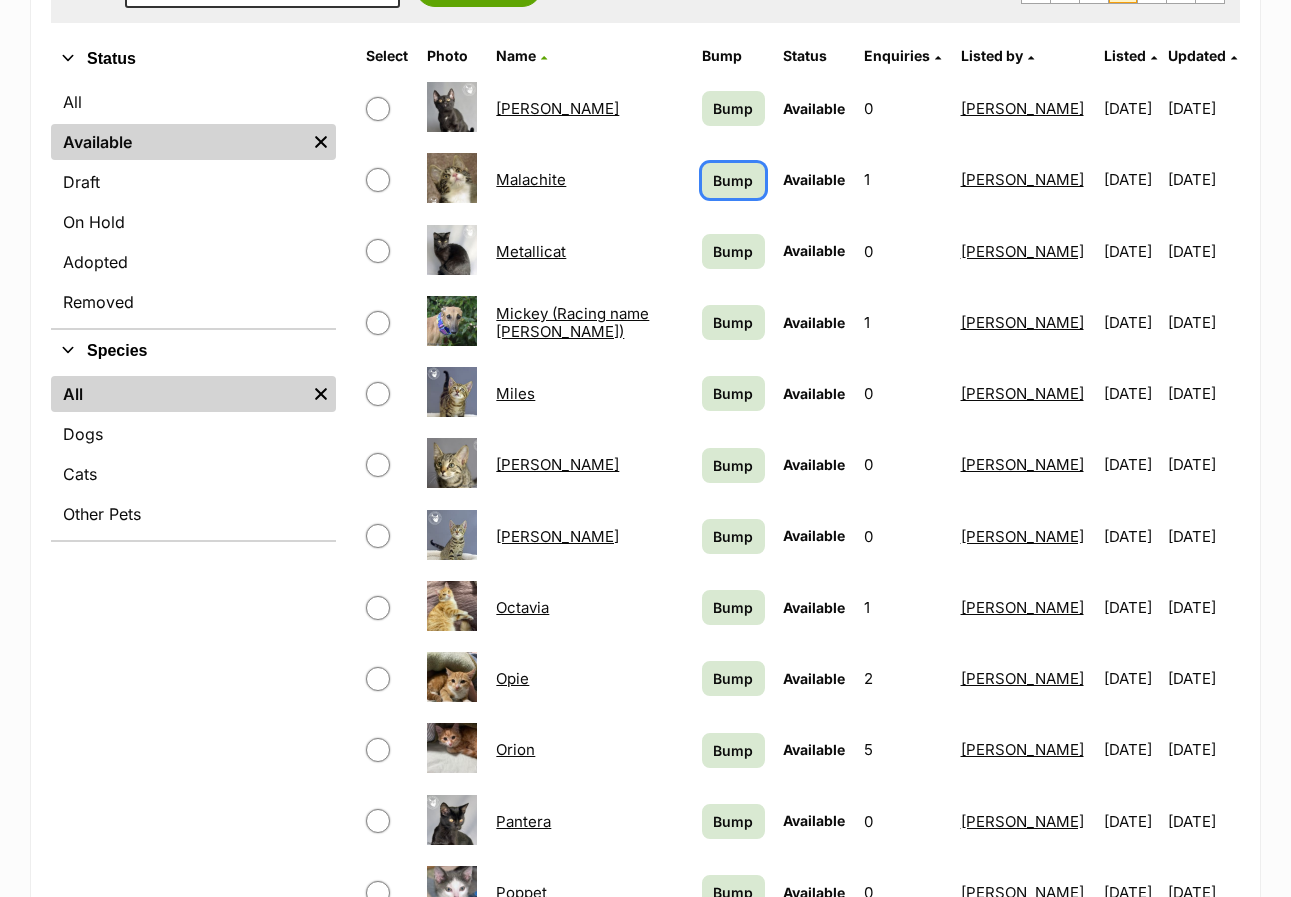 click on "Bump" at bounding box center [733, 180] 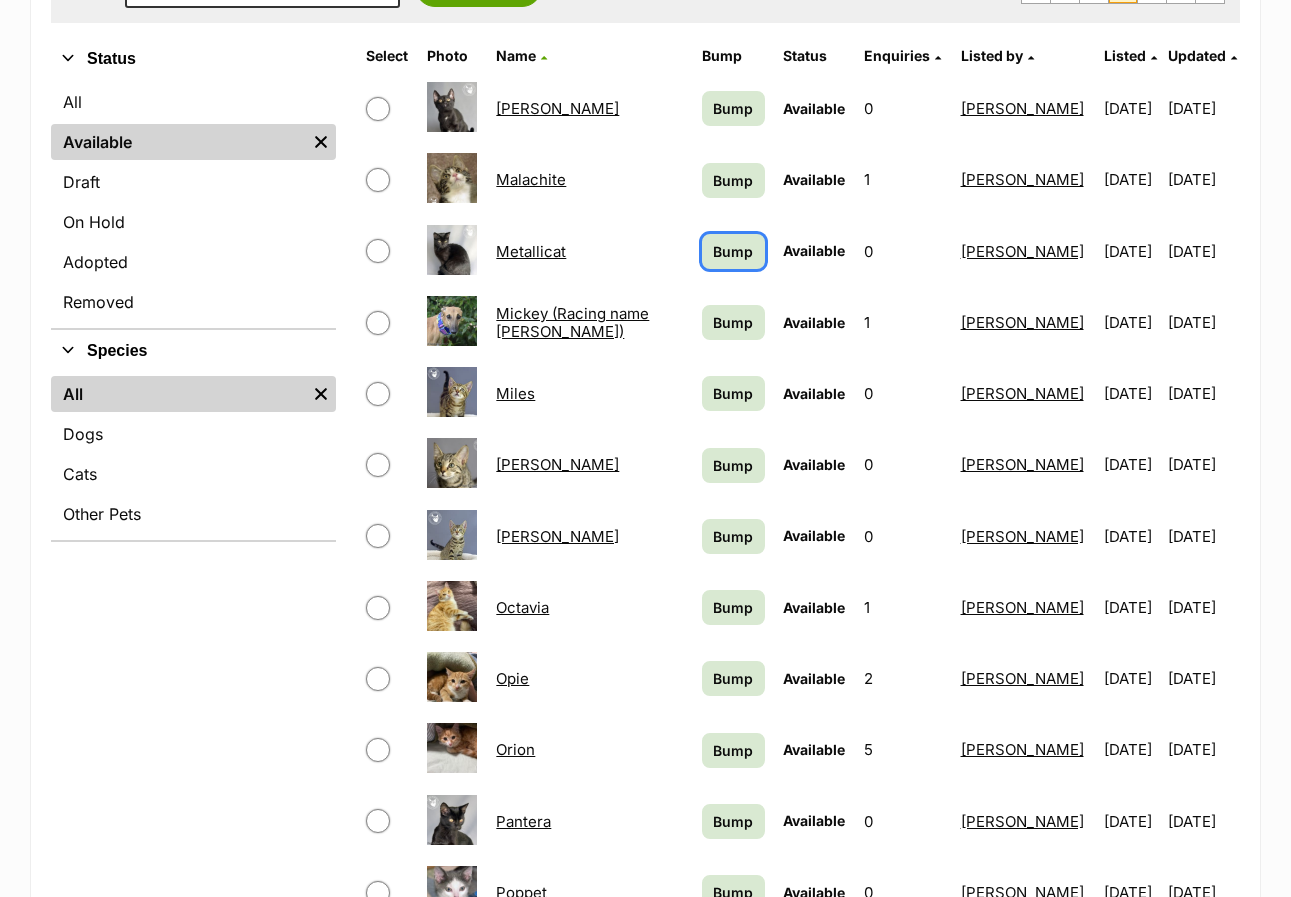 click on "Bump" at bounding box center [733, 251] 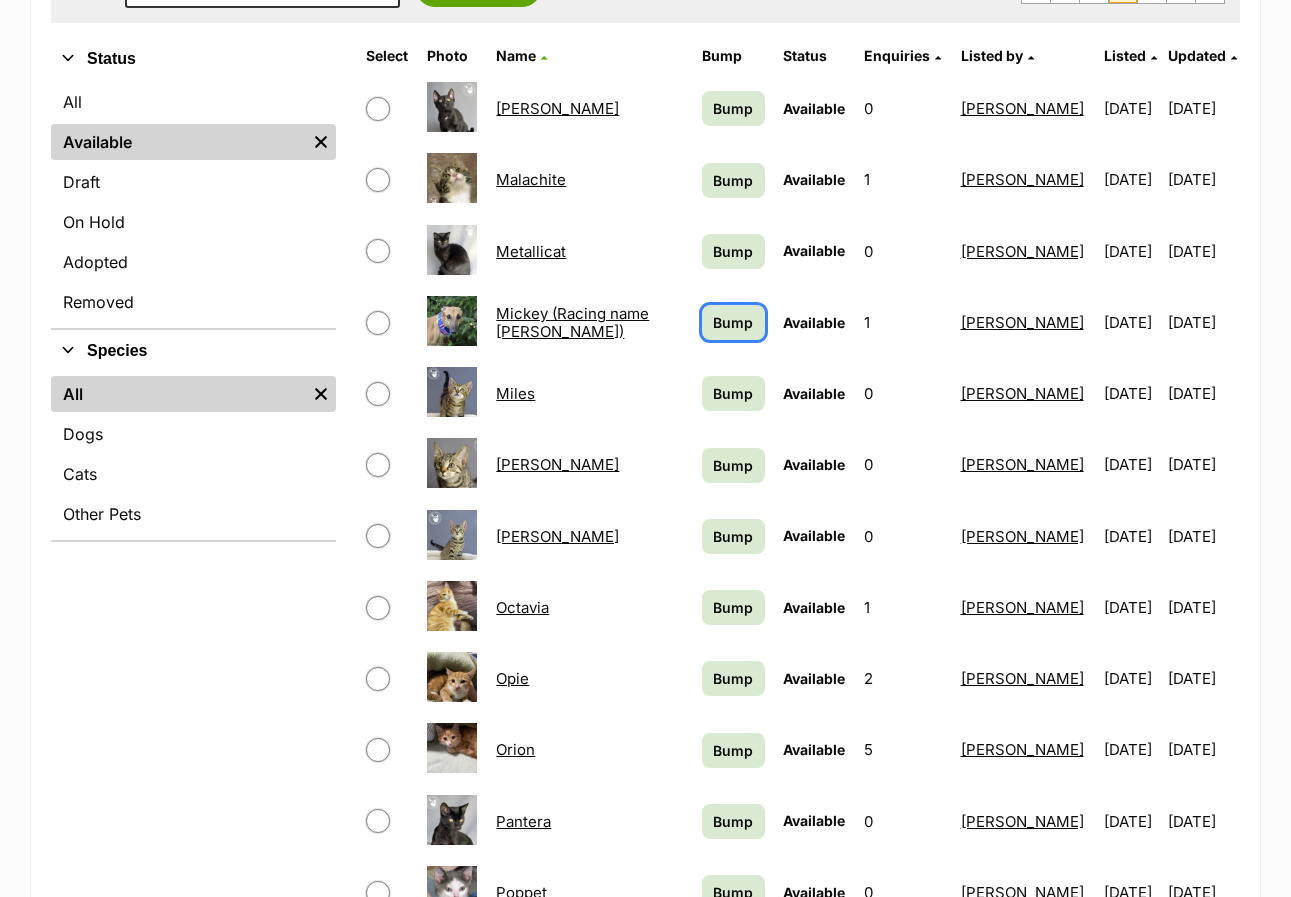 click on "Bump" at bounding box center (733, 322) 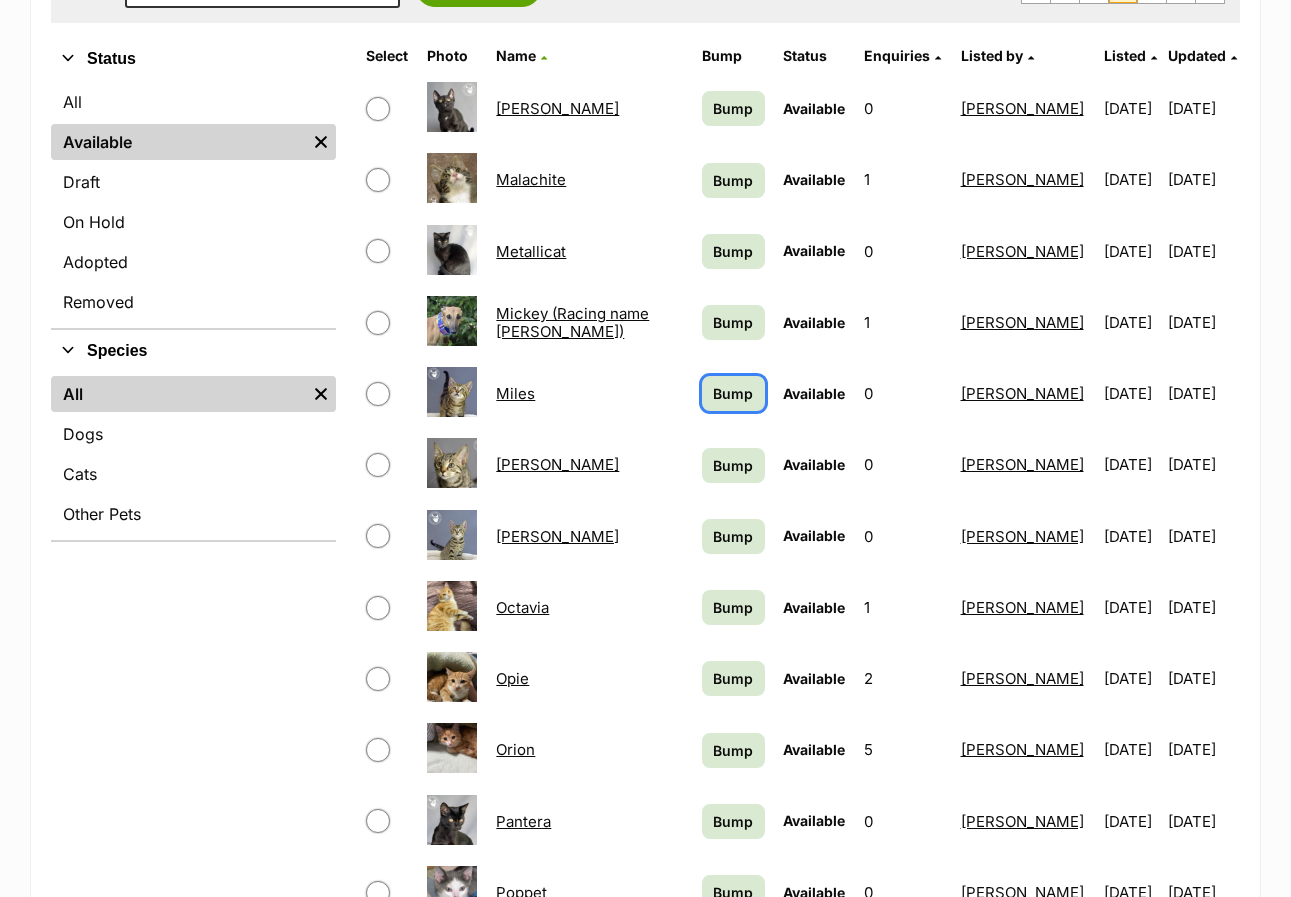 click on "Bump" at bounding box center [733, 393] 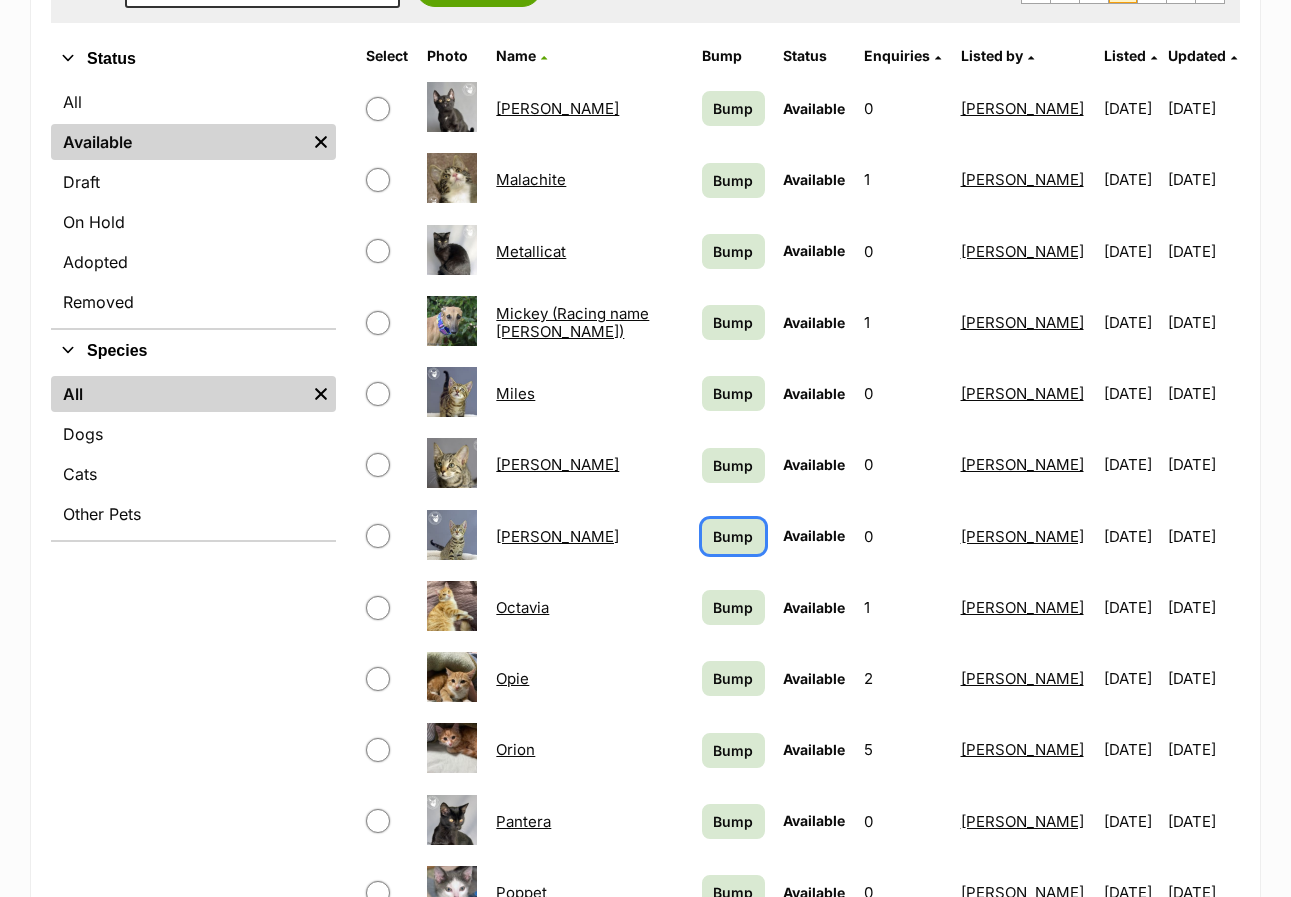 drag, startPoint x: 683, startPoint y: 489, endPoint x: 688, endPoint y: 518, distance: 29.427877 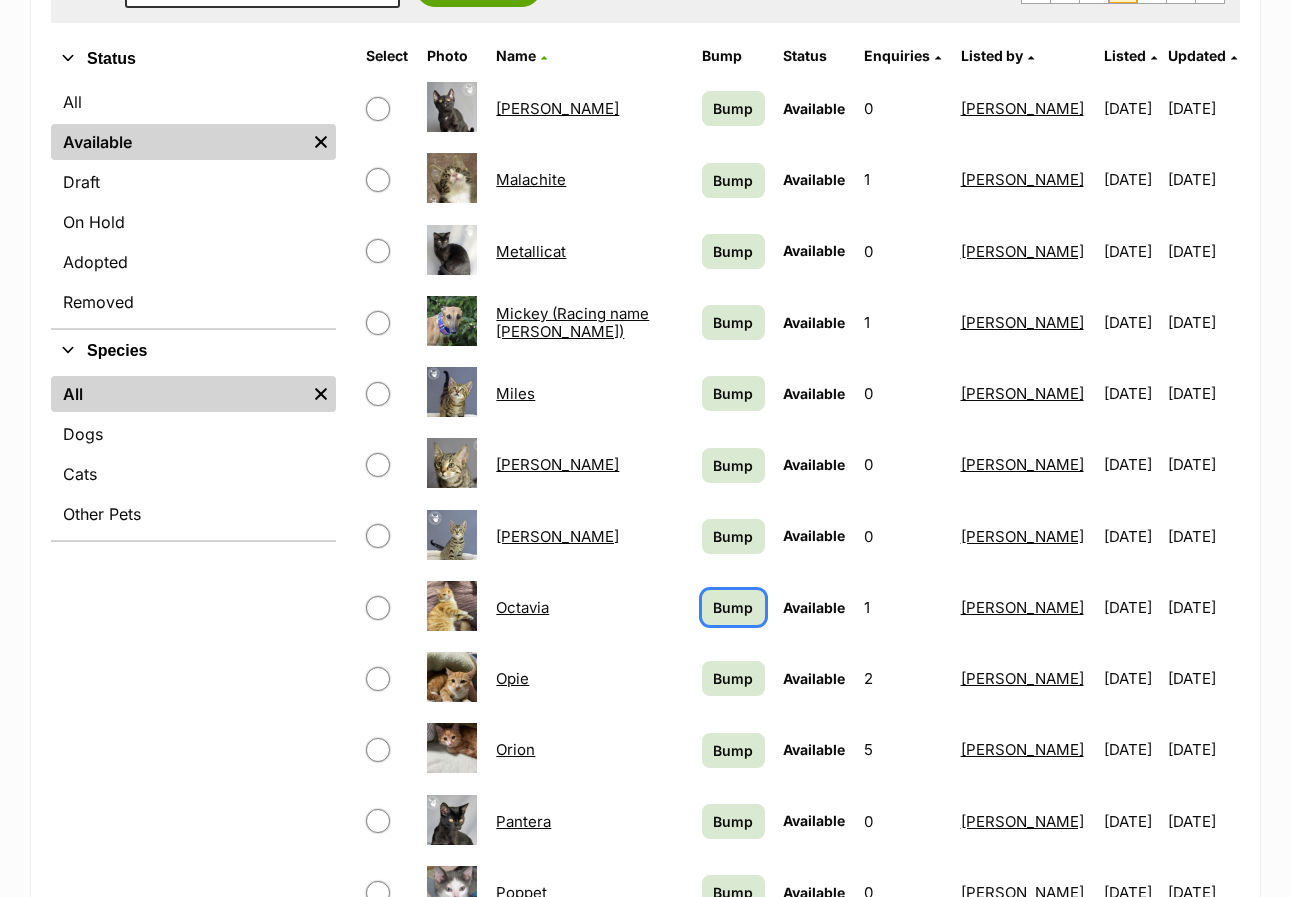 click on "Bump" at bounding box center [733, 607] 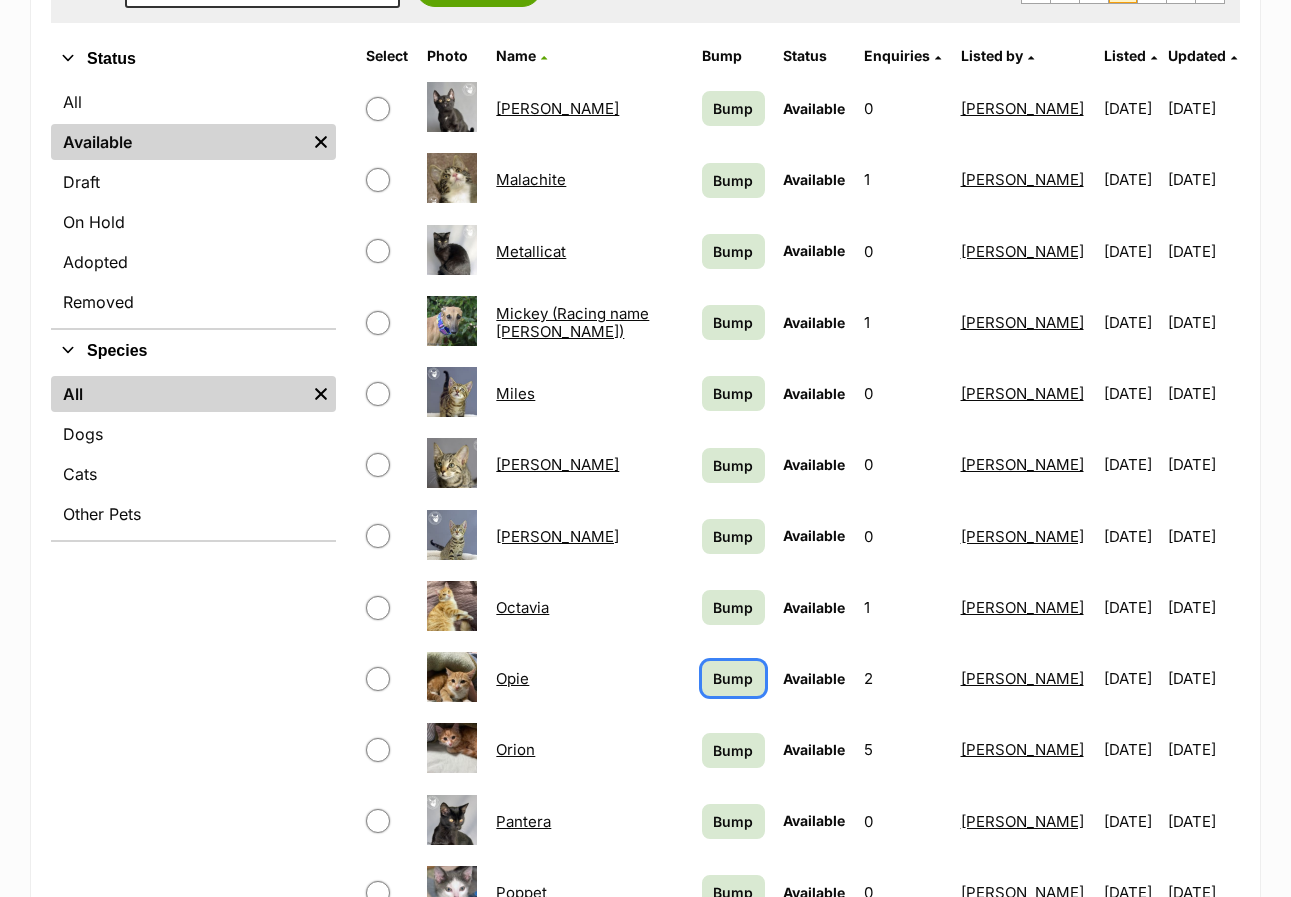 click on "Bump" at bounding box center (733, 678) 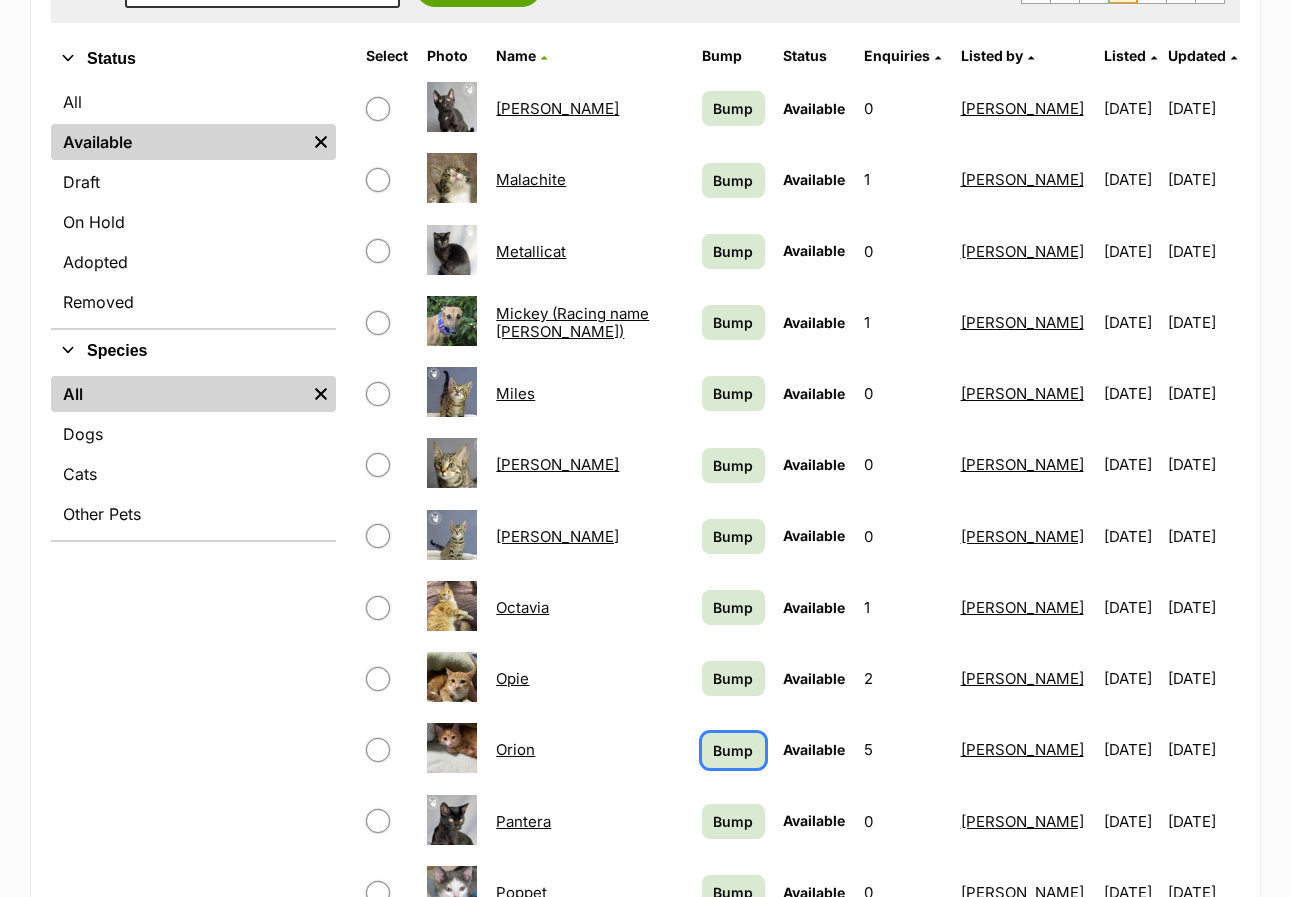 click on "Bump" at bounding box center [733, 750] 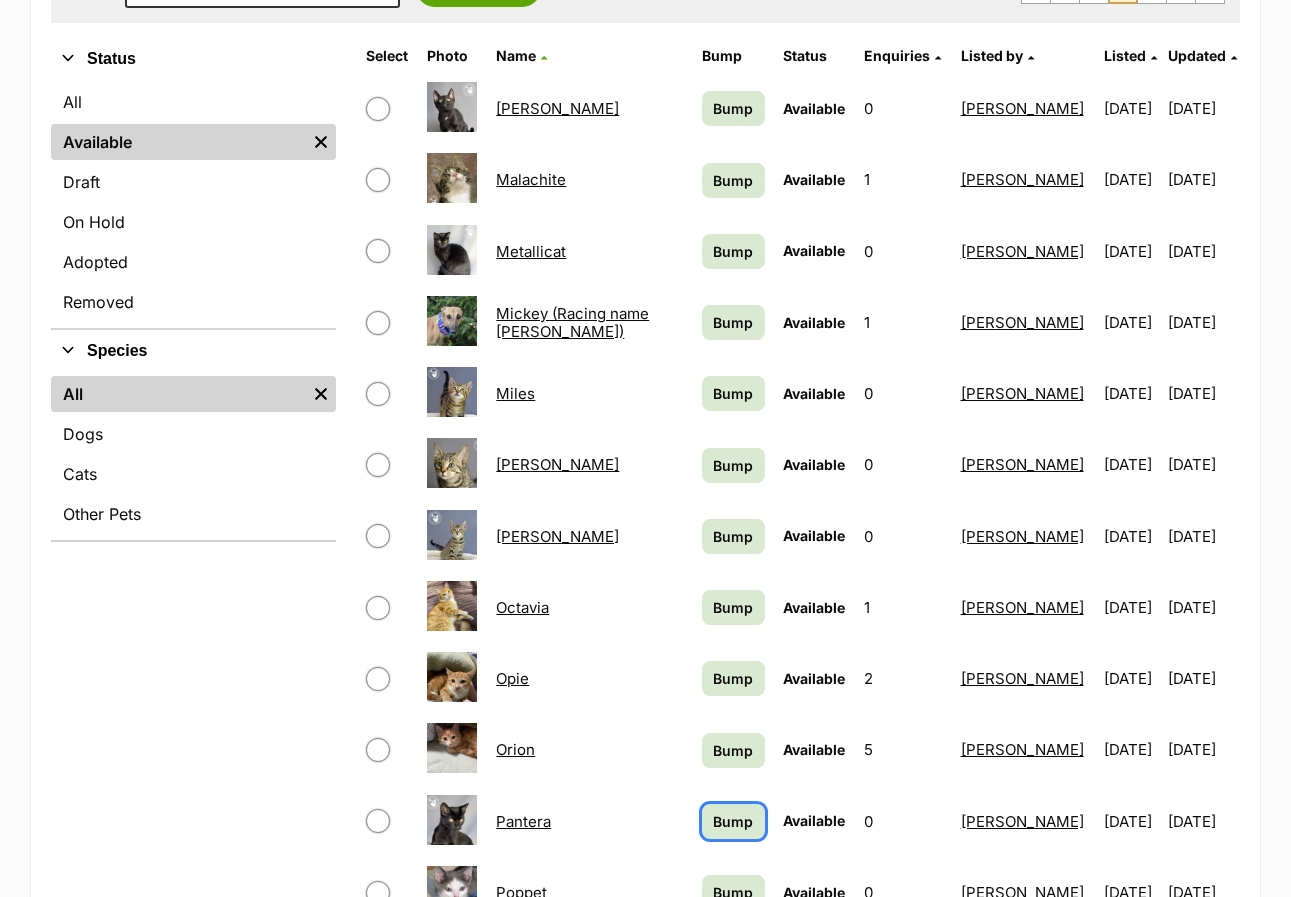 click on "Bump" at bounding box center [733, 821] 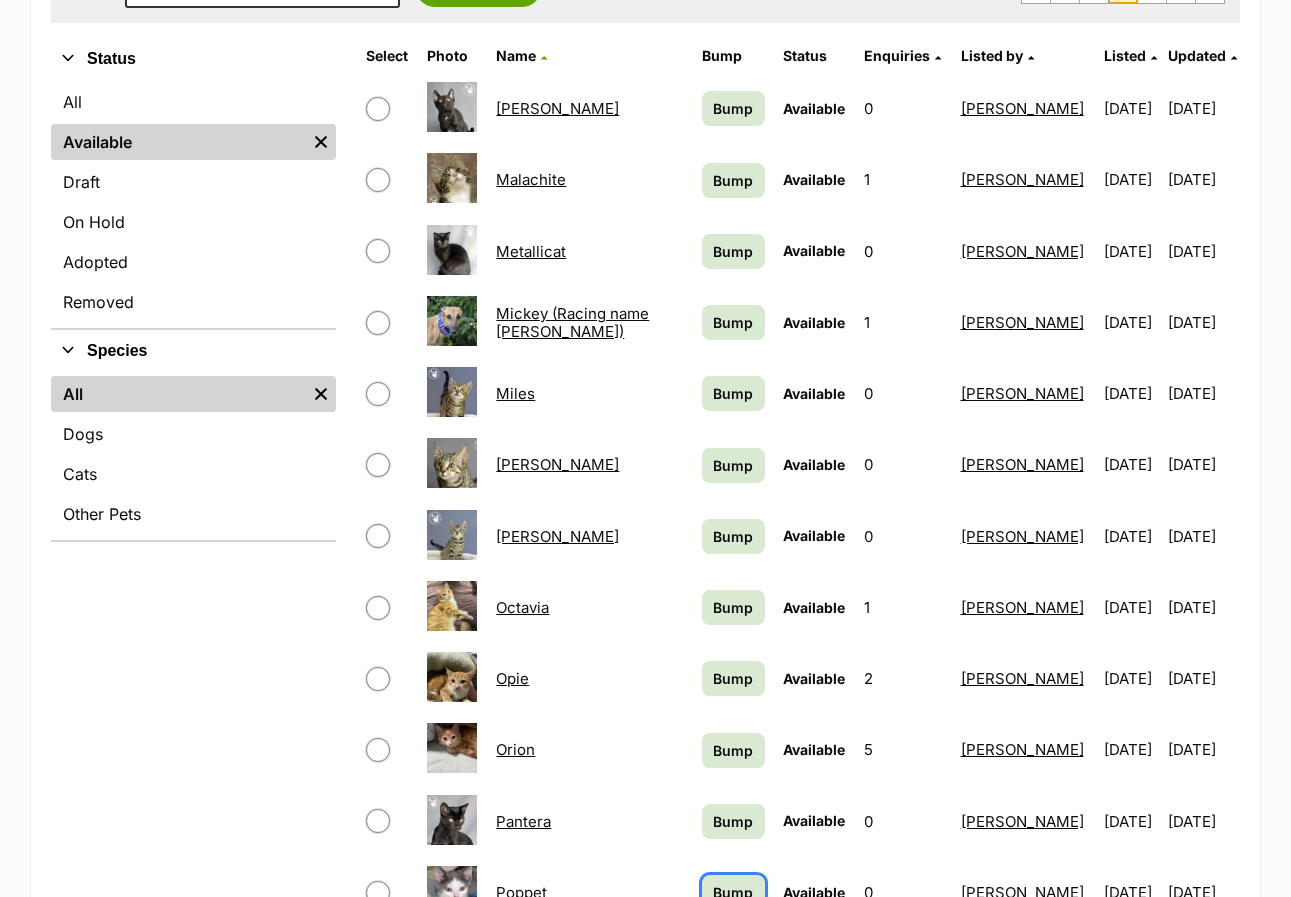 drag, startPoint x: 676, startPoint y: 854, endPoint x: 880, endPoint y: 744, distance: 231.76712 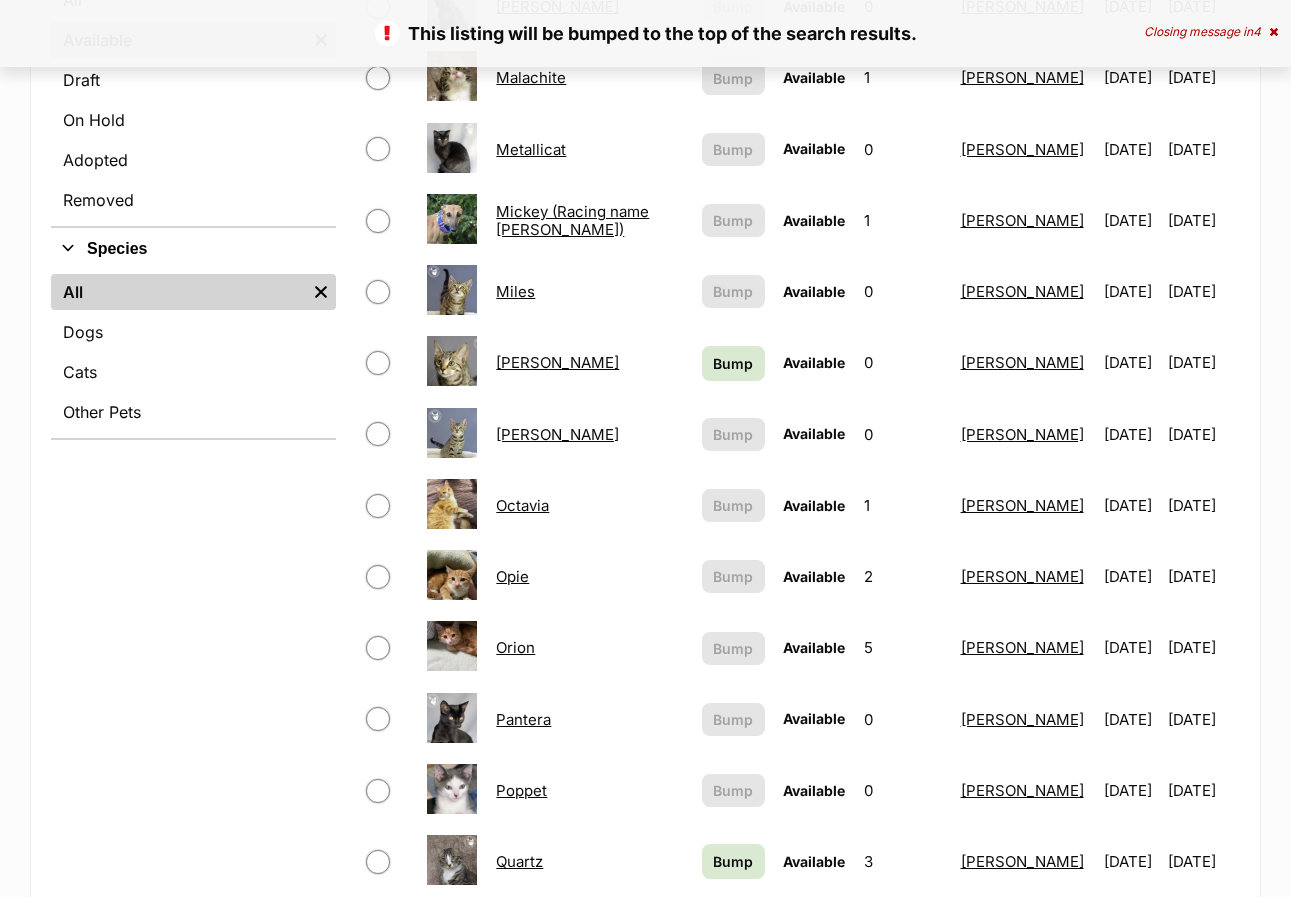 scroll, scrollTop: 600, scrollLeft: 0, axis: vertical 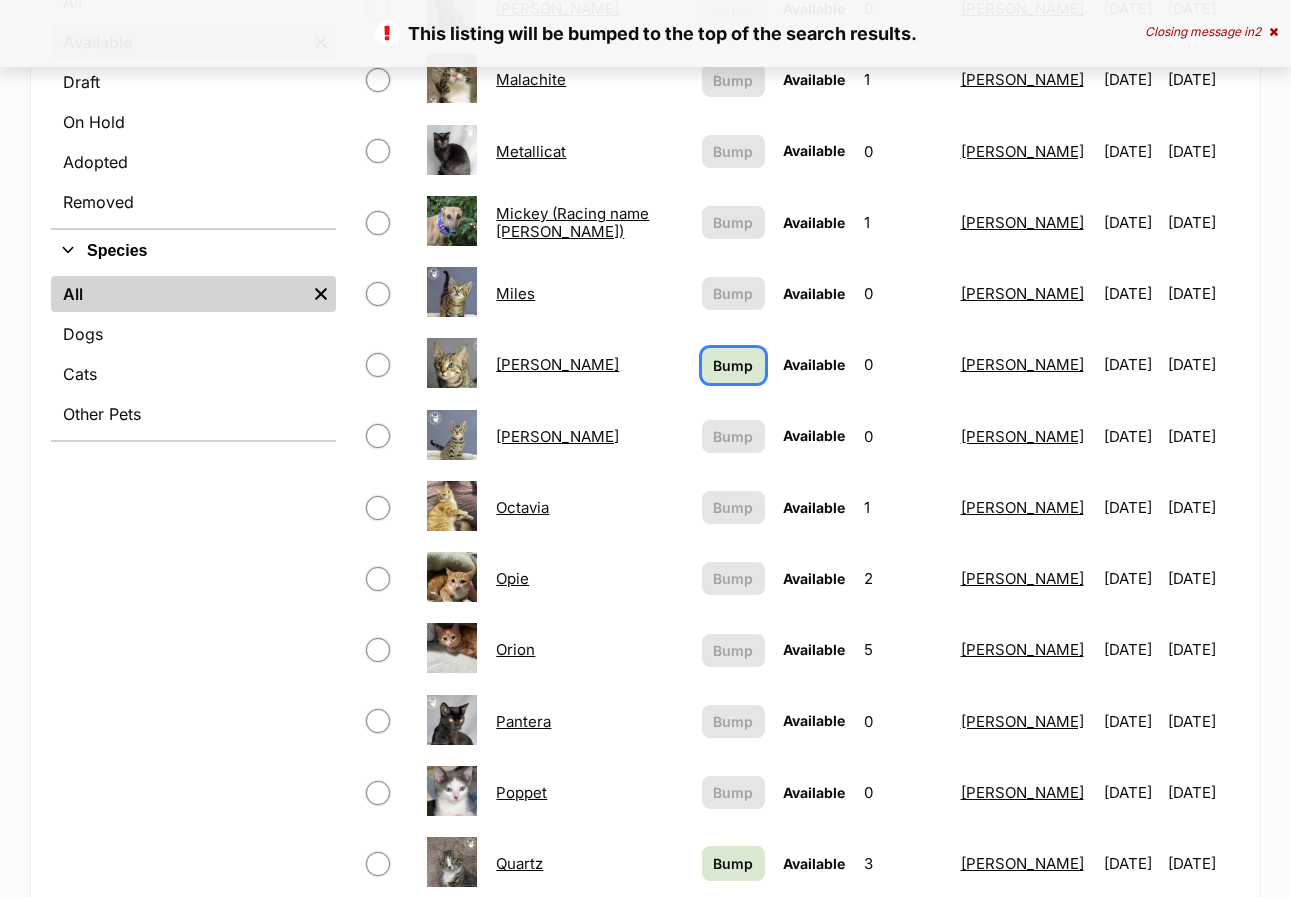 click on "Bump" at bounding box center [733, 365] 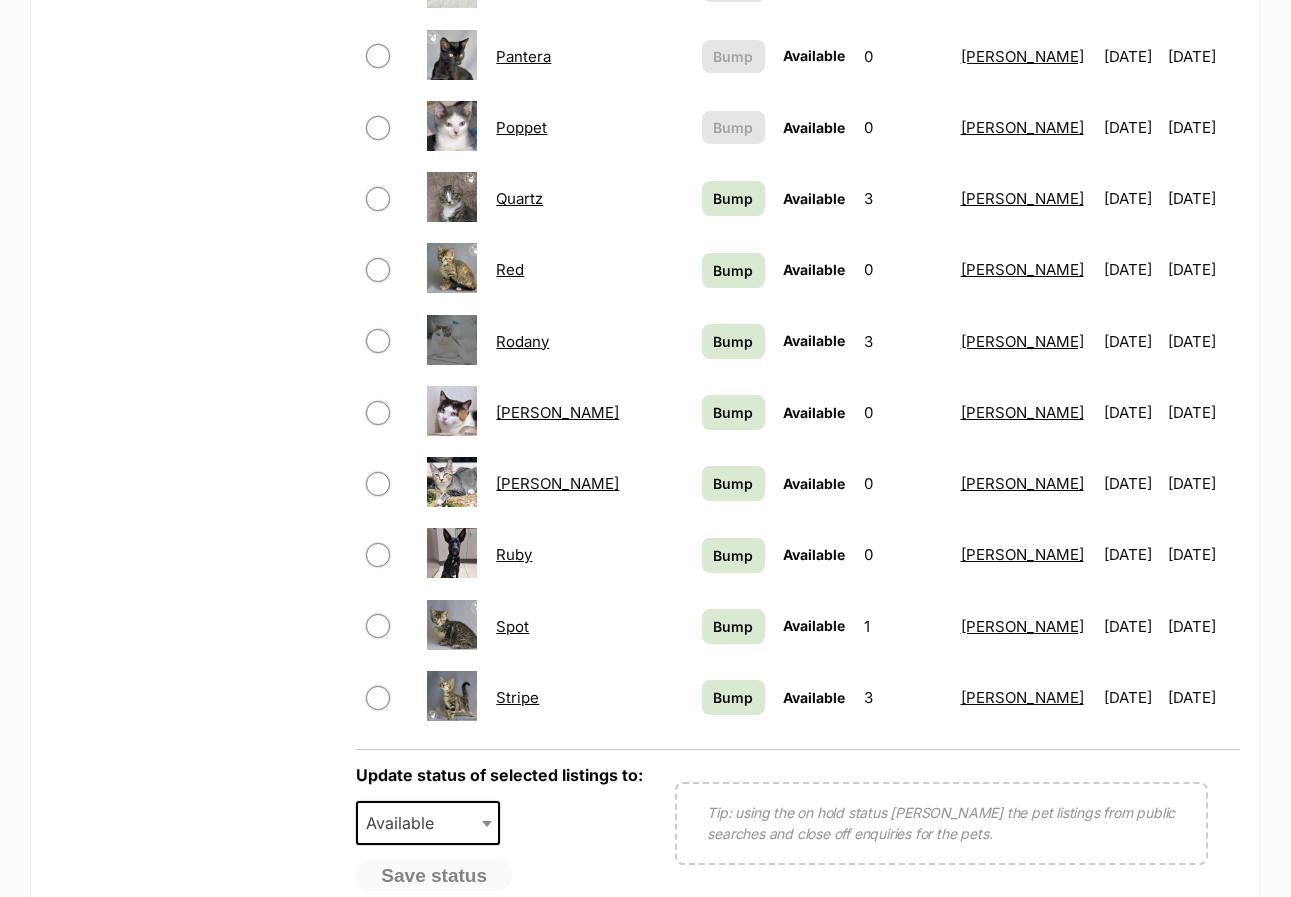 scroll, scrollTop: 1300, scrollLeft: 0, axis: vertical 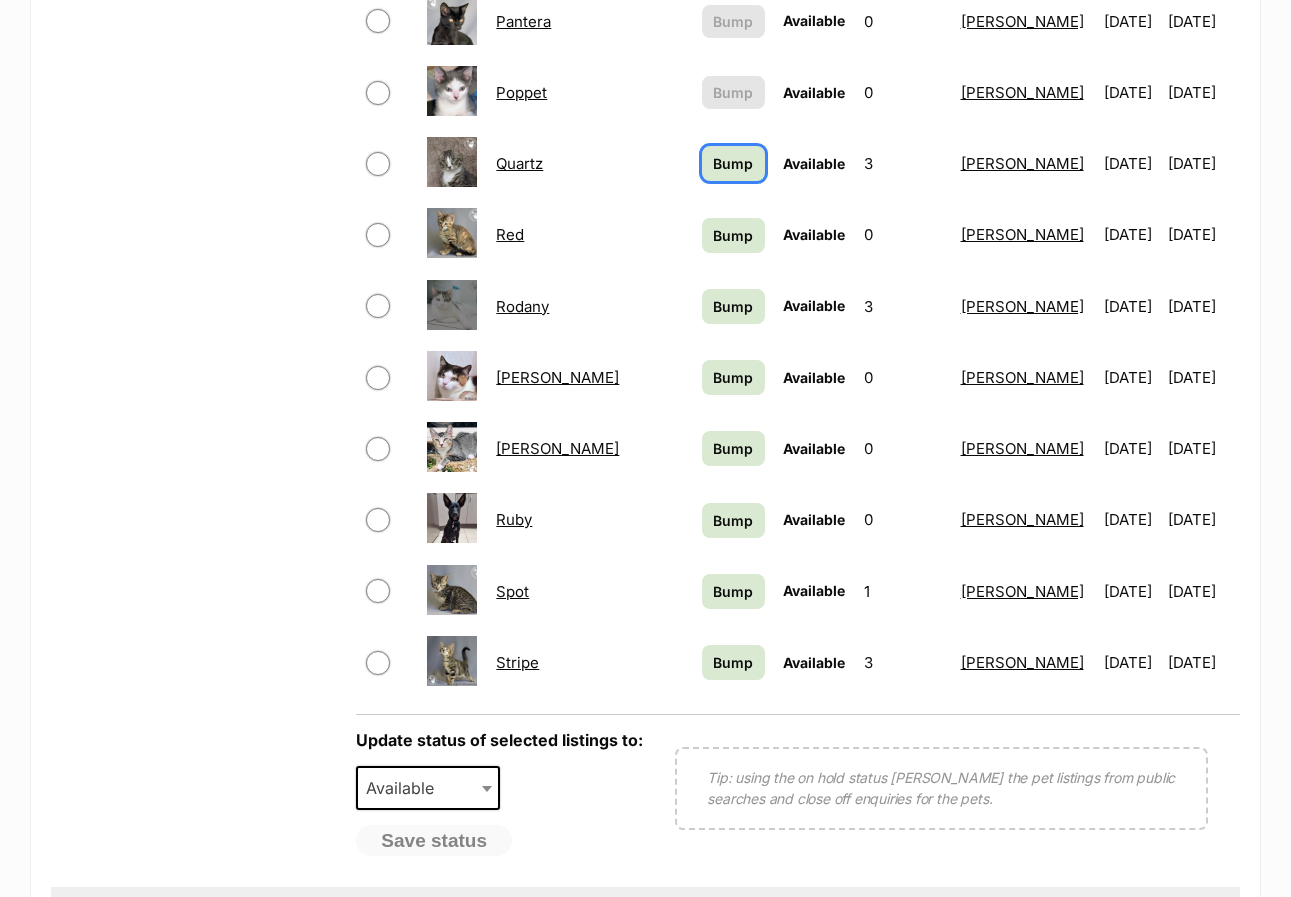 click on "Bump" at bounding box center [733, 163] 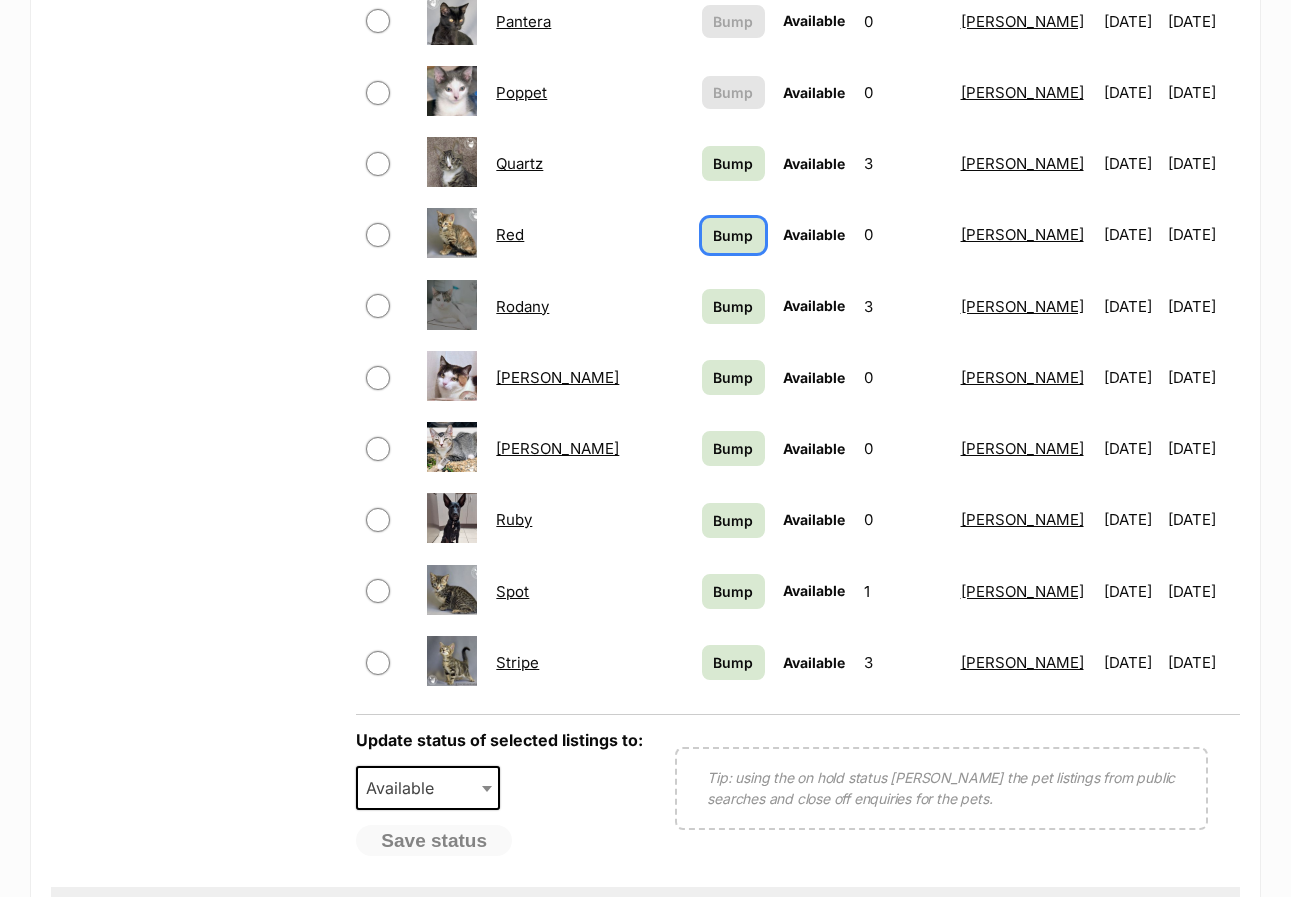 drag, startPoint x: 660, startPoint y: 190, endPoint x: 676, endPoint y: 251, distance: 63.06346 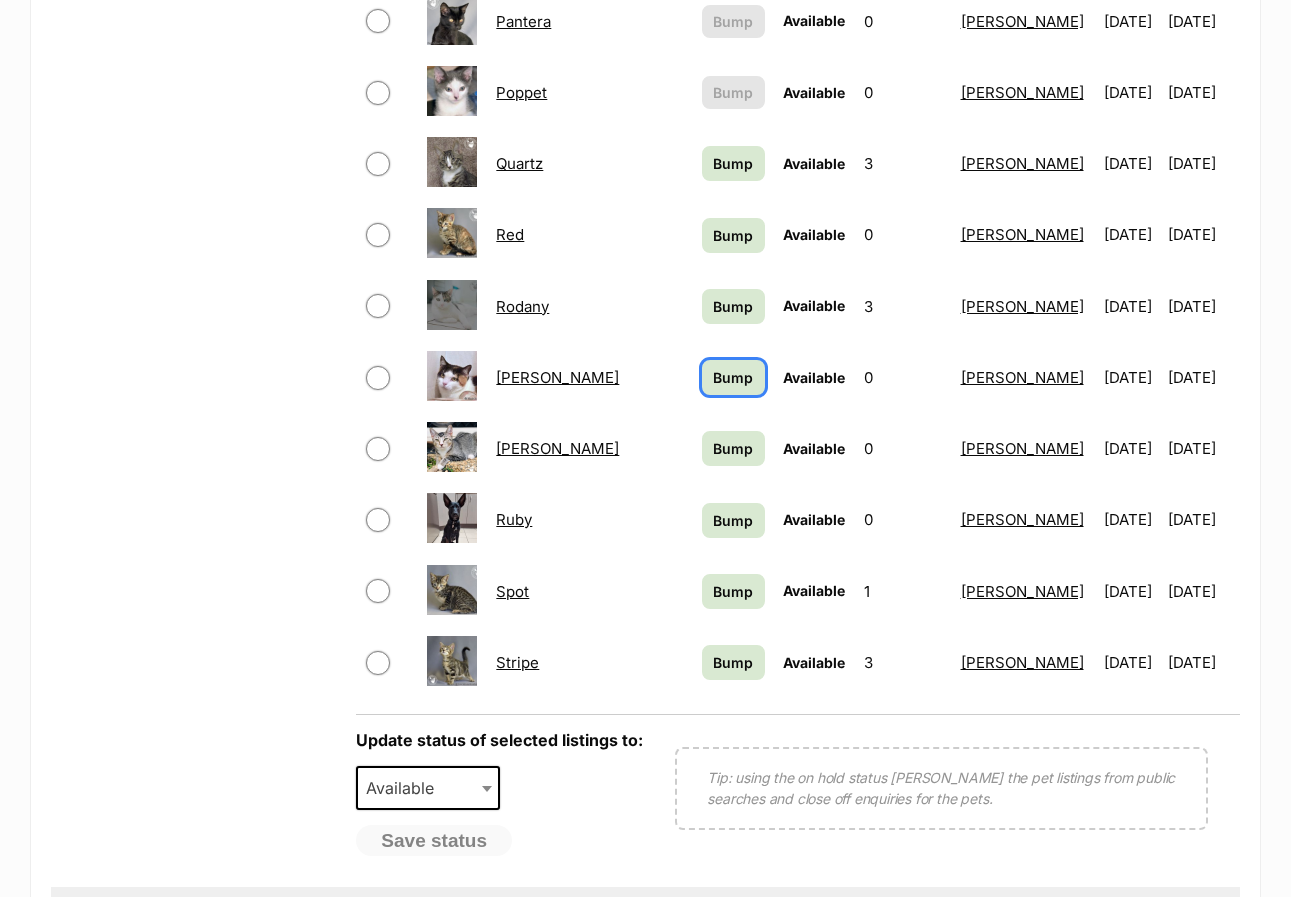 click on "Bump" at bounding box center (733, 377) 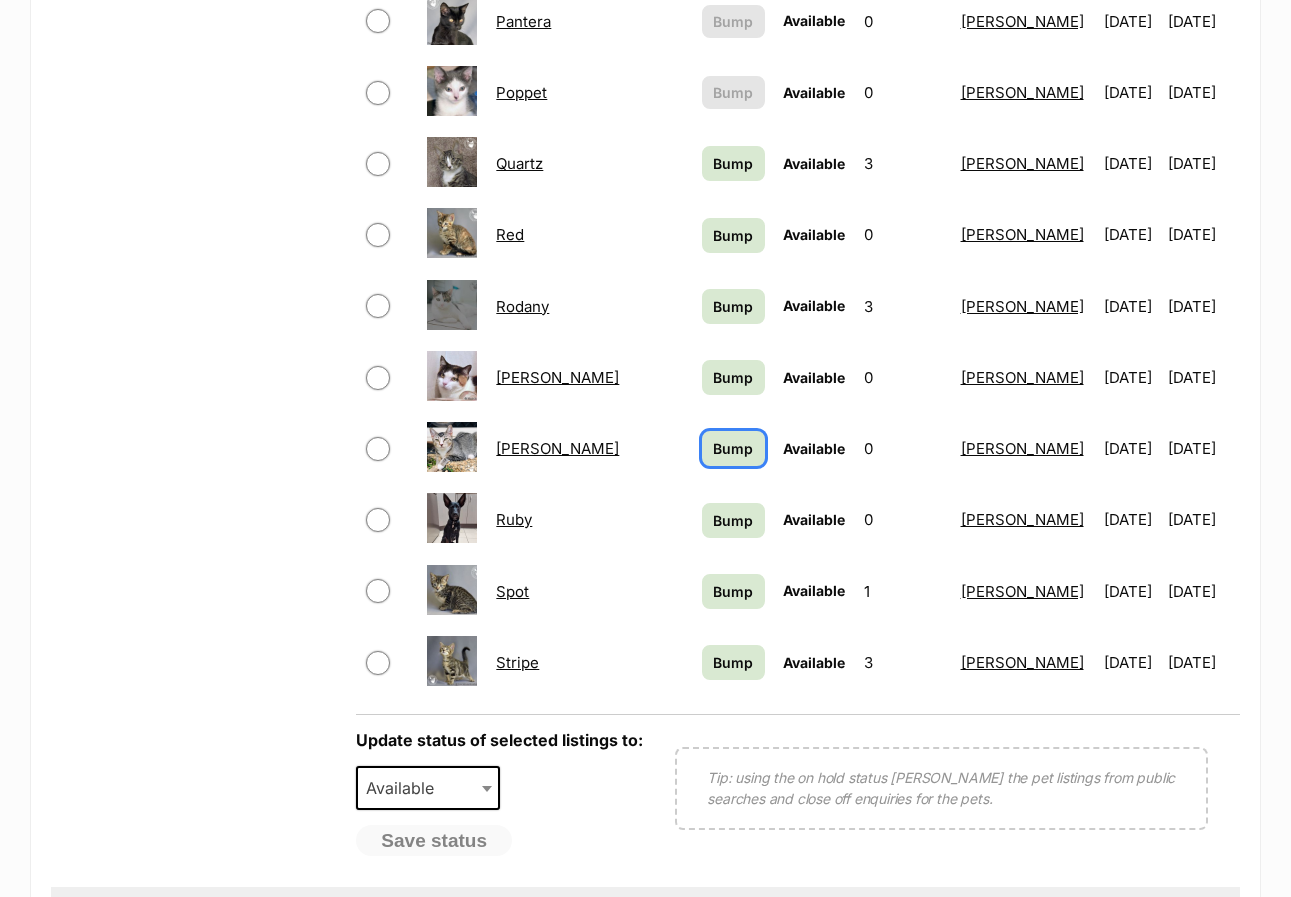 click on "Bump" at bounding box center (733, 448) 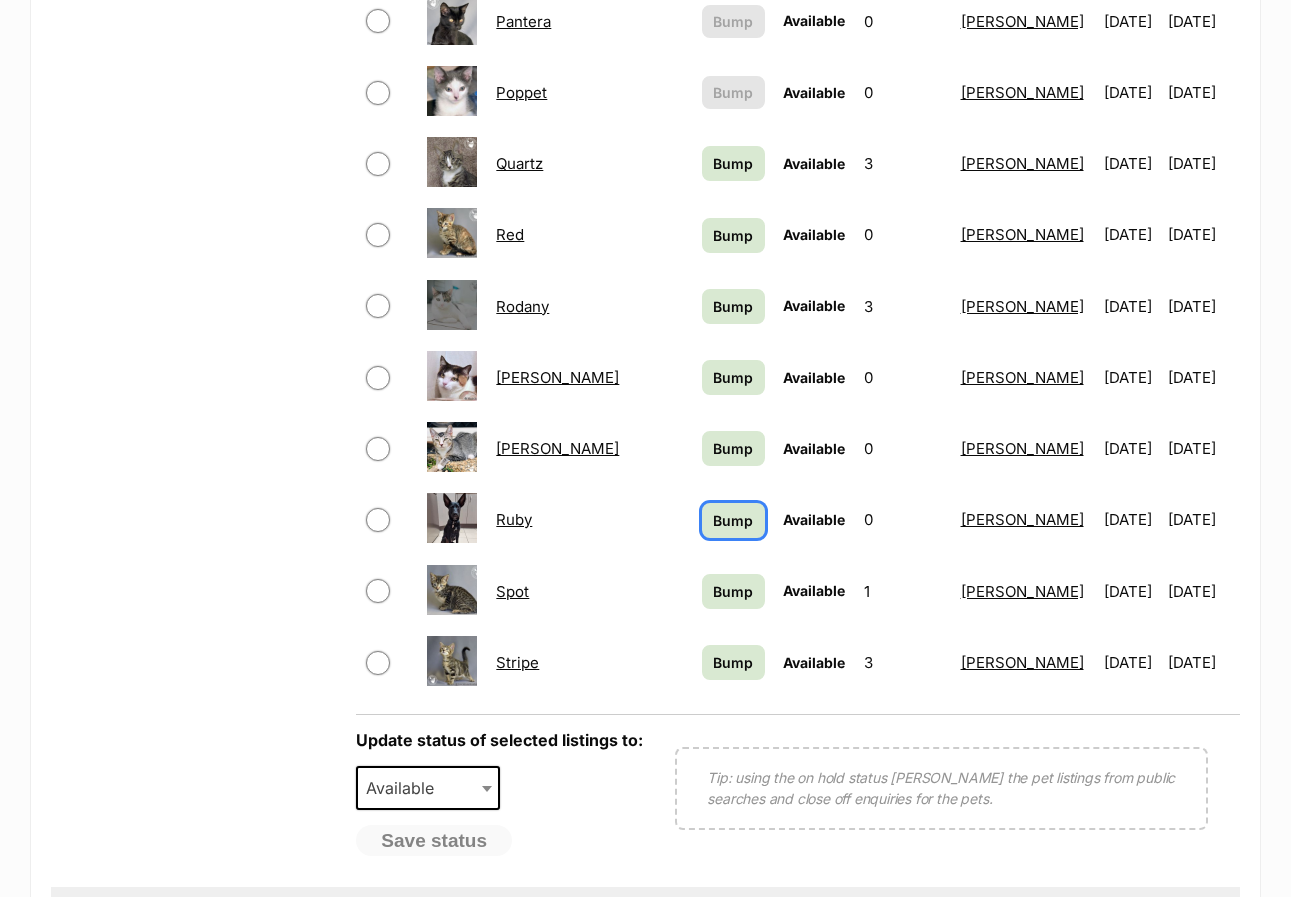 click on "Bump" at bounding box center [733, 520] 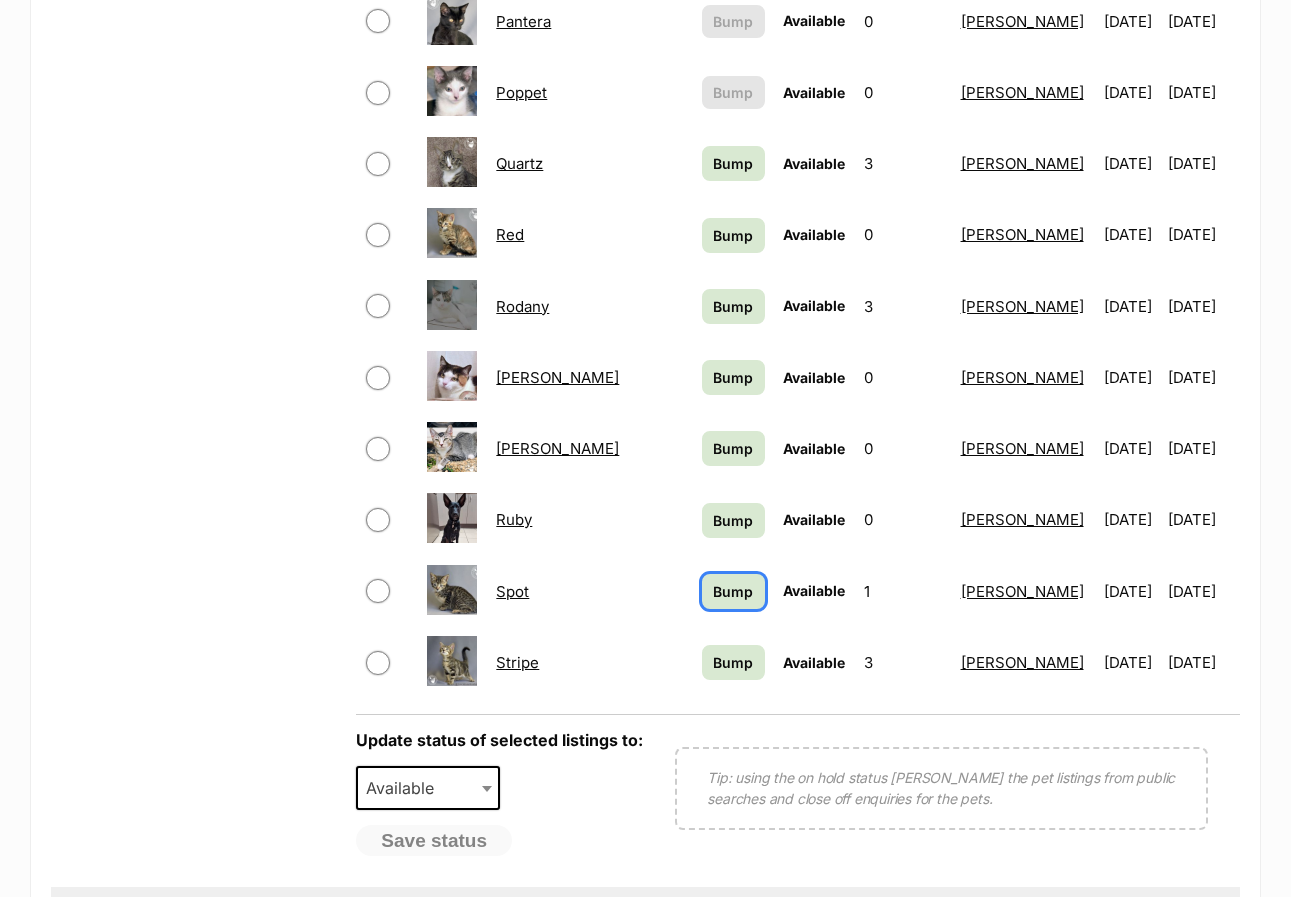 click on "Bump" at bounding box center (733, 591) 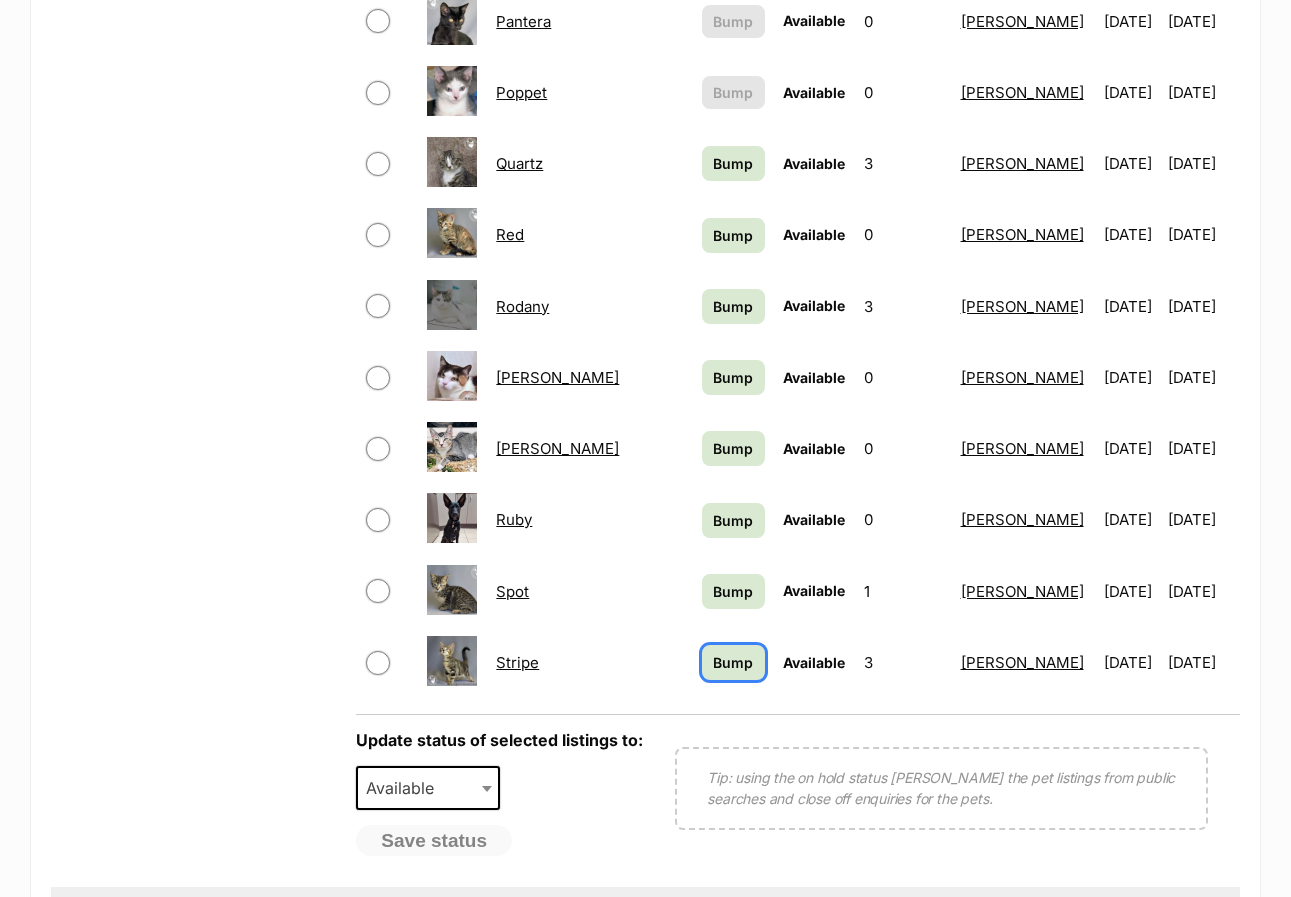 click on "Bump" at bounding box center (733, 662) 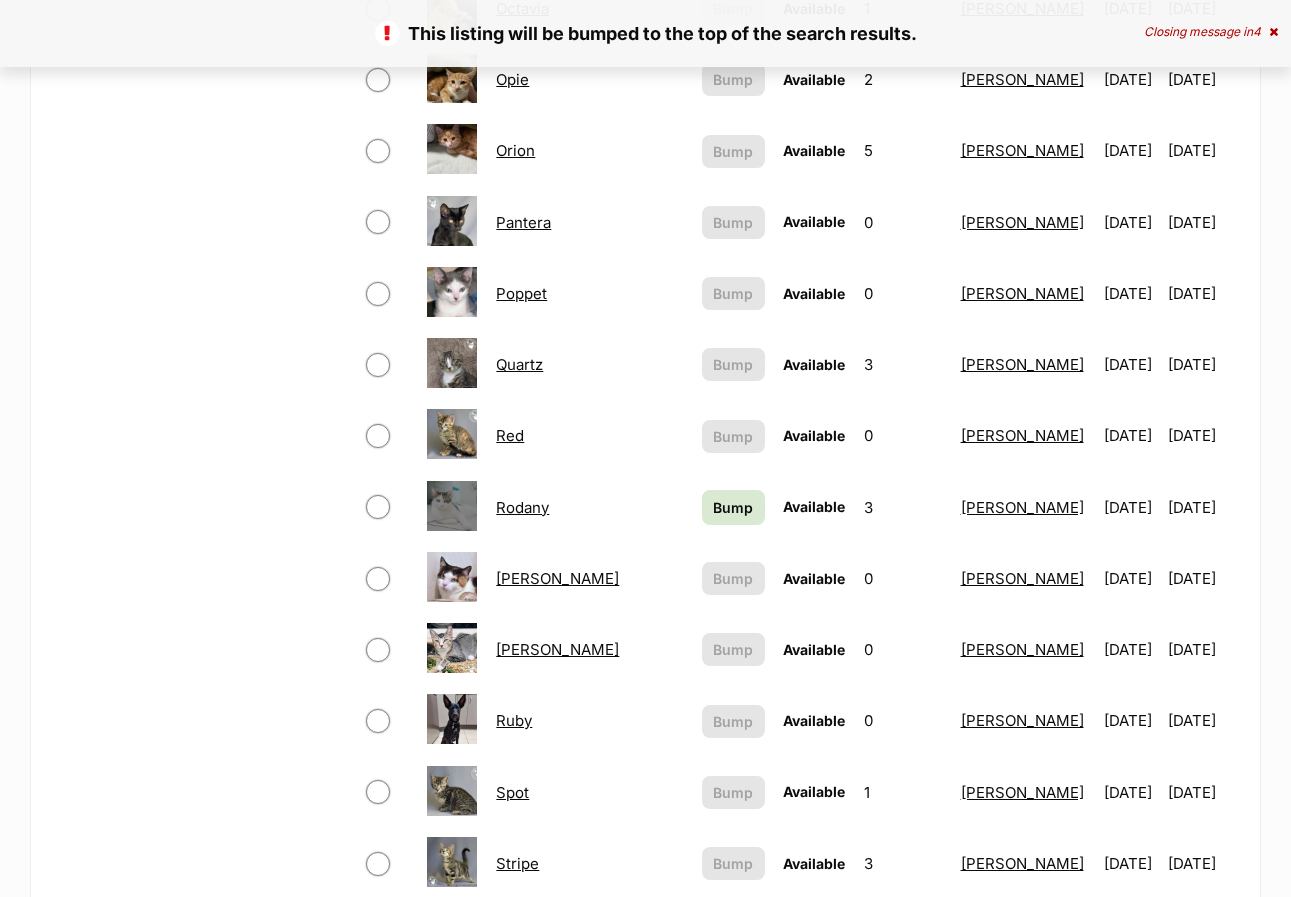 scroll, scrollTop: 1100, scrollLeft: 0, axis: vertical 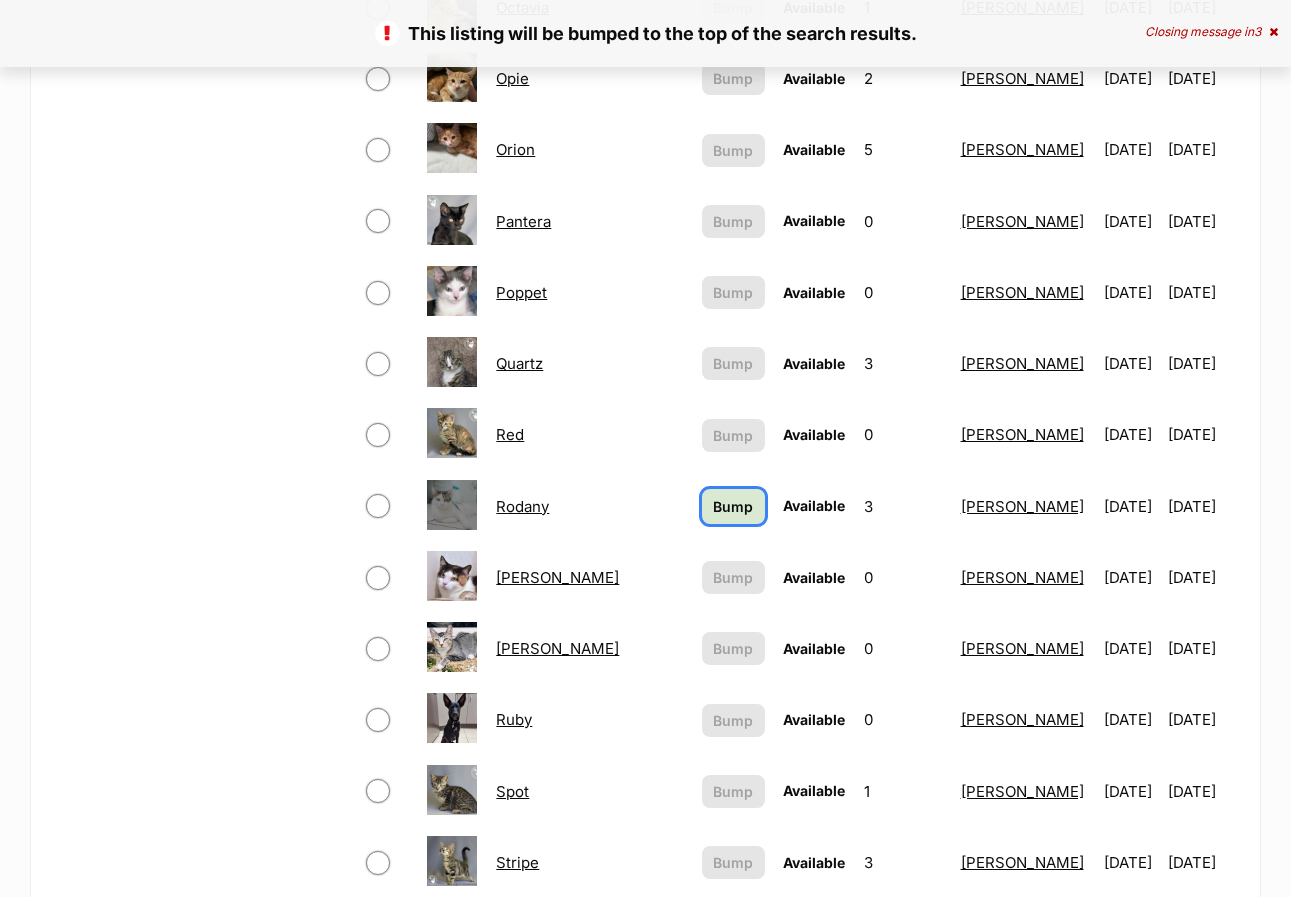 click on "Bump" at bounding box center [733, 506] 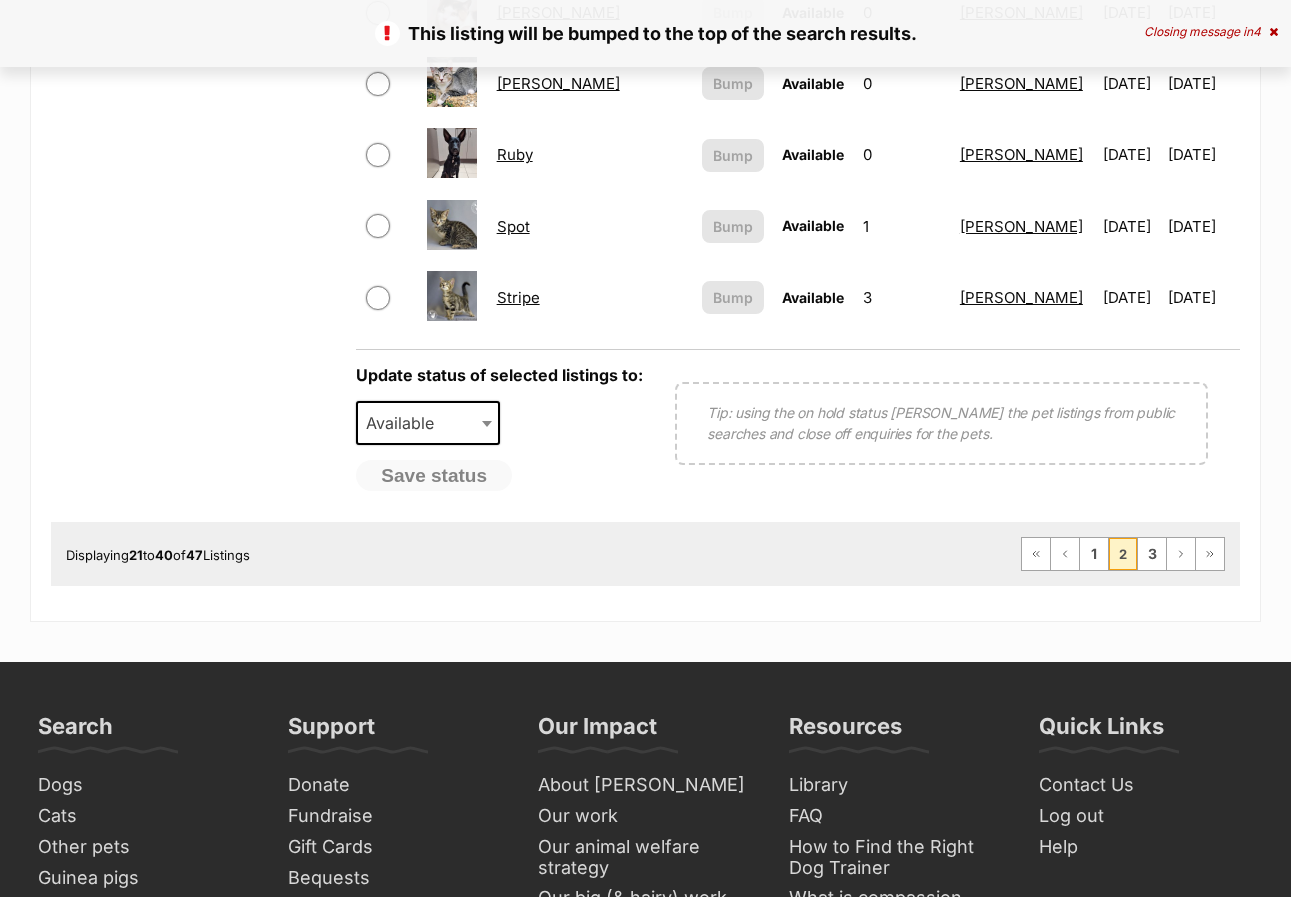 scroll, scrollTop: 1700, scrollLeft: 0, axis: vertical 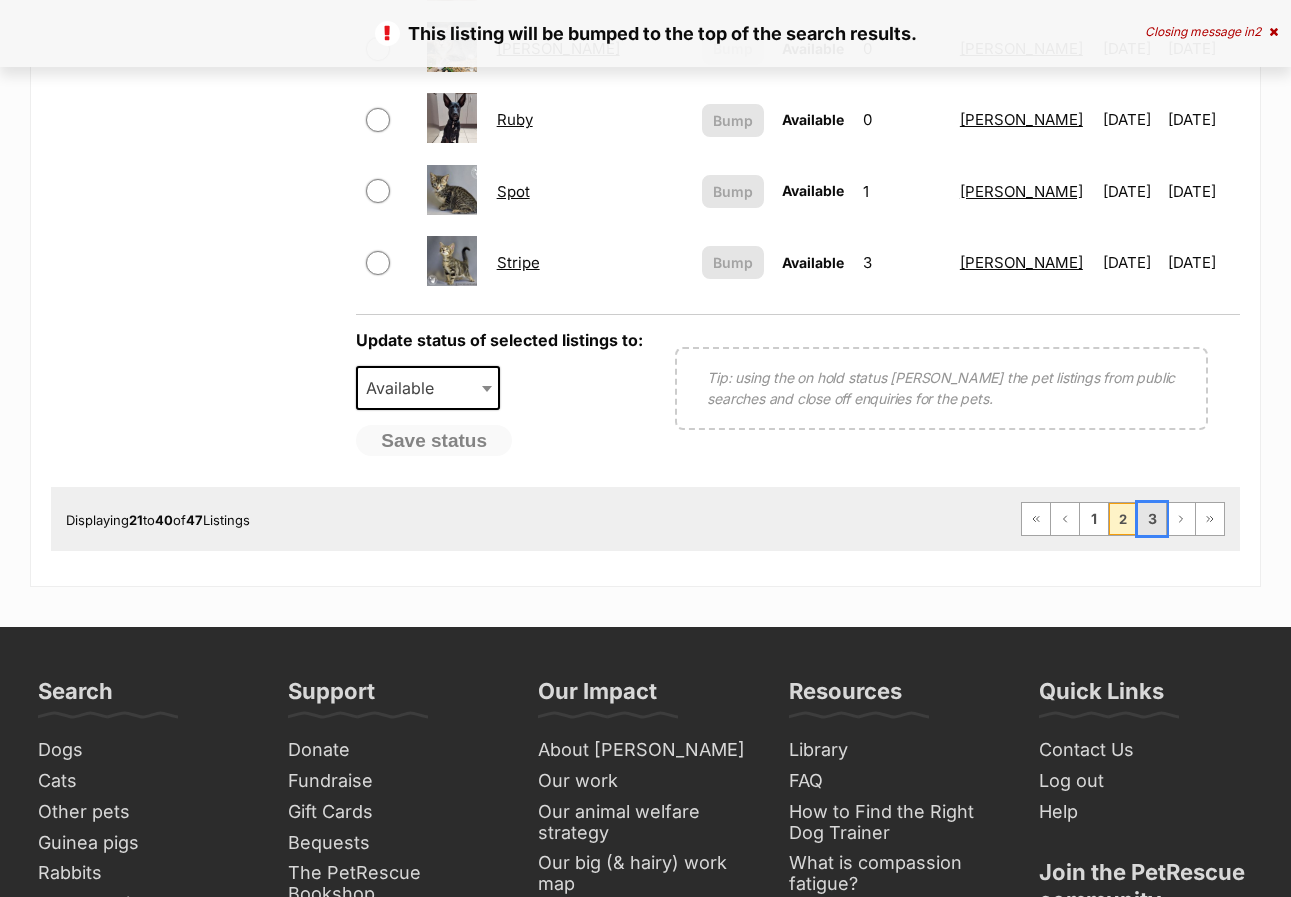 click on "3" at bounding box center [1152, 519] 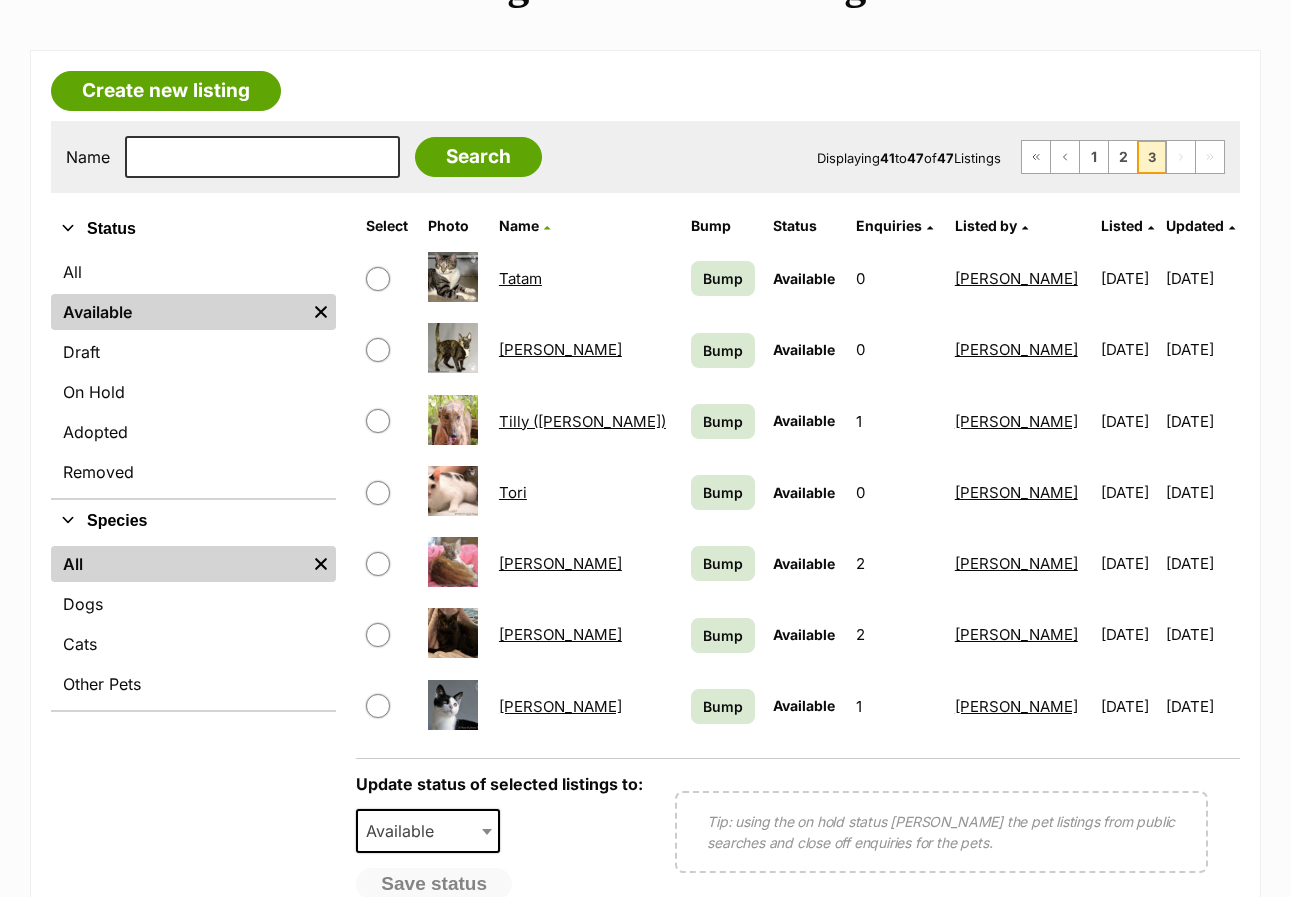scroll, scrollTop: 400, scrollLeft: 0, axis: vertical 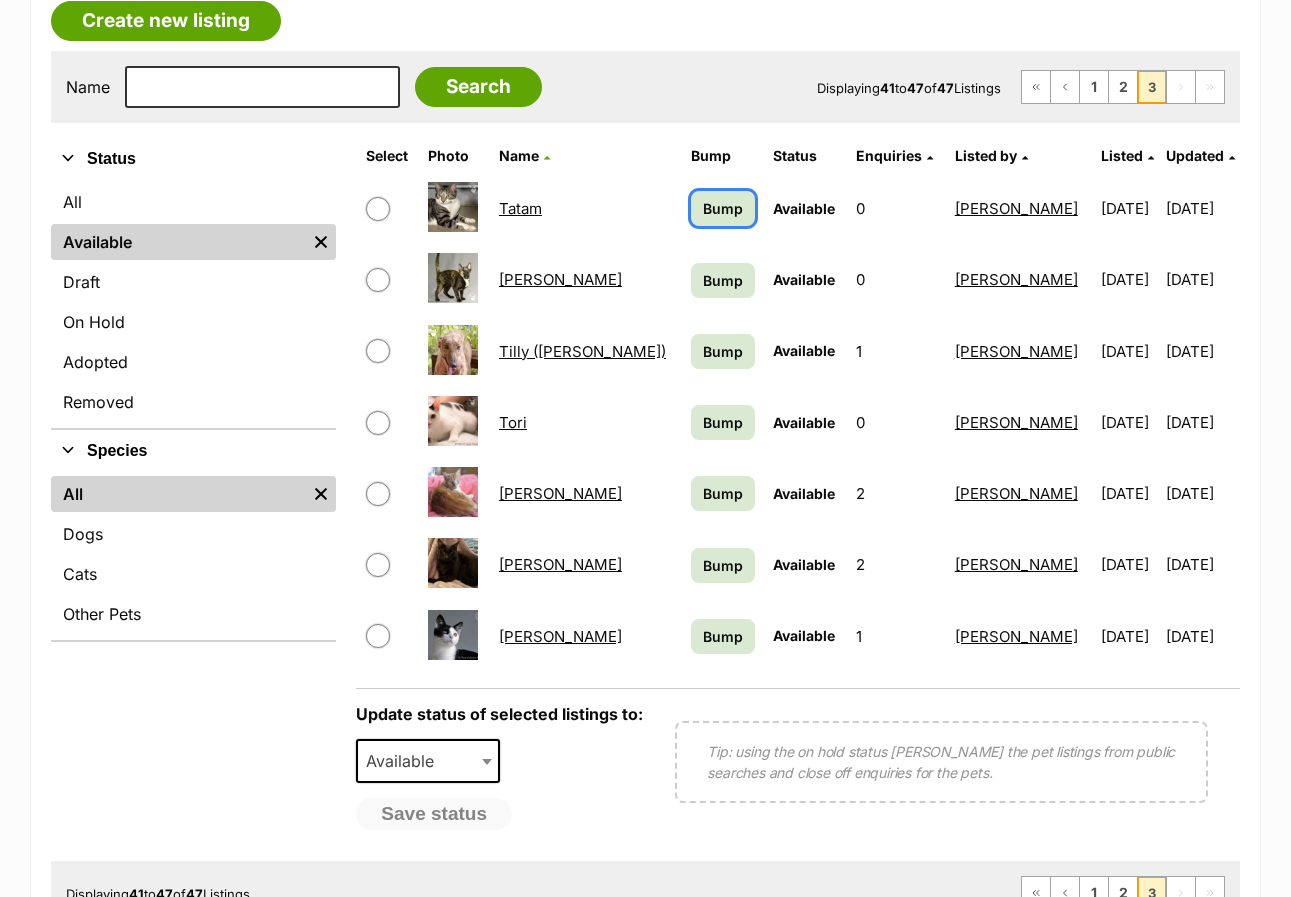 click on "Bump" at bounding box center (723, 208) 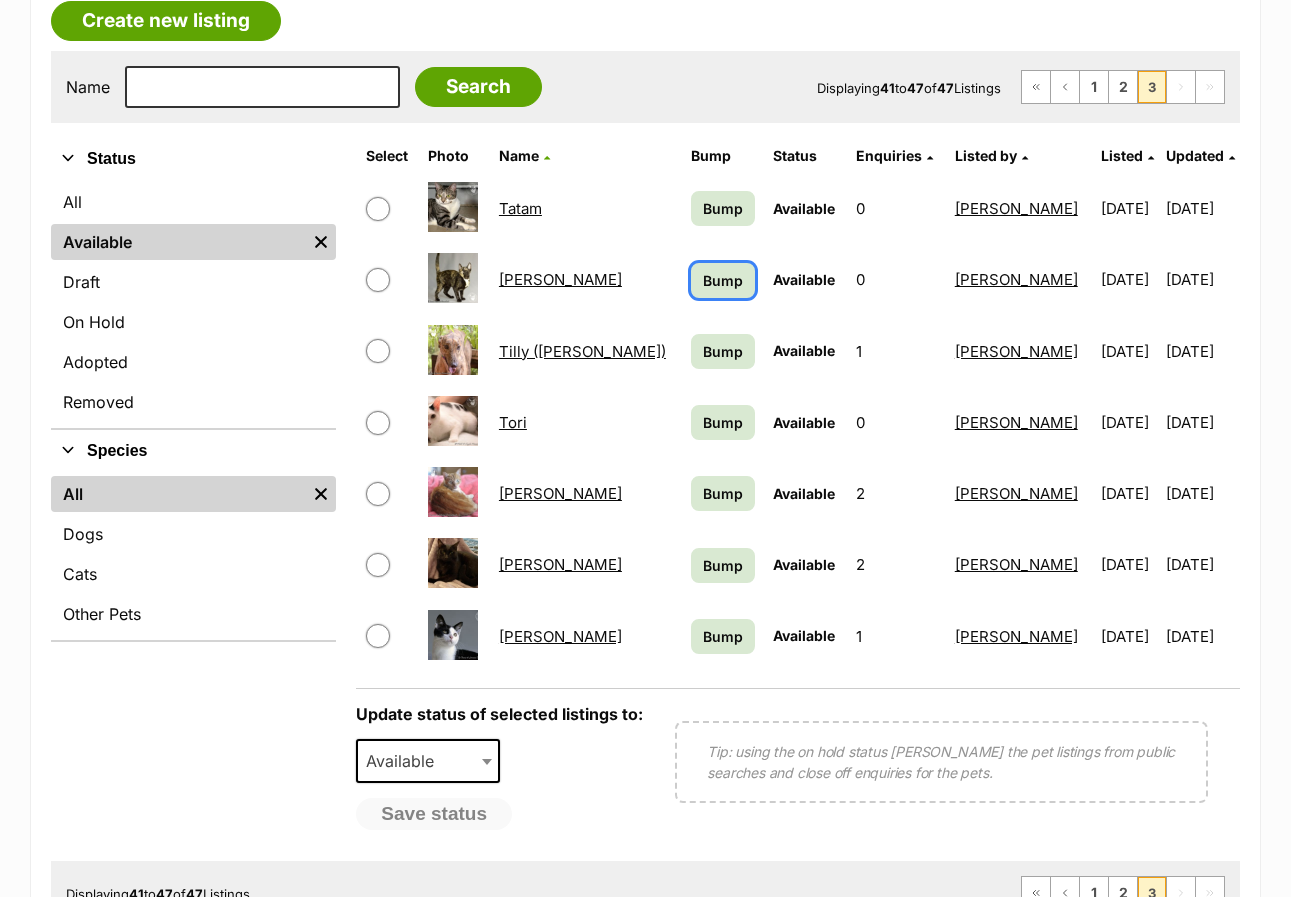 click on "Bump" at bounding box center (723, 280) 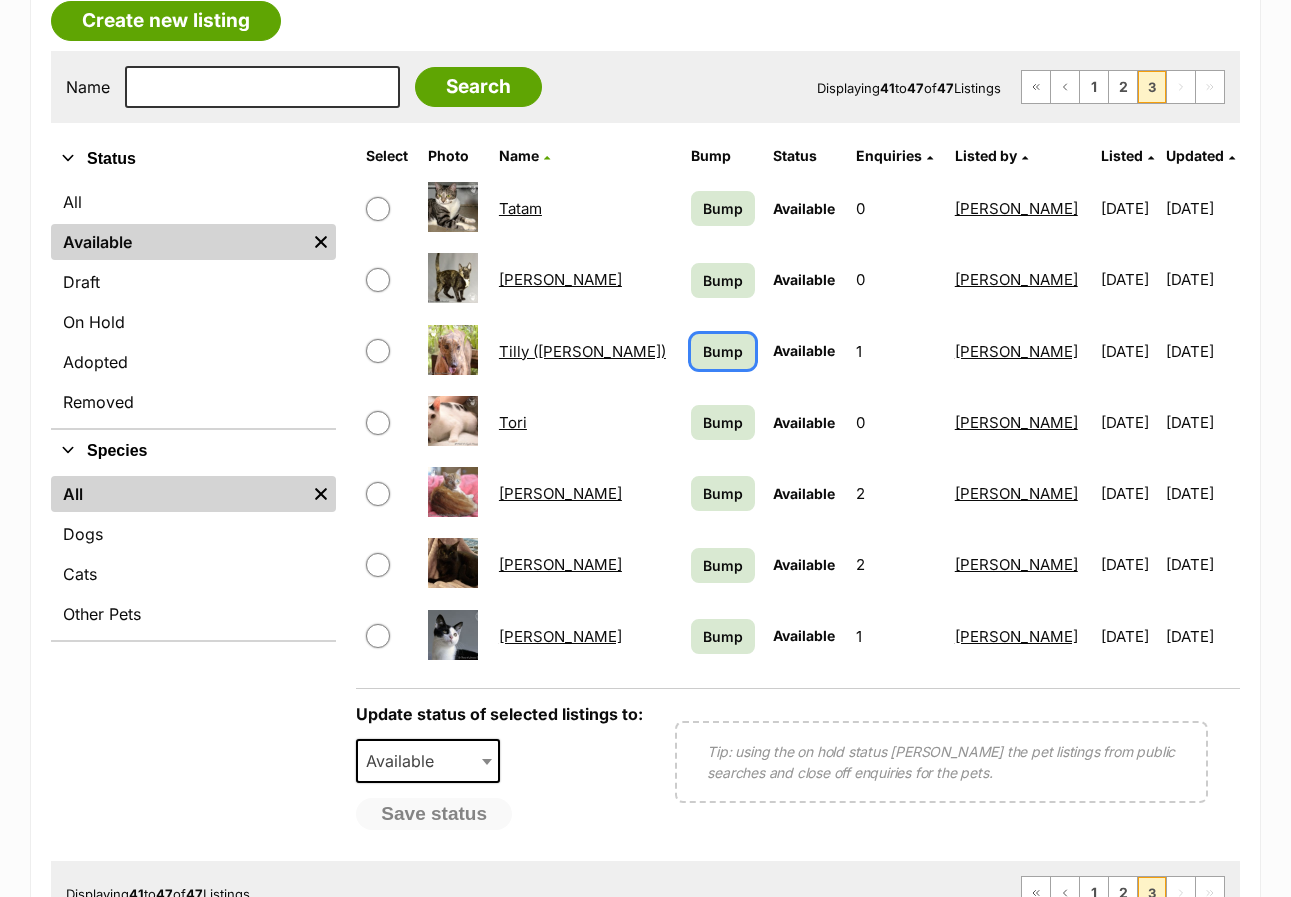 click on "Bump" at bounding box center [723, 351] 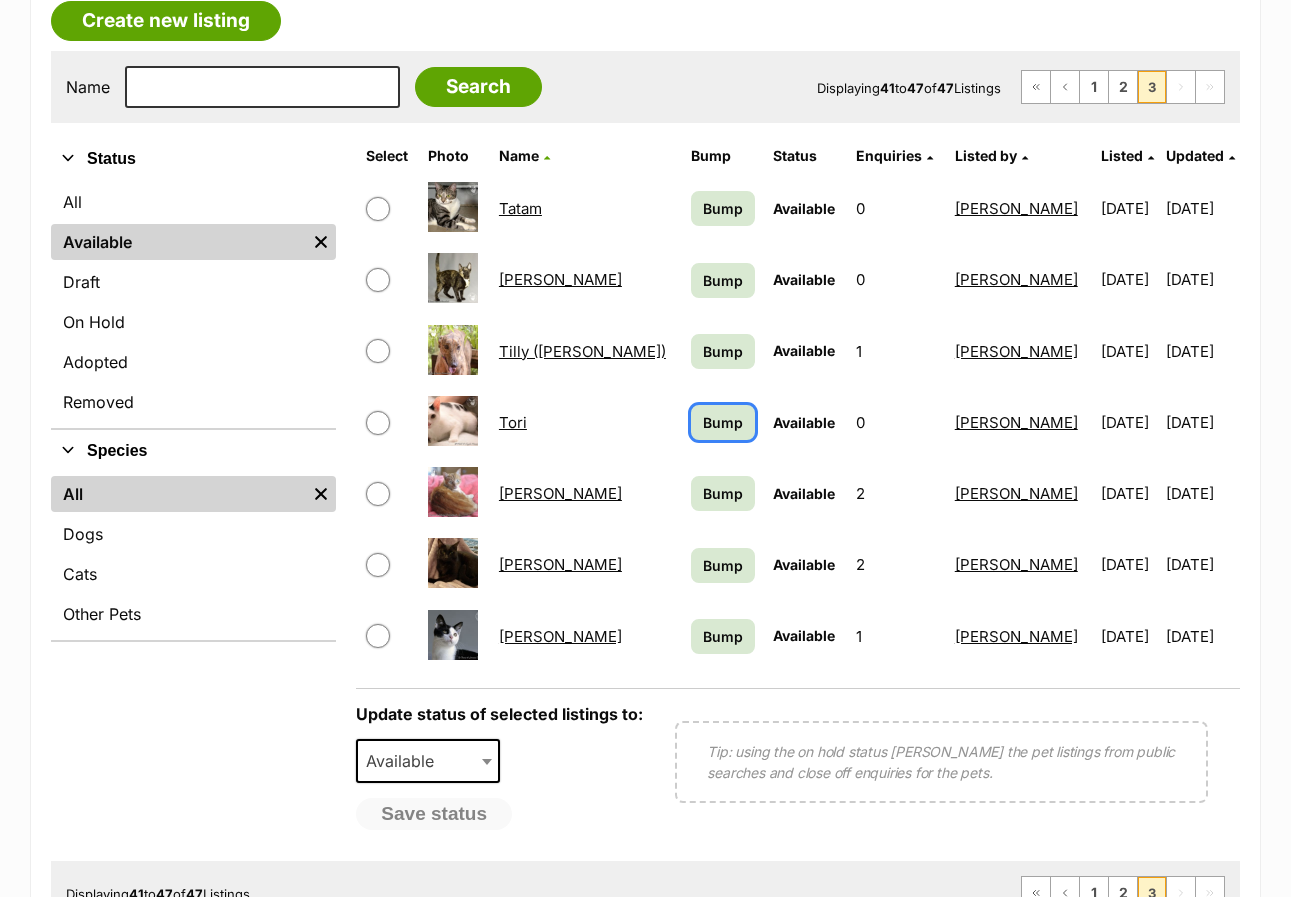 drag, startPoint x: 682, startPoint y: 382, endPoint x: 660, endPoint y: 456, distance: 77.201035 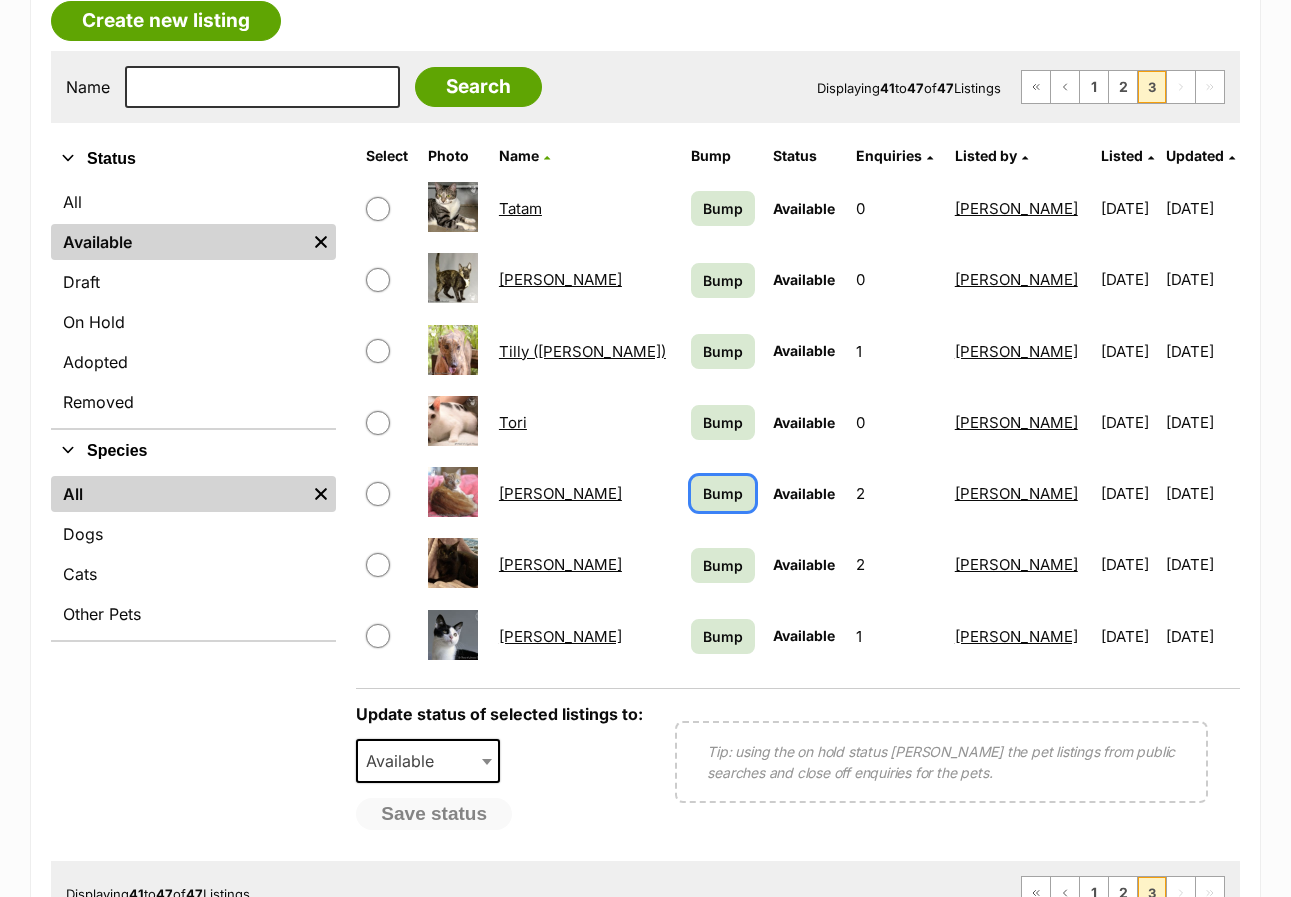 click on "Bump" at bounding box center [723, 493] 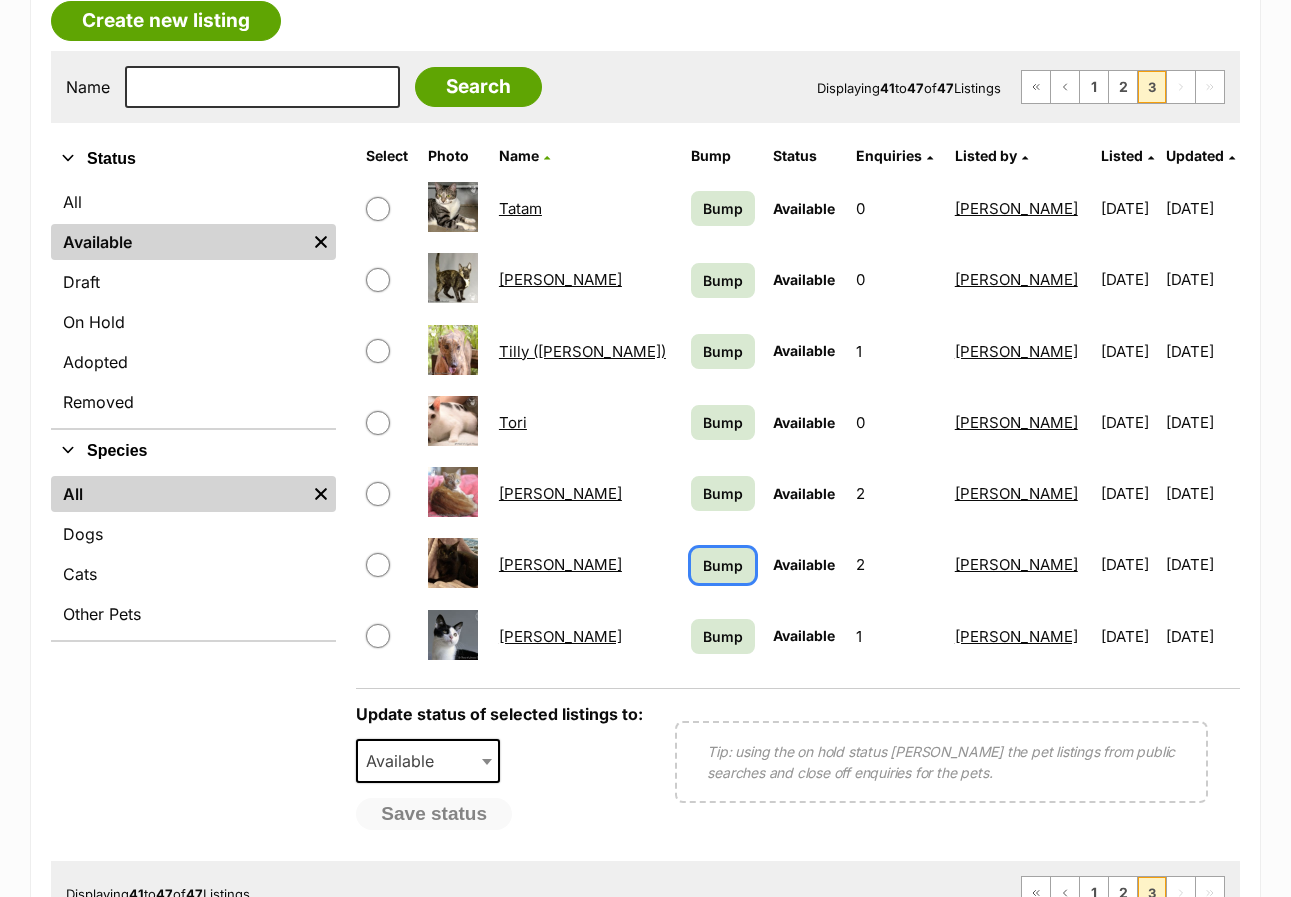 click on "Bump" at bounding box center (723, 565) 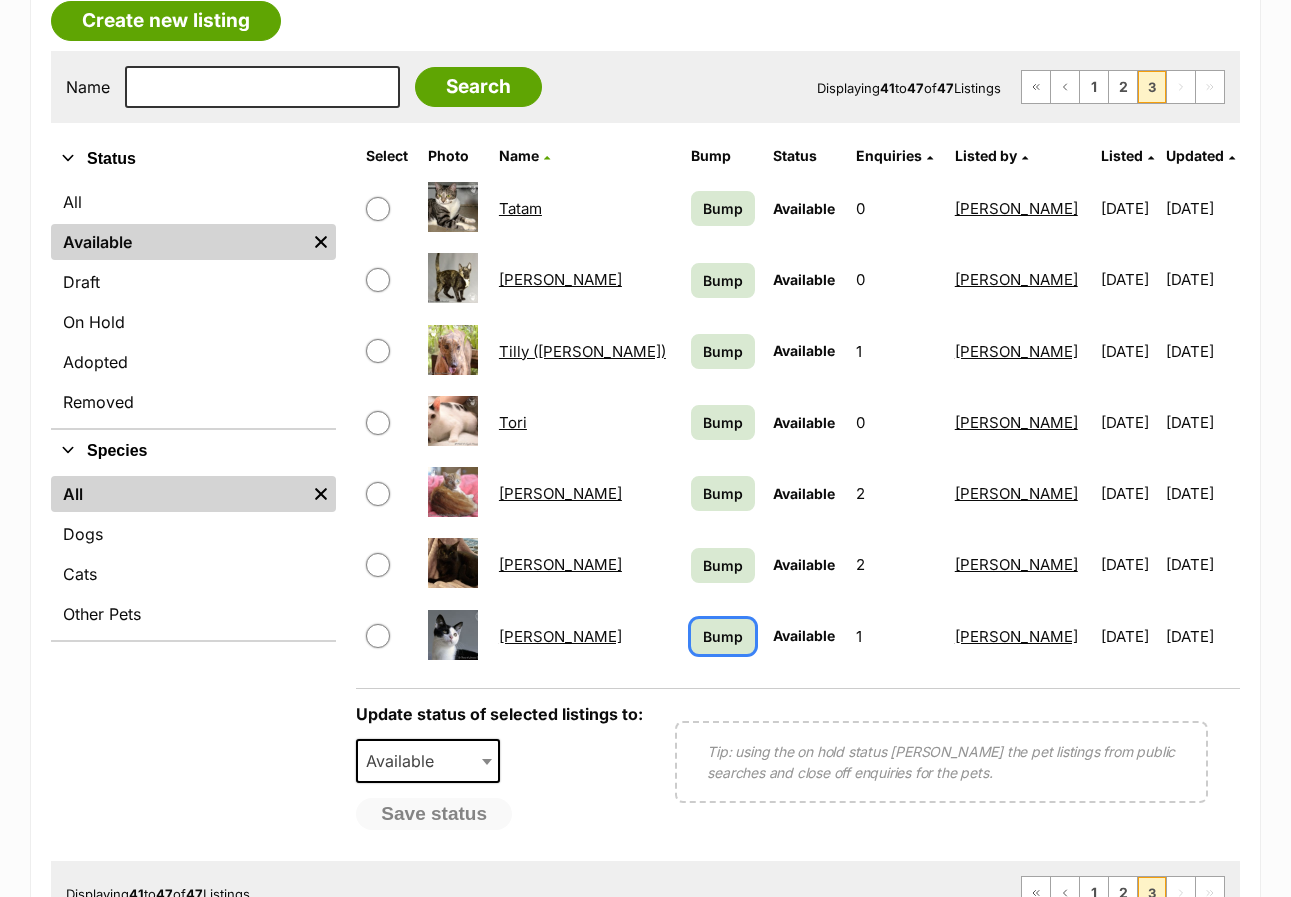 click on "Bump" at bounding box center (723, 636) 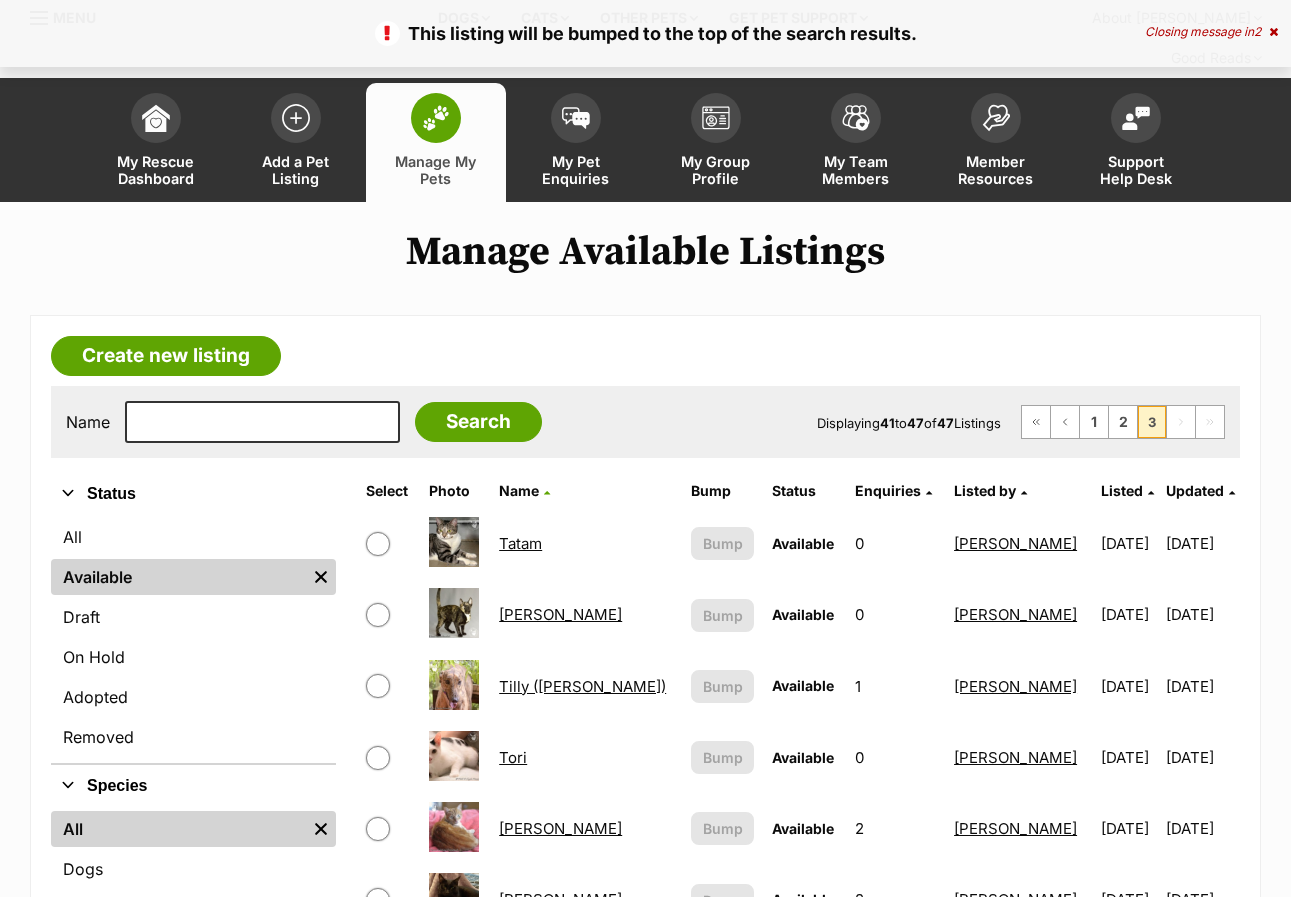 scroll, scrollTop: 100, scrollLeft: 0, axis: vertical 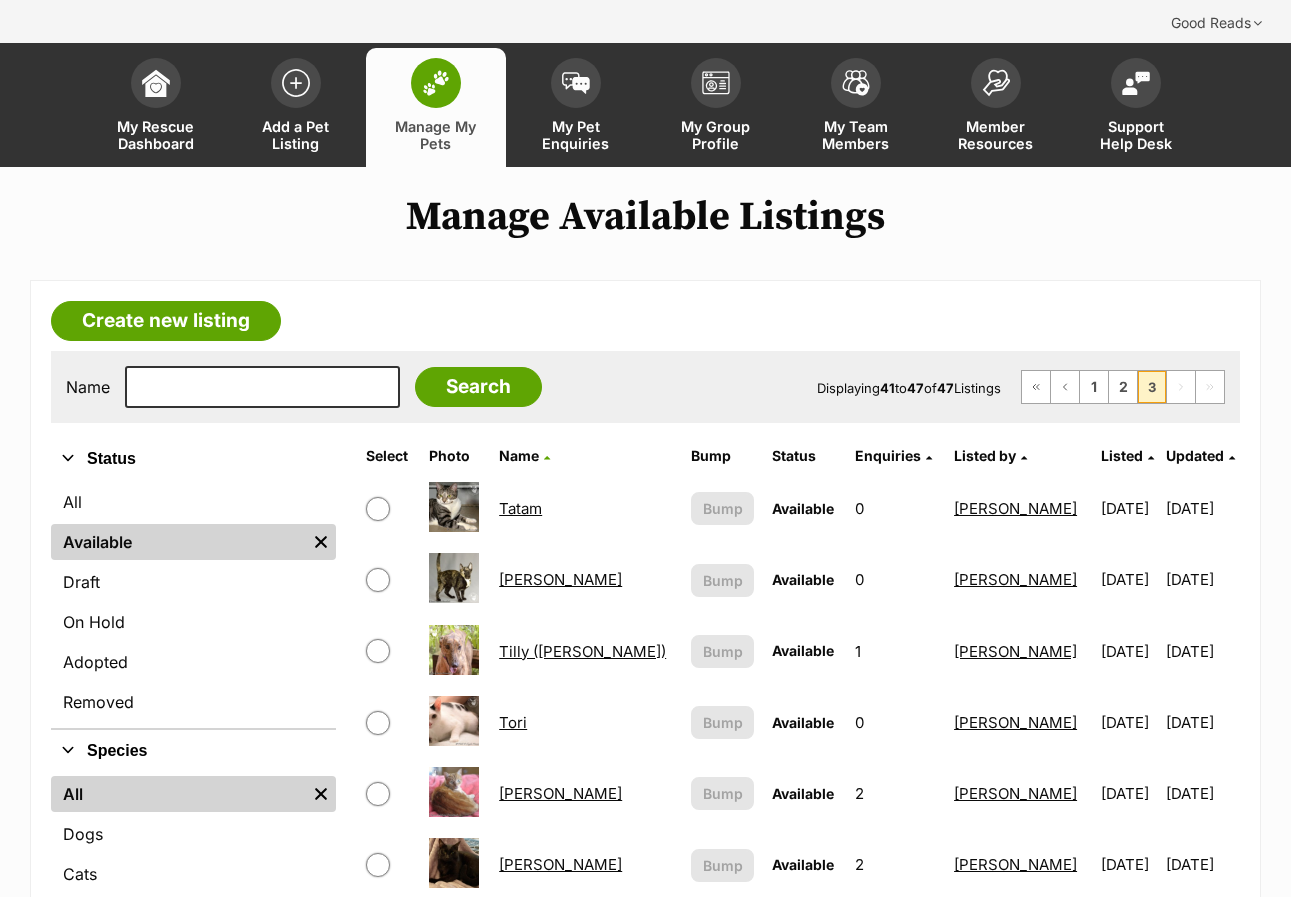 click on "Tilly ([PERSON_NAME])" at bounding box center [582, 651] 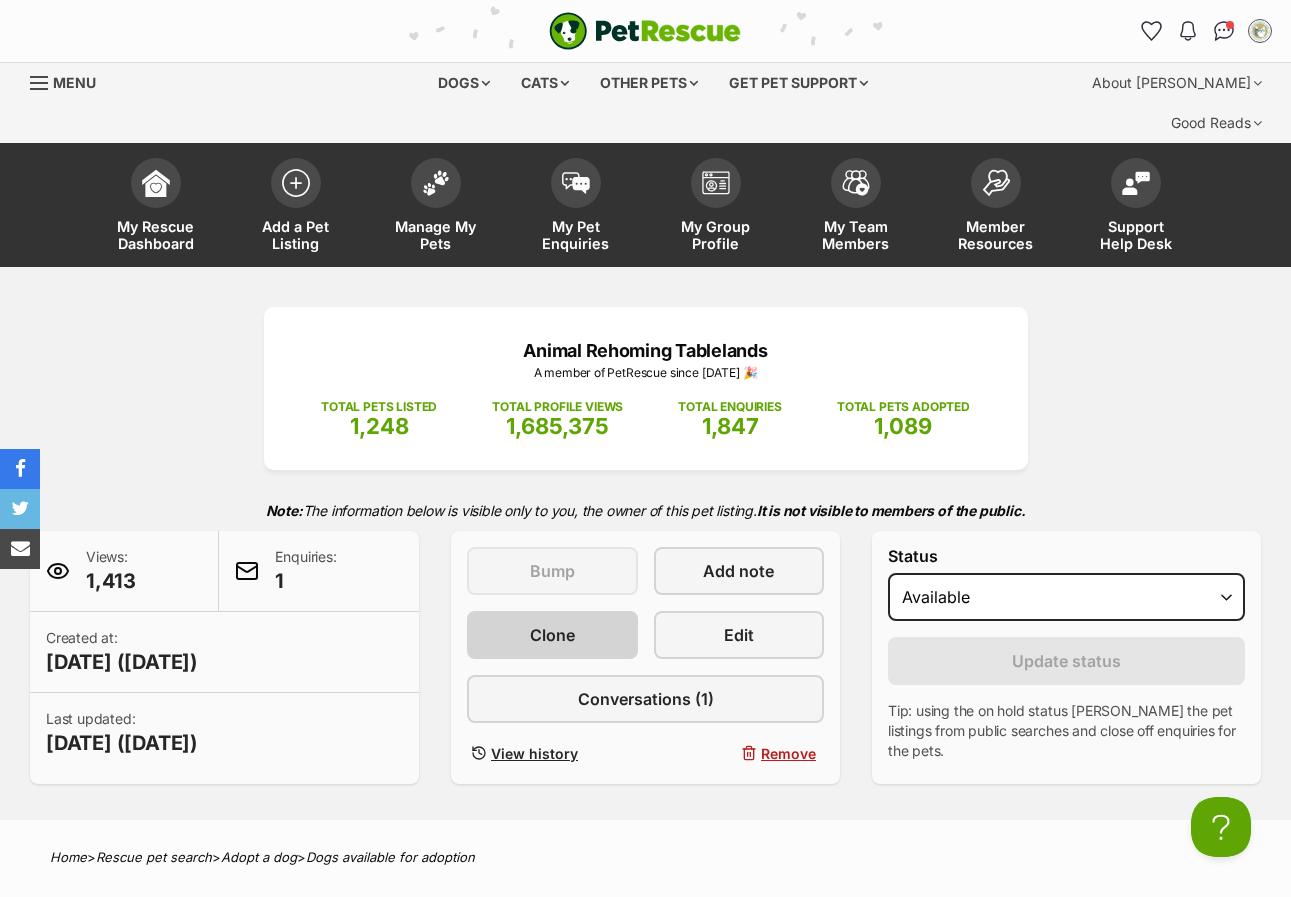 scroll, scrollTop: 0, scrollLeft: 0, axis: both 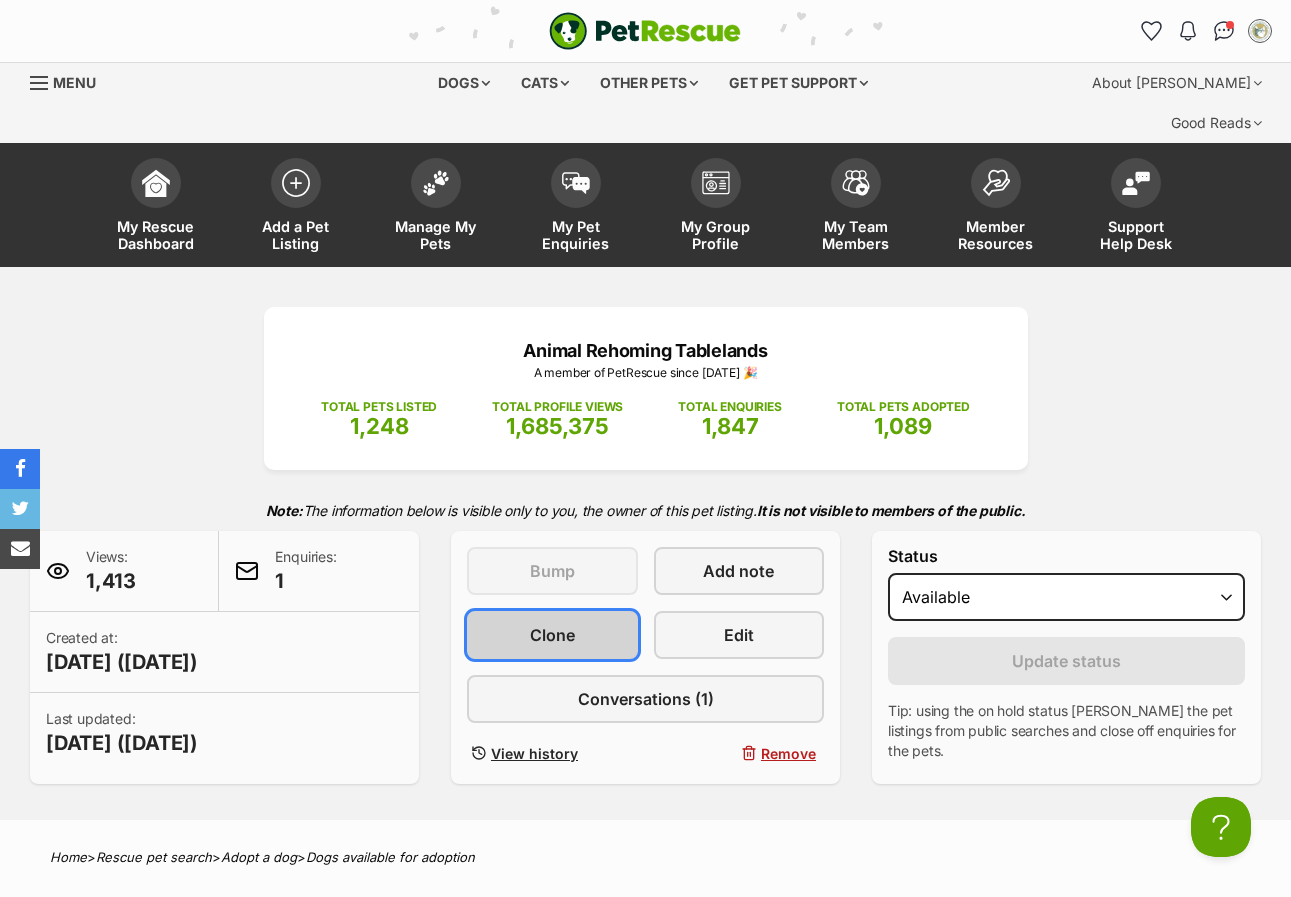 click on "Clone" at bounding box center (552, 635) 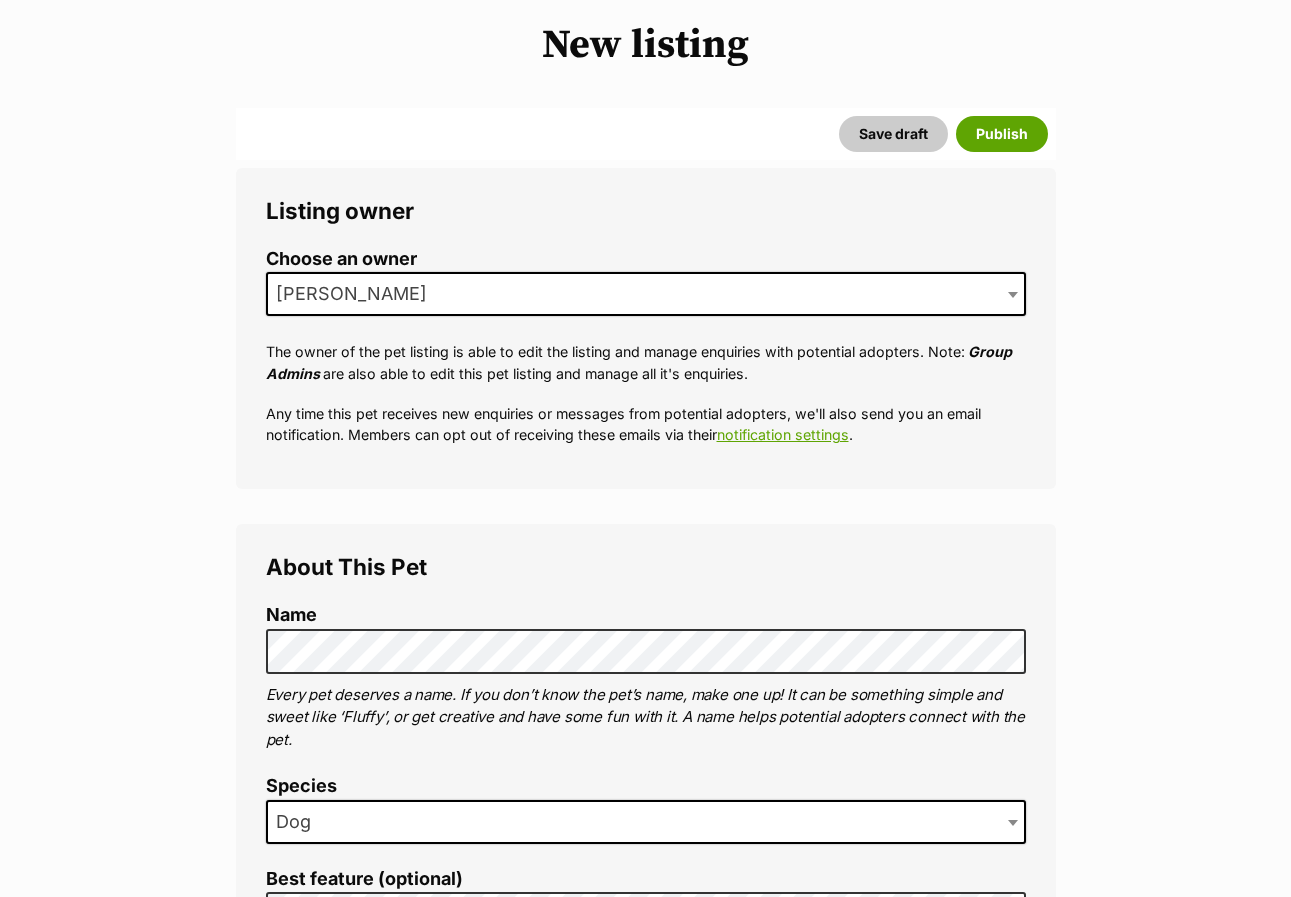 scroll, scrollTop: 300, scrollLeft: 0, axis: vertical 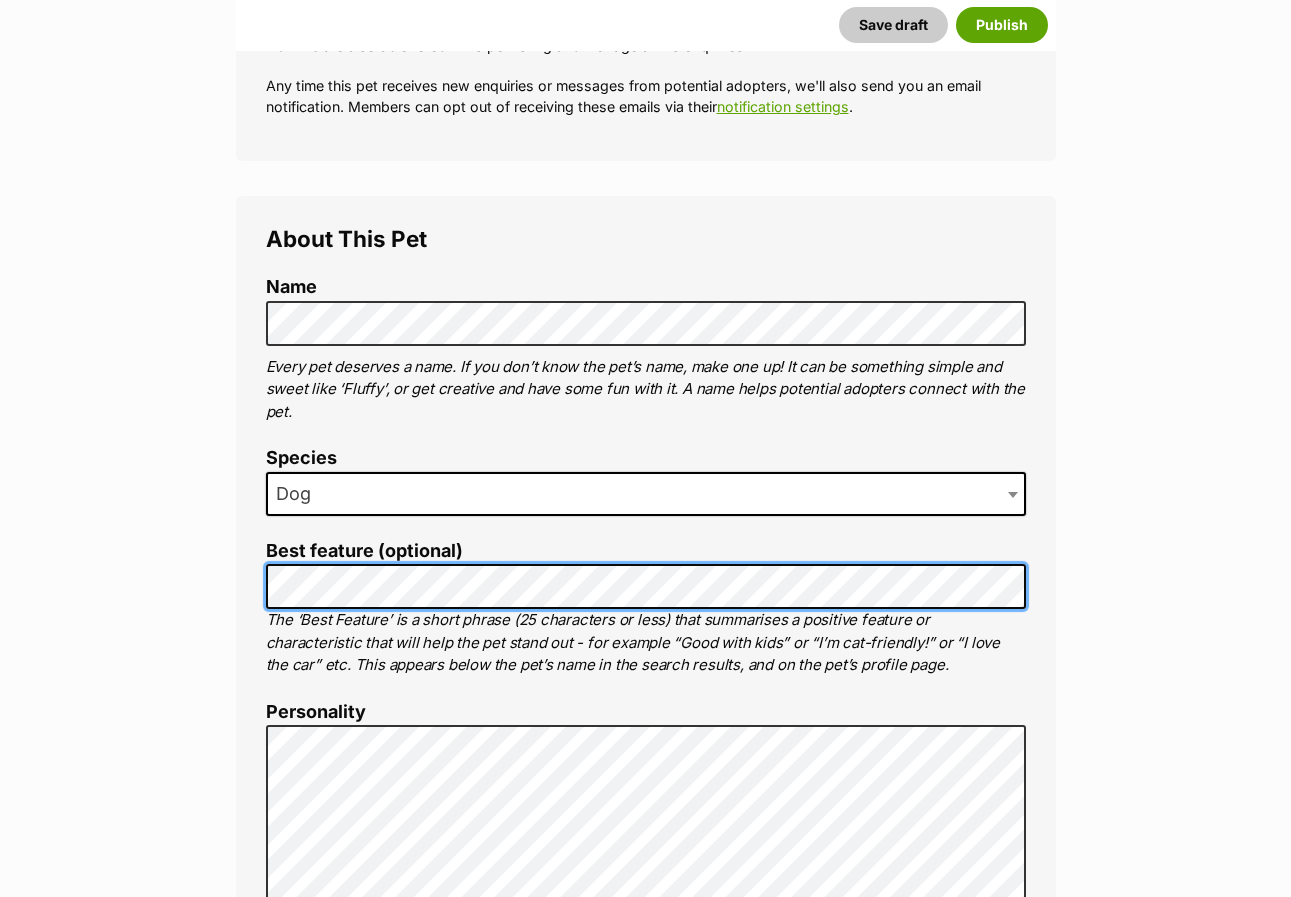 click on "About This Pet Name
Henlo there, it looks like you might be using the pet name field to indicate that this pet is now on hold - we recommend updating the status to on hold from the listing page instead!
Every pet deserves a name. If you don’t know the pet’s name, make one up! It can be something simple and sweet like ‘Fluffy’, or get creative and have some fun with it. A name helps potential adopters connect with the pet.
Species Dog
Best feature (optional)
The ‘Best Feature’ is a short phrase (25 characters or less) that summarises a positive feature or characteristic that will help the pet stand out - for example “Good with kids” or “I’m cat-friendly!” or “I love the car” etc. This appears below the pet’s name in the search results, and on the pet’s profile page.
Personality 5098  characters remaining
How to write a great pet profile  for more tips and our  Pet Listing Rules  for more info.
Generate a profile using AI
Beta
." at bounding box center (646, 1416) 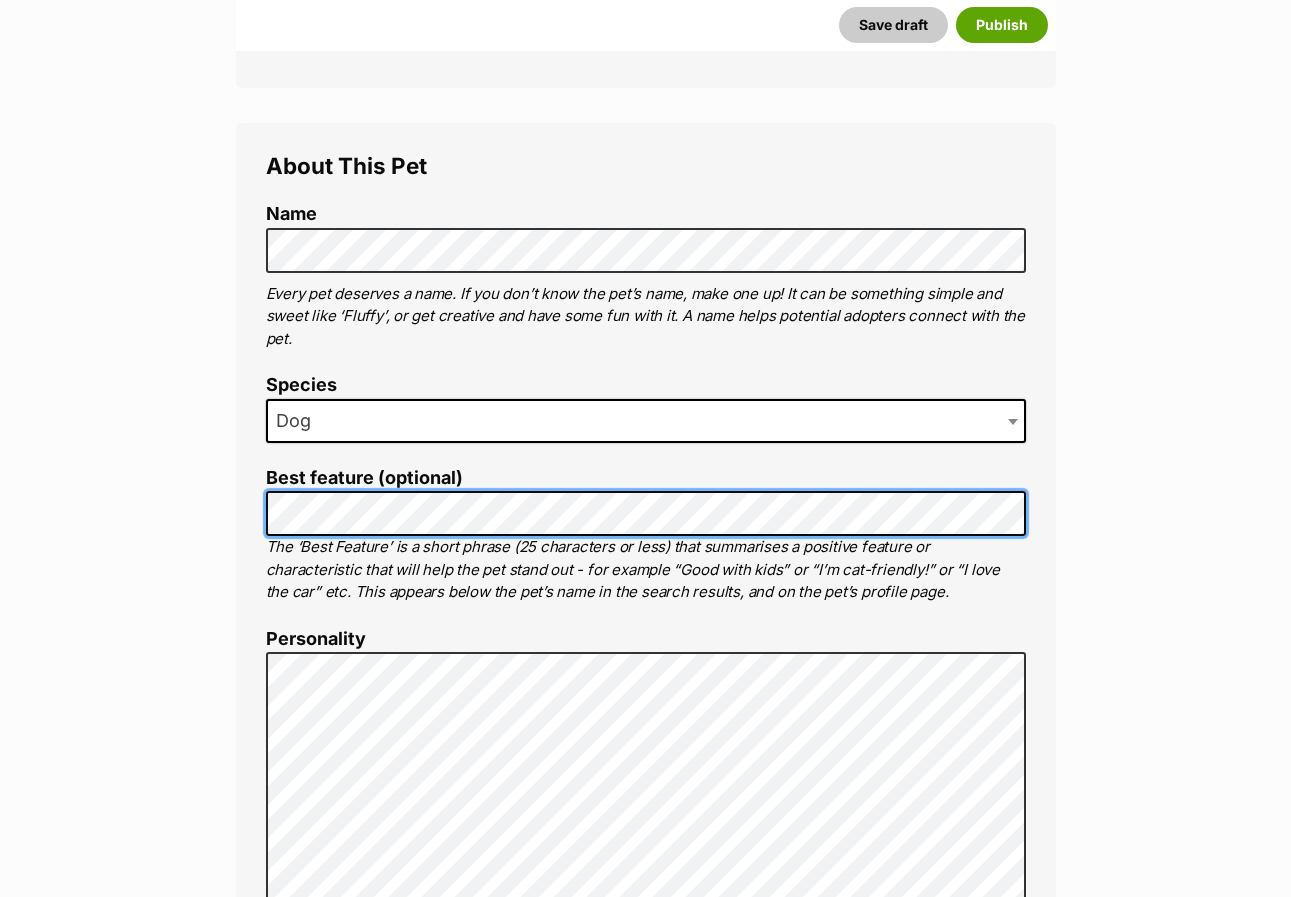 scroll, scrollTop: 800, scrollLeft: 0, axis: vertical 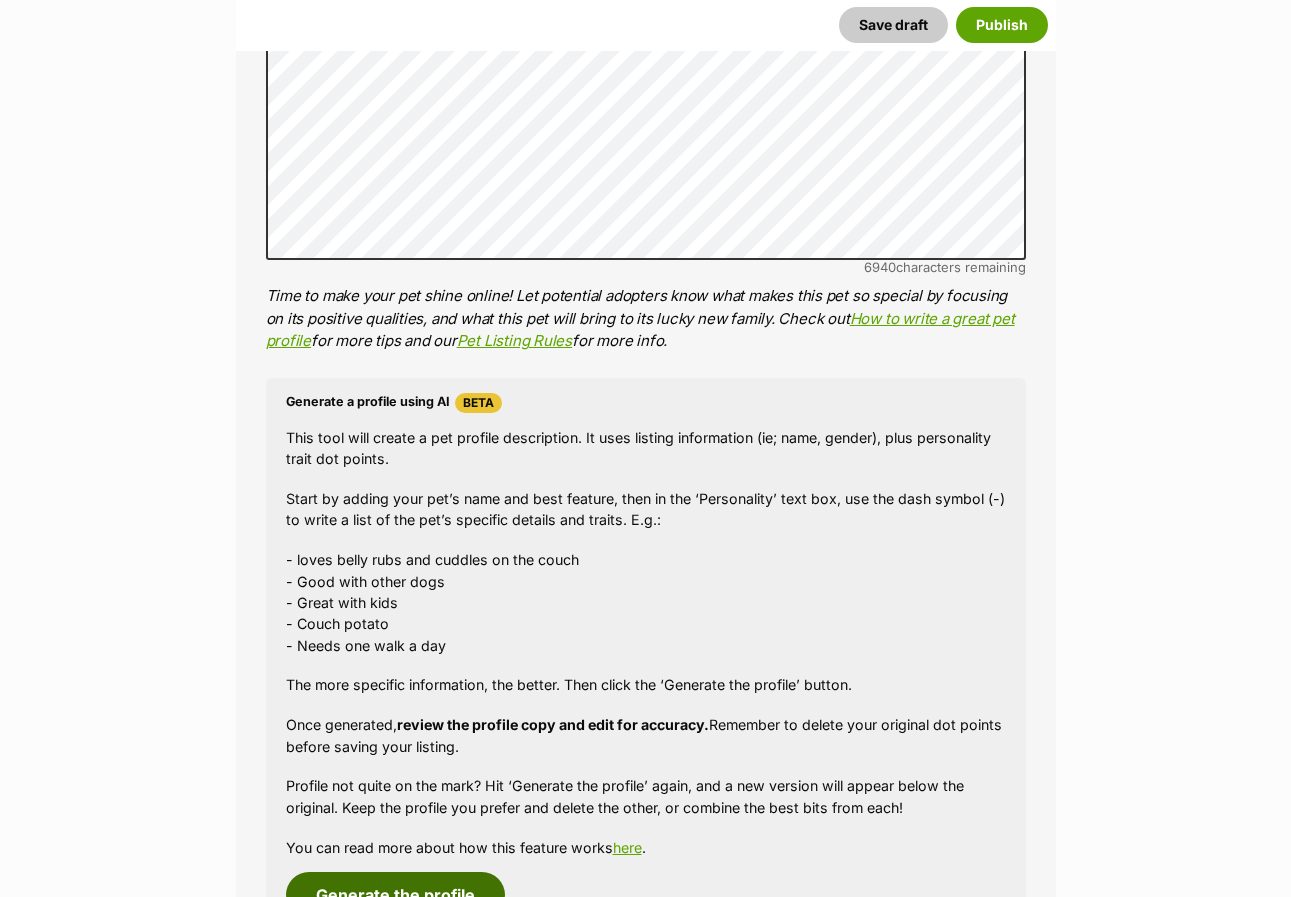 click on "Generate the profile" at bounding box center [395, 895] 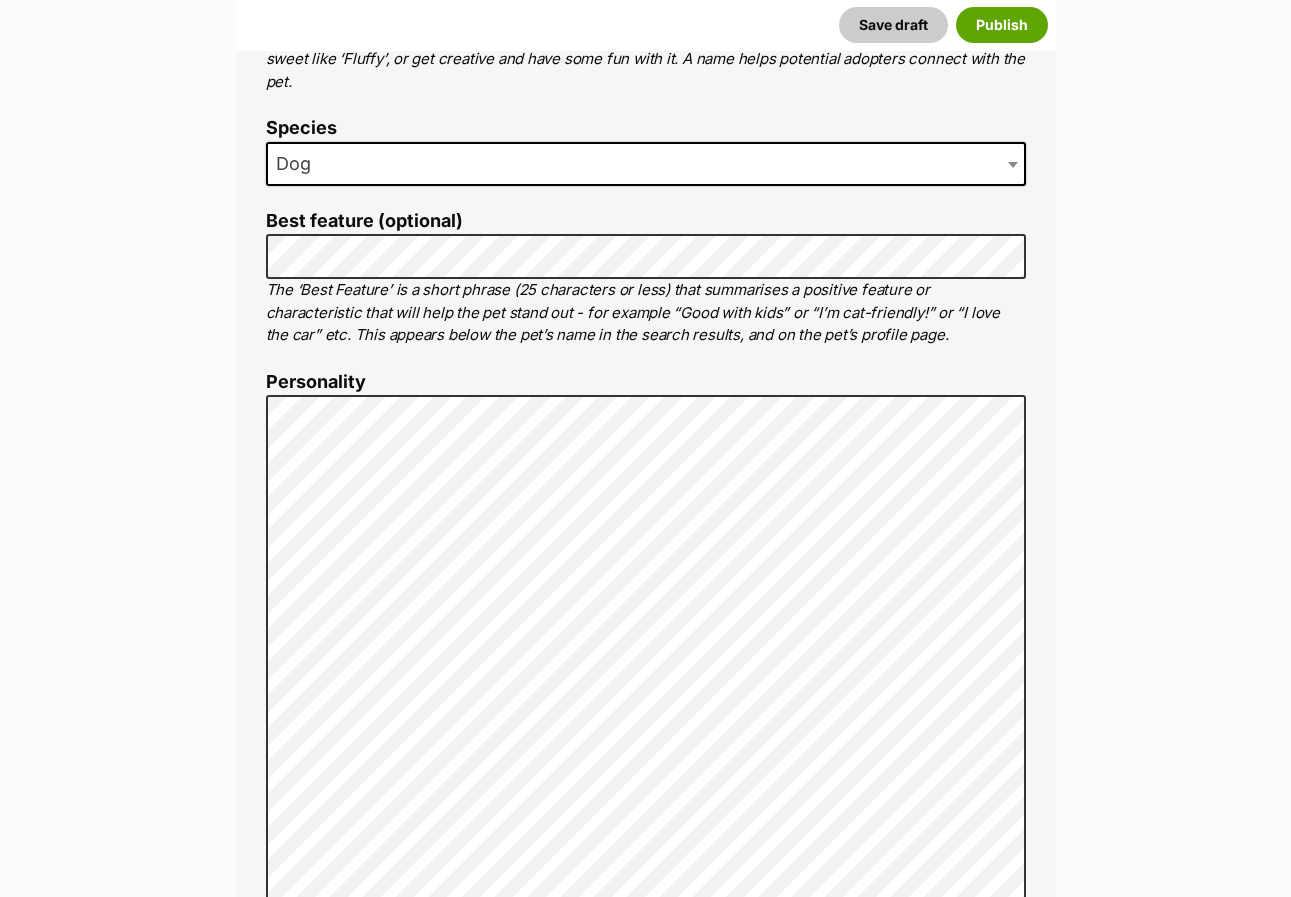 scroll, scrollTop: 921, scrollLeft: 0, axis: vertical 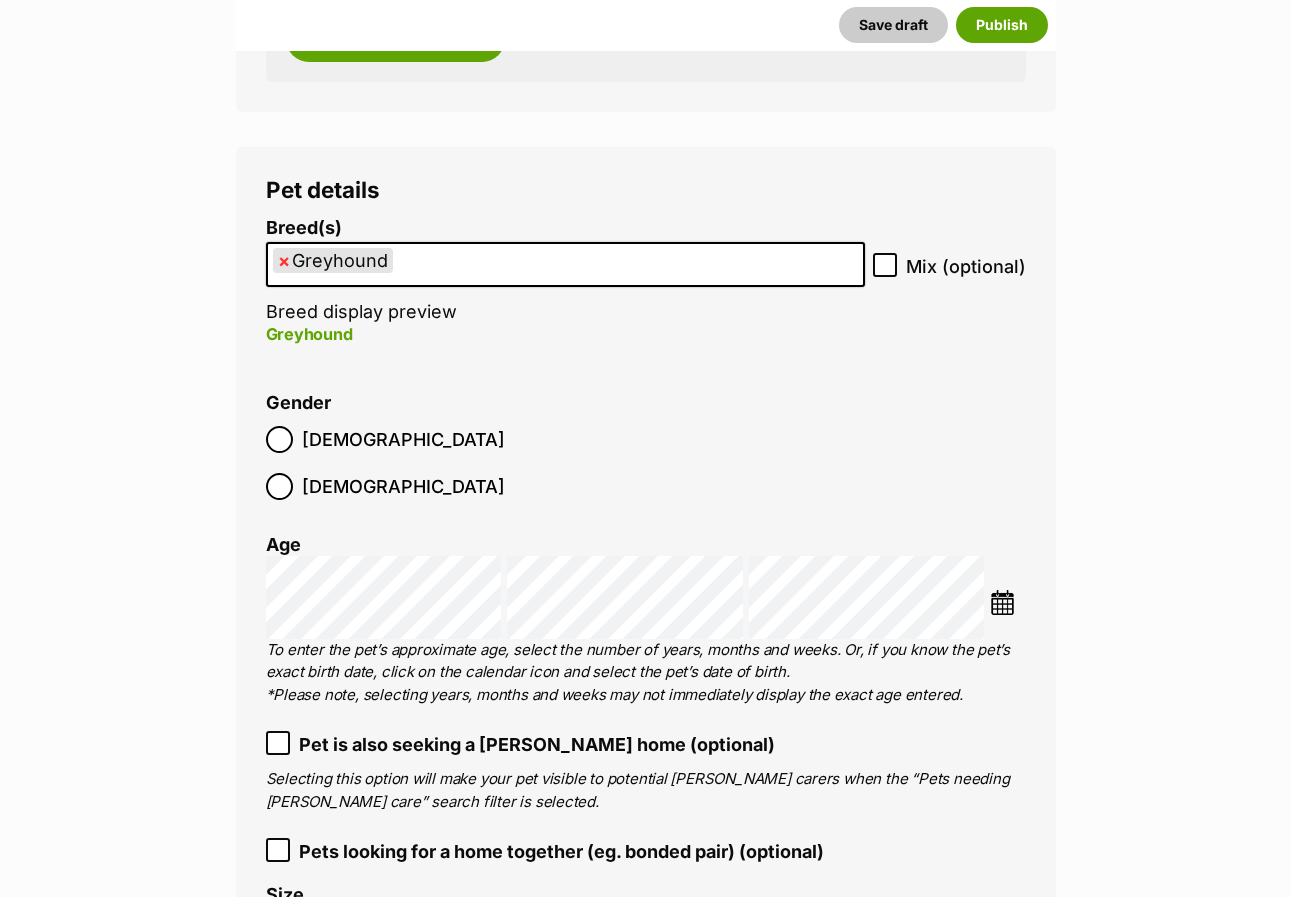 click at bounding box center [1002, 602] 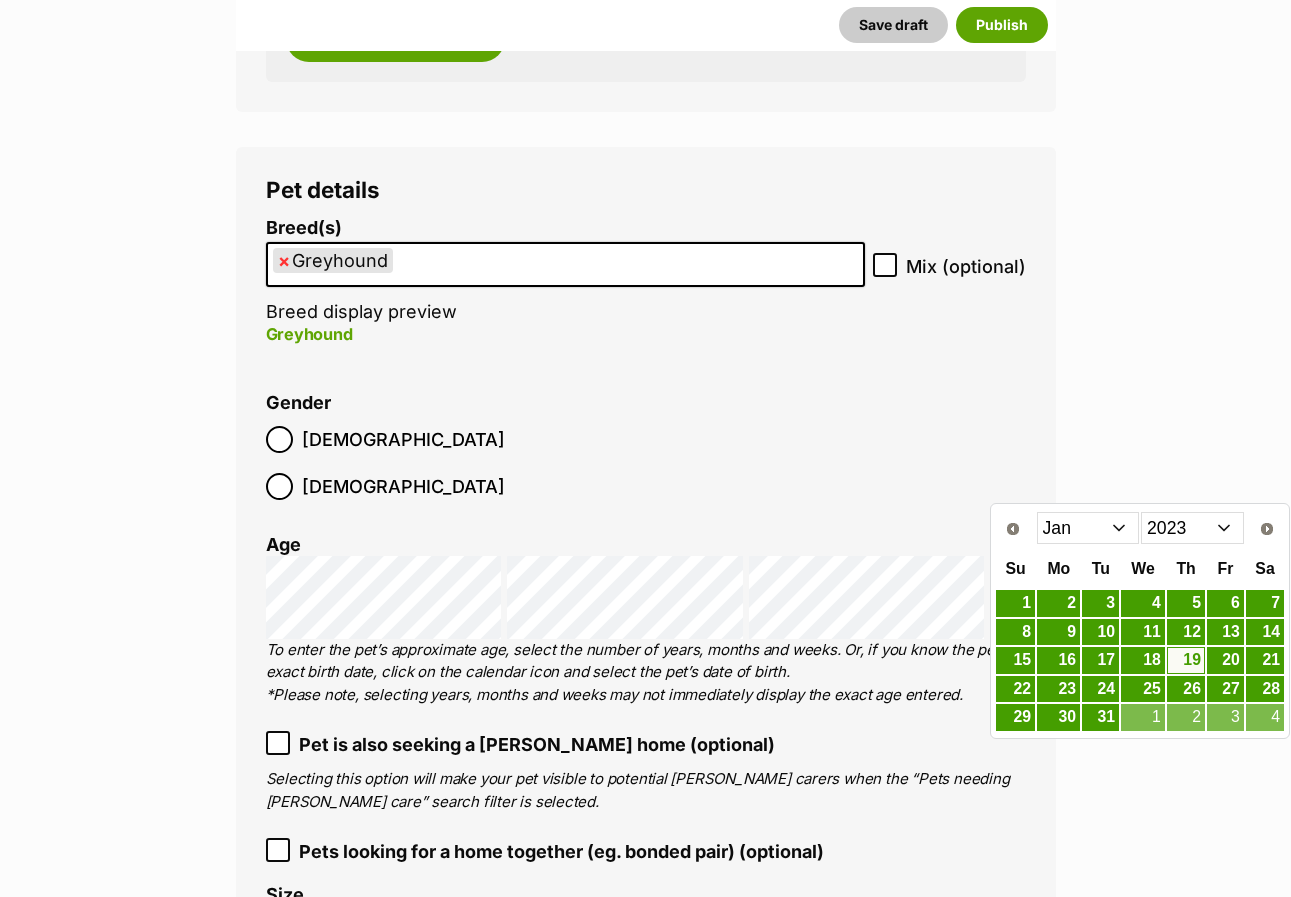 click on "2013 2014 2015 2016 2017 2018 2019 2020 2021 2022 2023 2024 2025" at bounding box center [1192, 528] 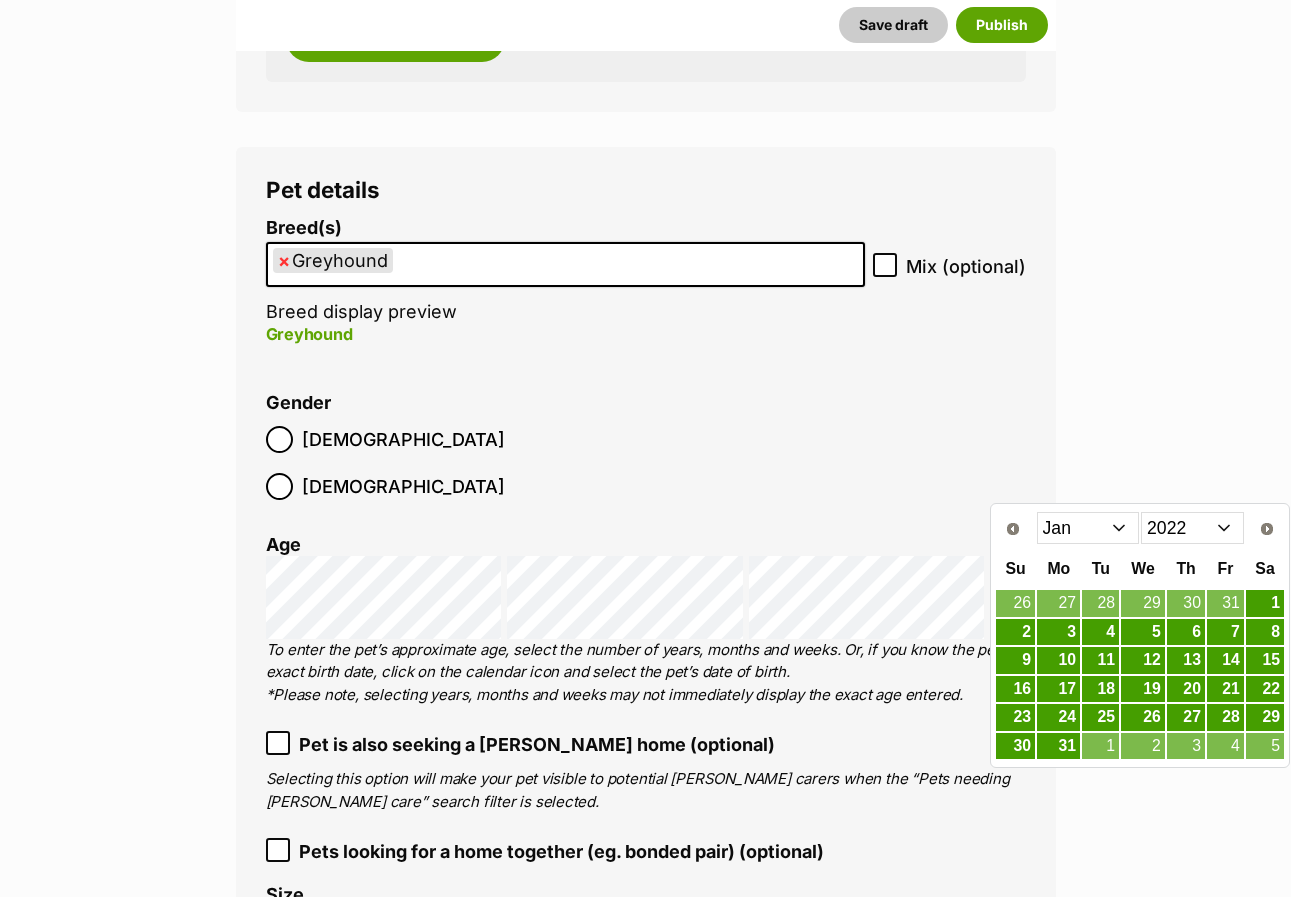 click on "Jan Feb Mar Apr May Jun Jul Aug Sep Oct Nov Dec" at bounding box center [1088, 528] 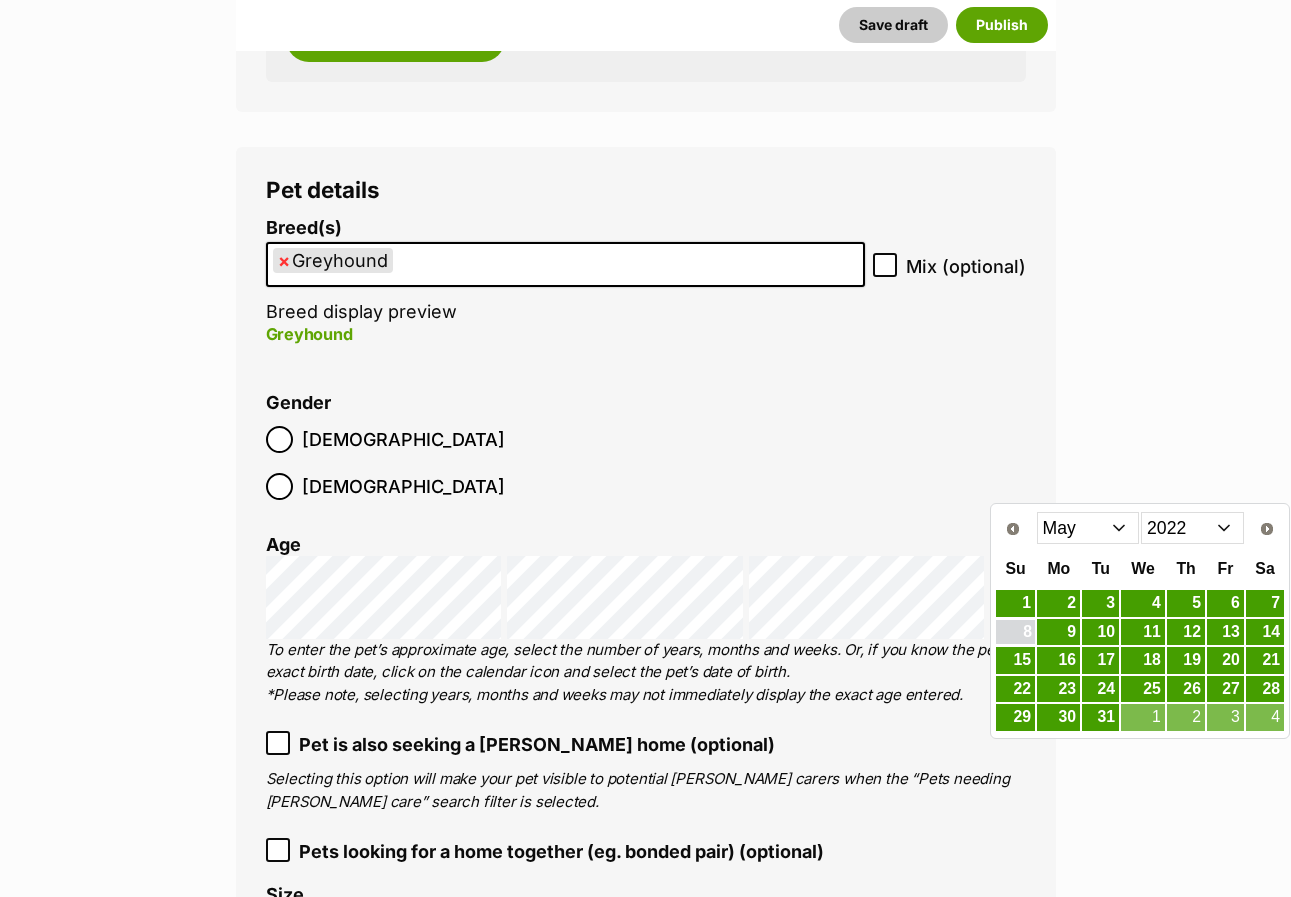 click on "8" at bounding box center [1015, 632] 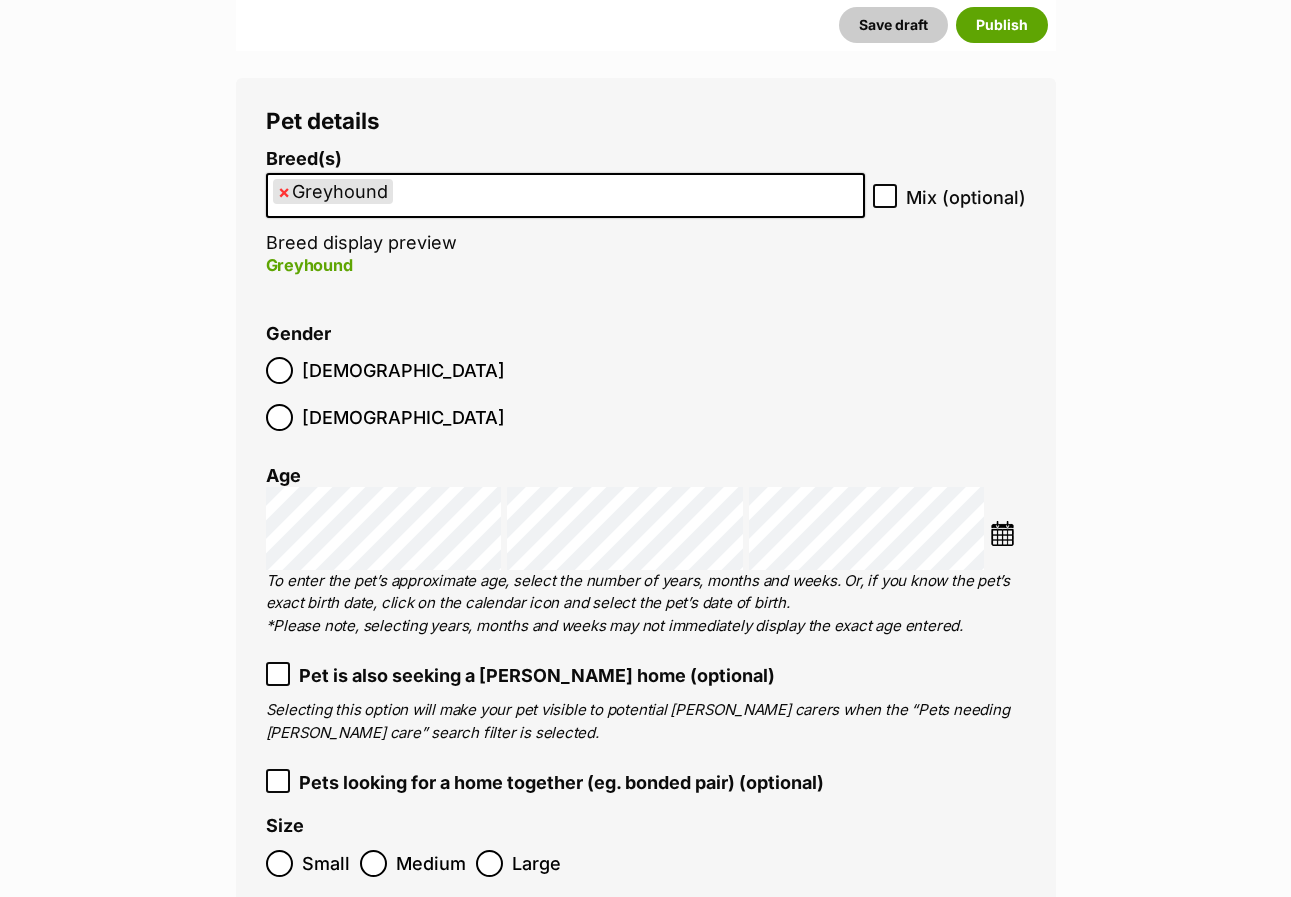 scroll, scrollTop: 3221, scrollLeft: 0, axis: vertical 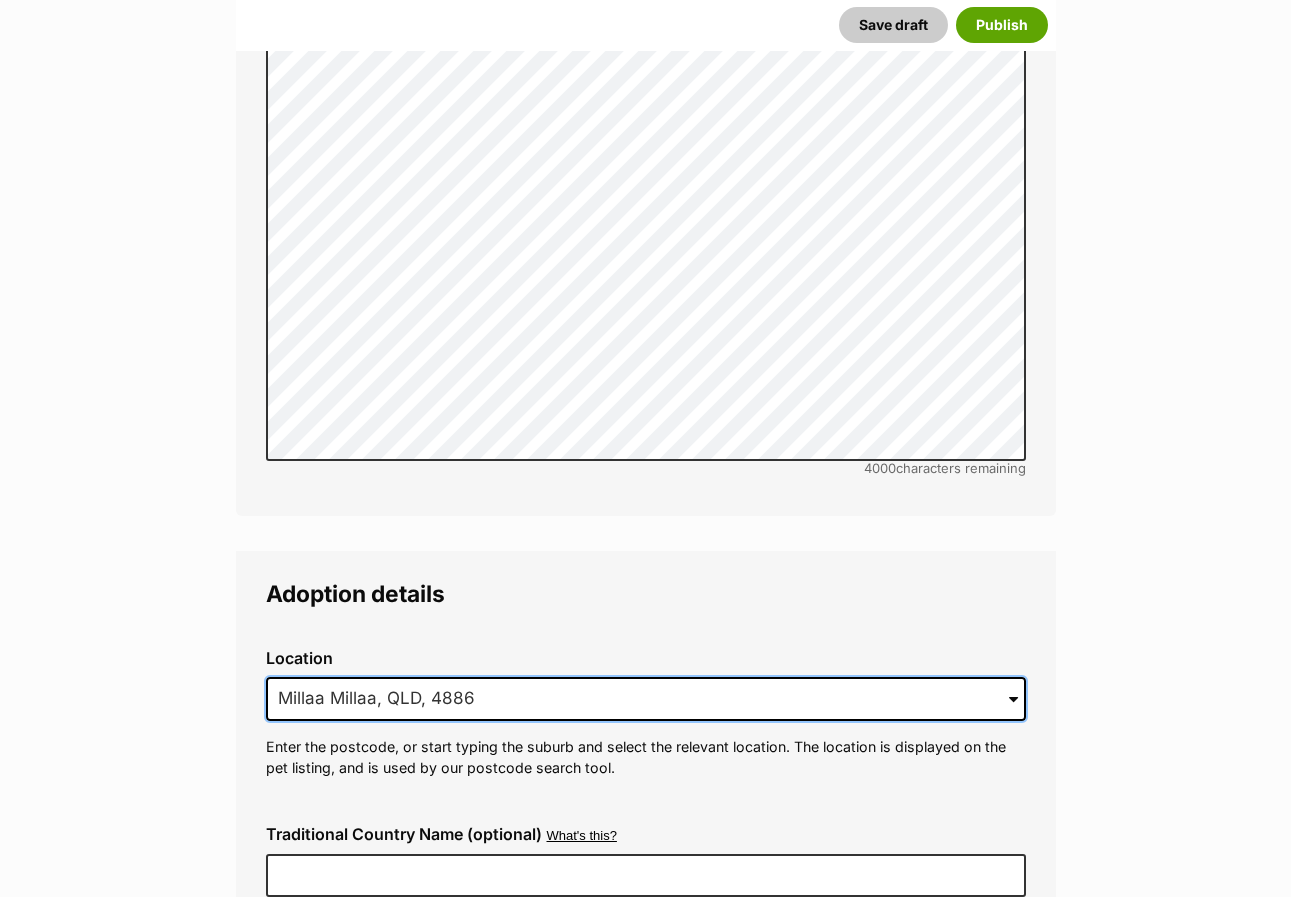 drag, startPoint x: 543, startPoint y: 606, endPoint x: 230, endPoint y: 607, distance: 313.0016 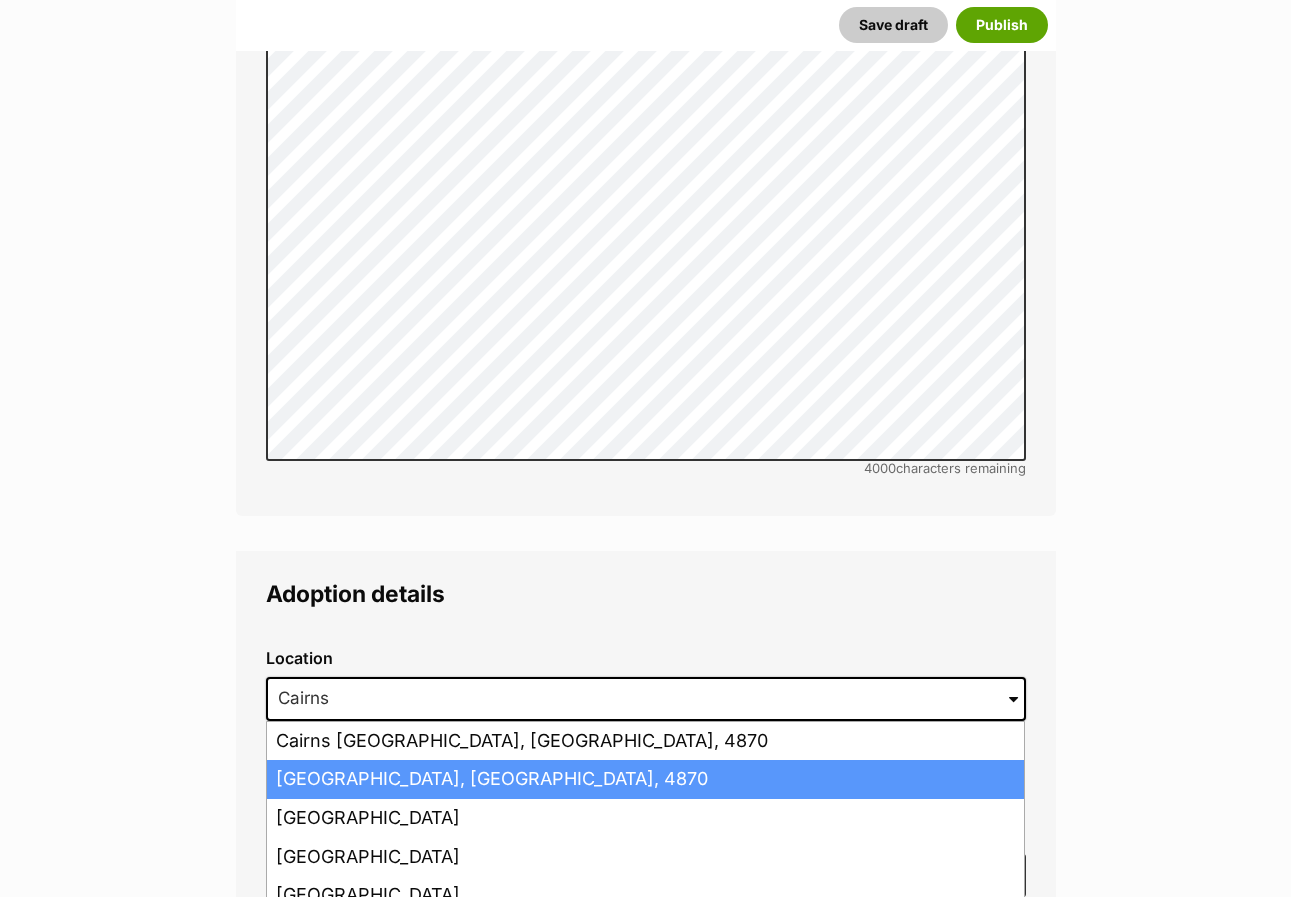 click on "Cairns, Queensland, 4870" at bounding box center (645, 779) 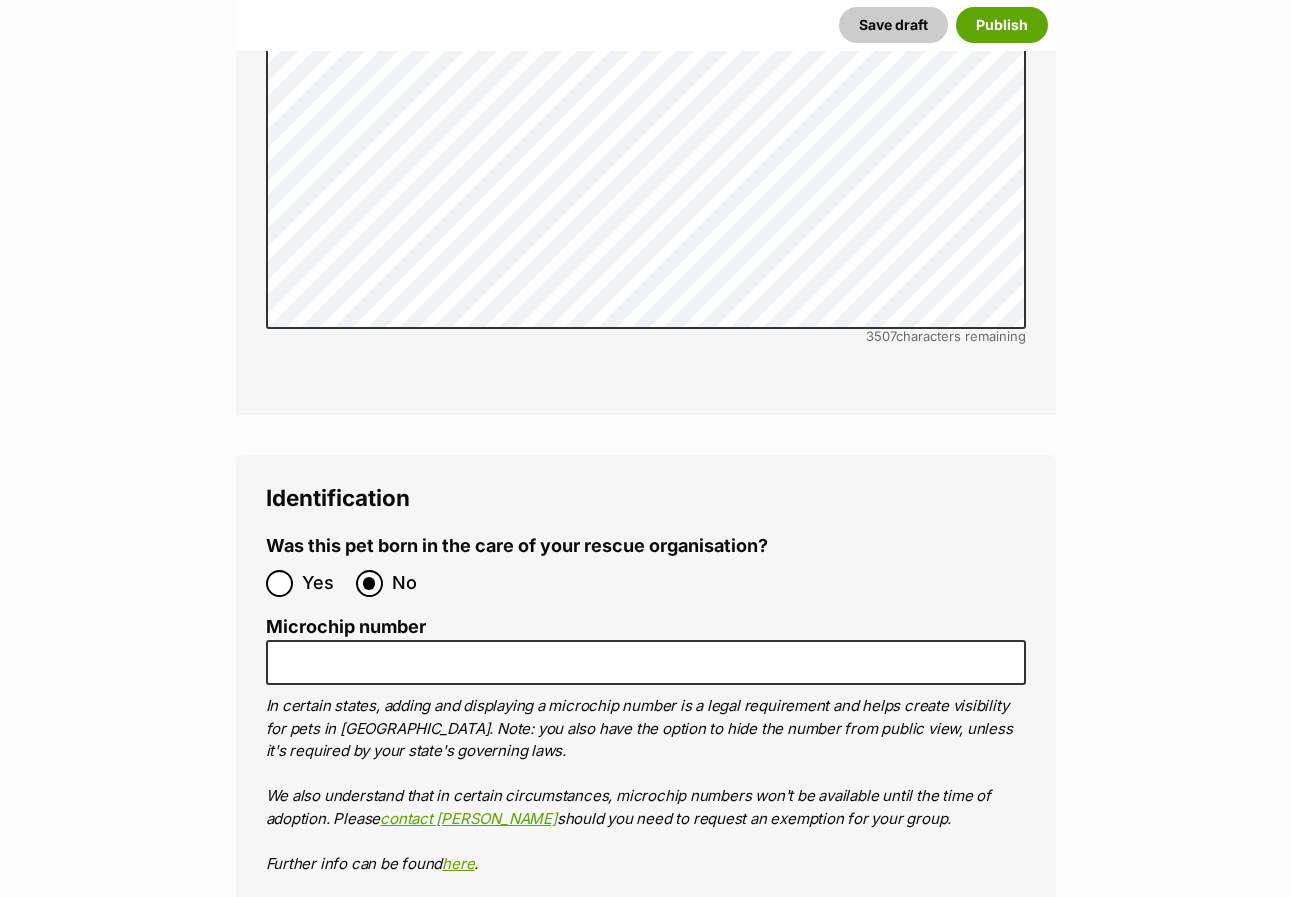 scroll, scrollTop: 6821, scrollLeft: 0, axis: vertical 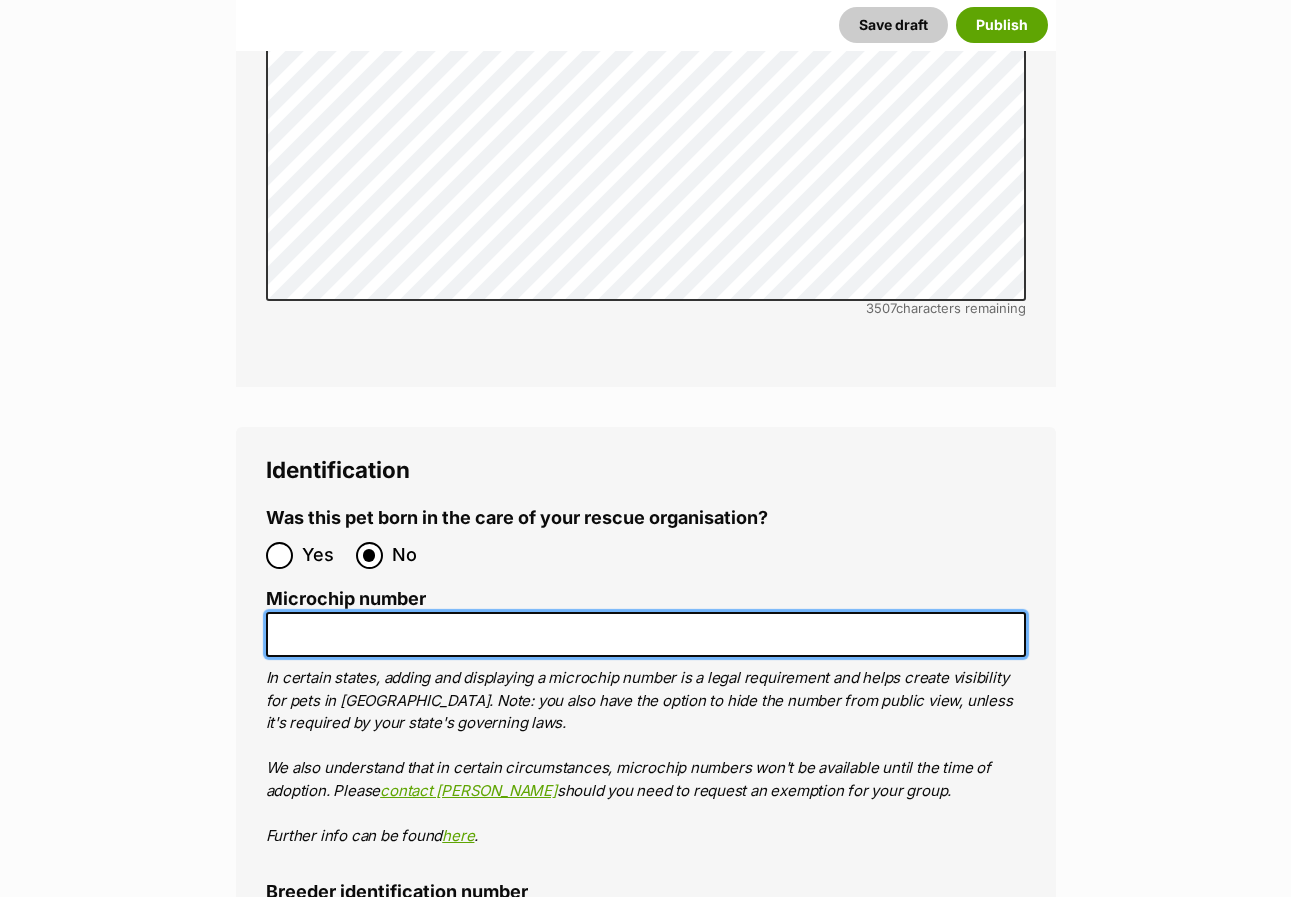 click on "Microchip number" at bounding box center [646, 634] 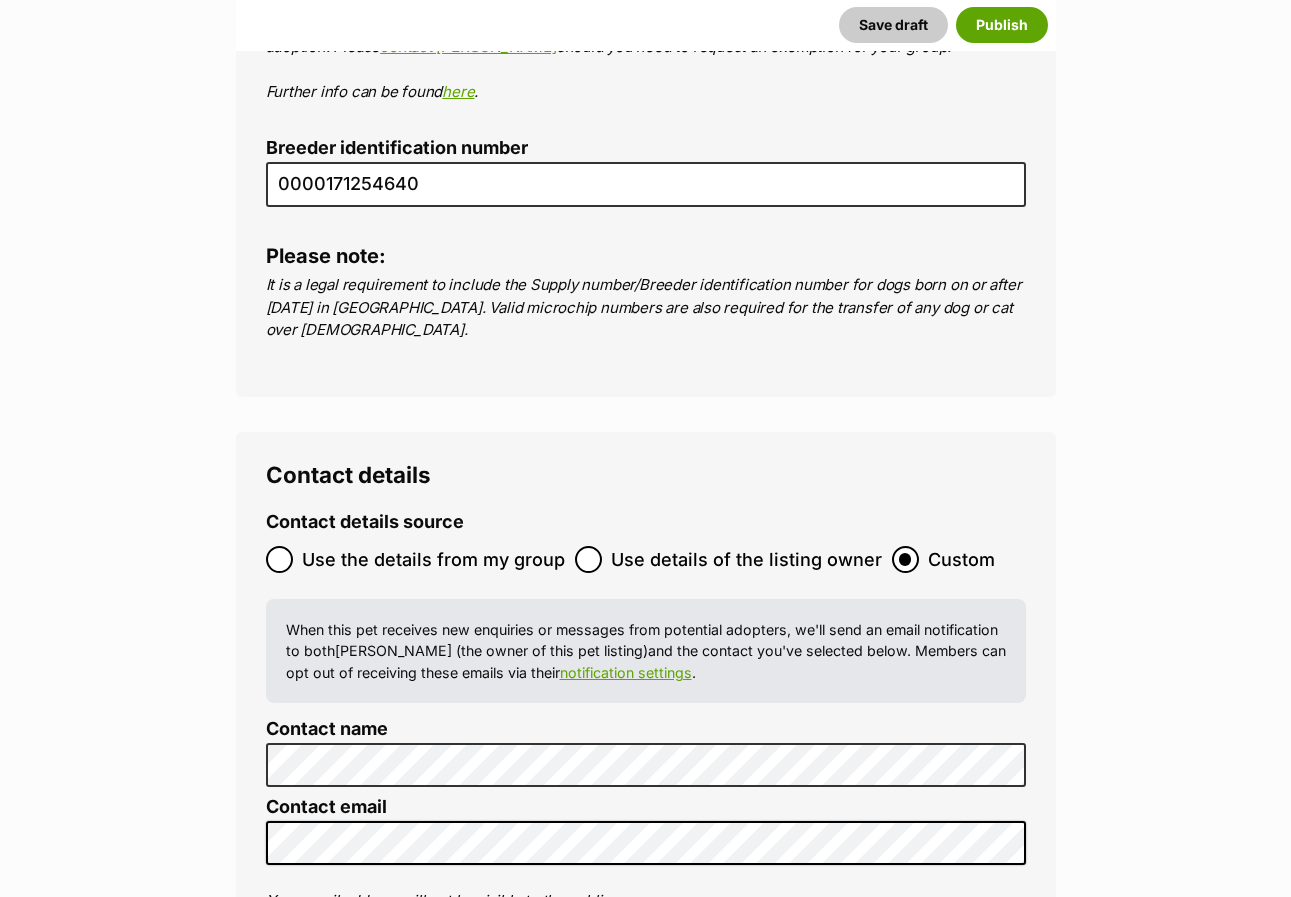 scroll, scrollTop: 7621, scrollLeft: 0, axis: vertical 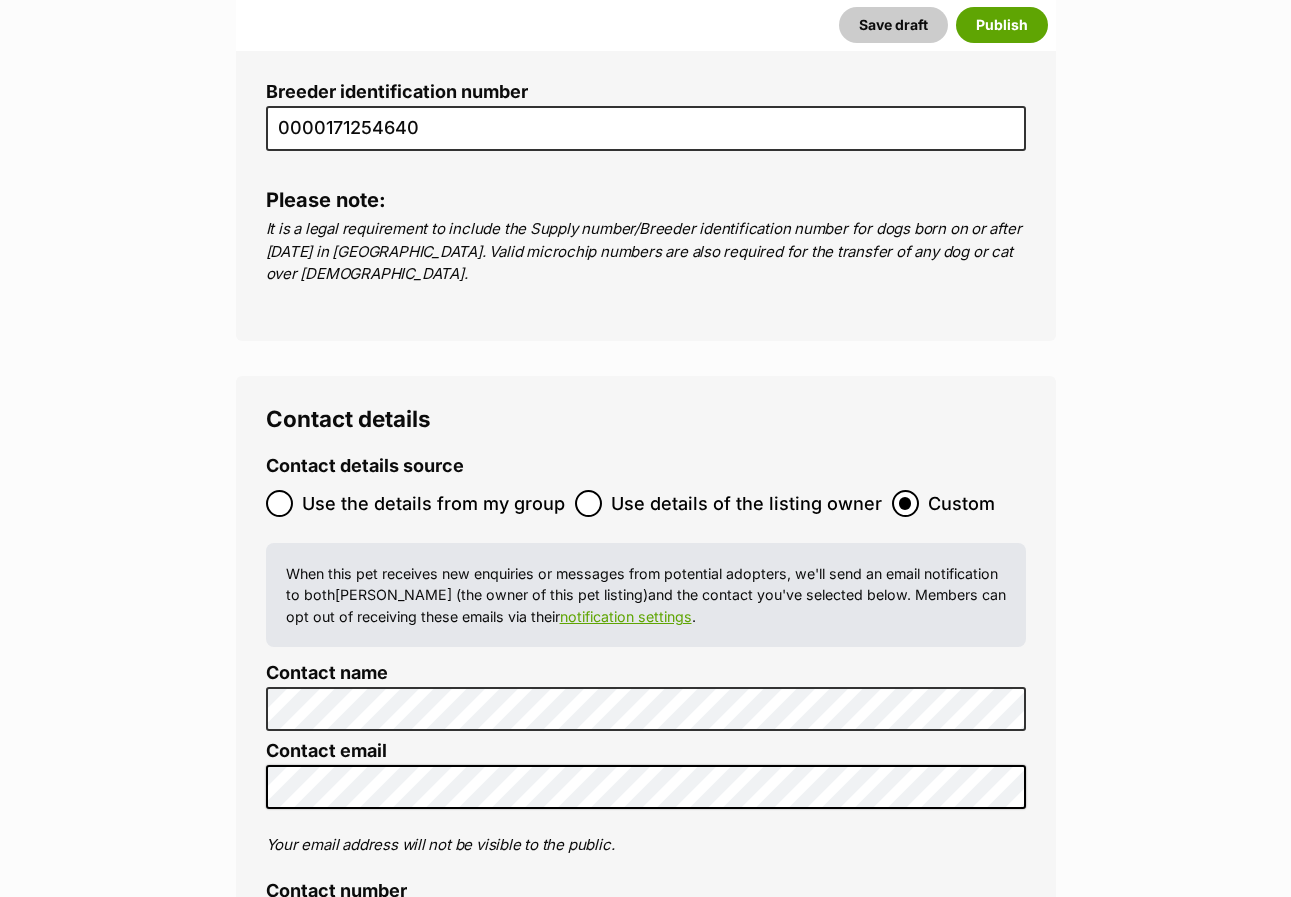 type on "956000014694754" 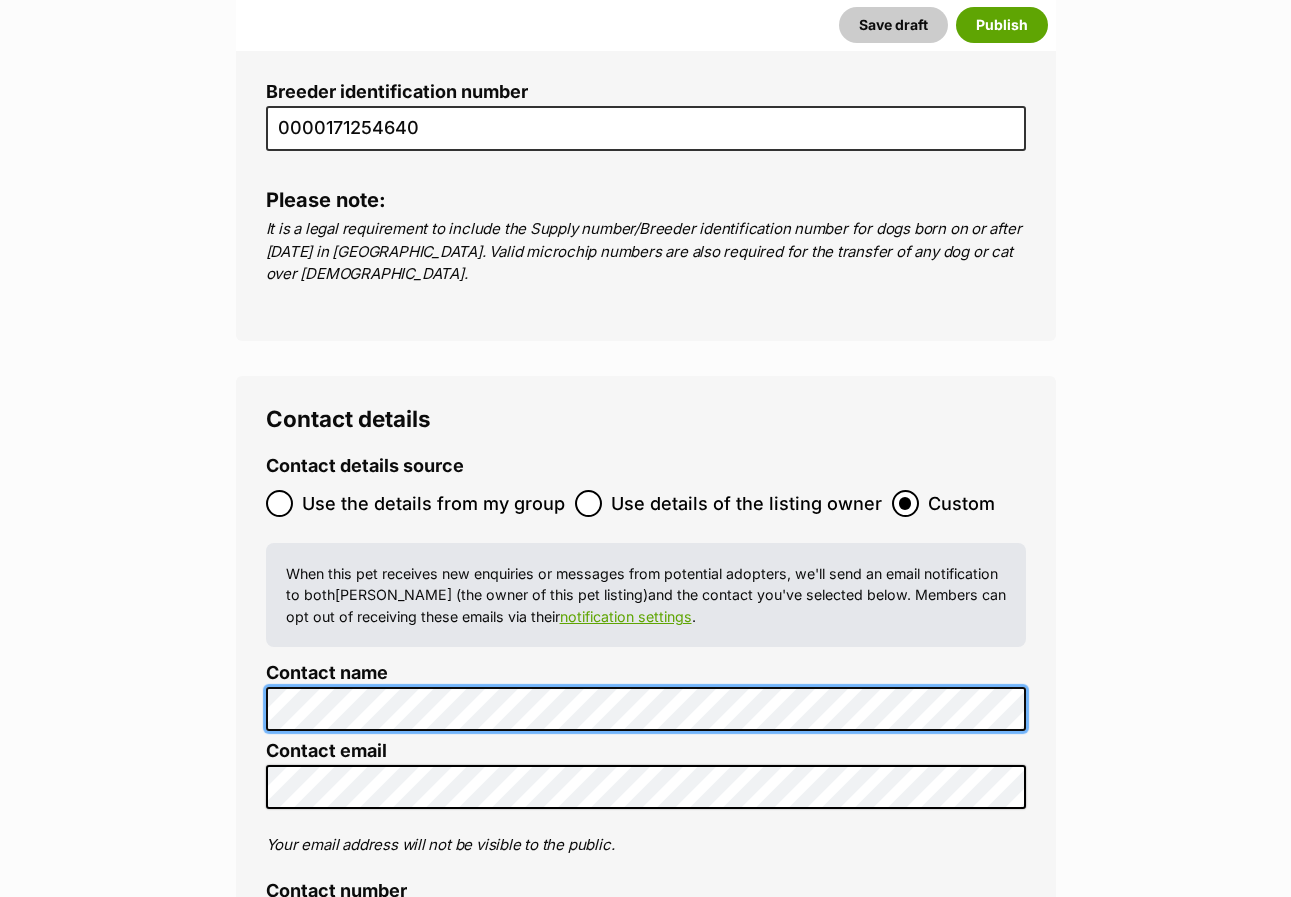 click on "Contact details Contact details source
Use the details from my group
Use details of the listing owner
Custom
When this pet receives new enquiries or messages from potential adopters, we'll send an email notification to both
Lorraine Doornebosch (the owner of this pet listing)
and the contact you've selected below. Members can opt out of receiving these emails via their
notification settings .
Contact name
Contact email
Your email address will not be visible to the public.
Contact number
Preferred contact method
Email
Phone
Show preferred contact method only (optional)
If you wish to receive enquiries exclusively via phone  or  exclusively via email, use this option to select the contact method to be displayed on the pet listing." at bounding box center [646, 782] 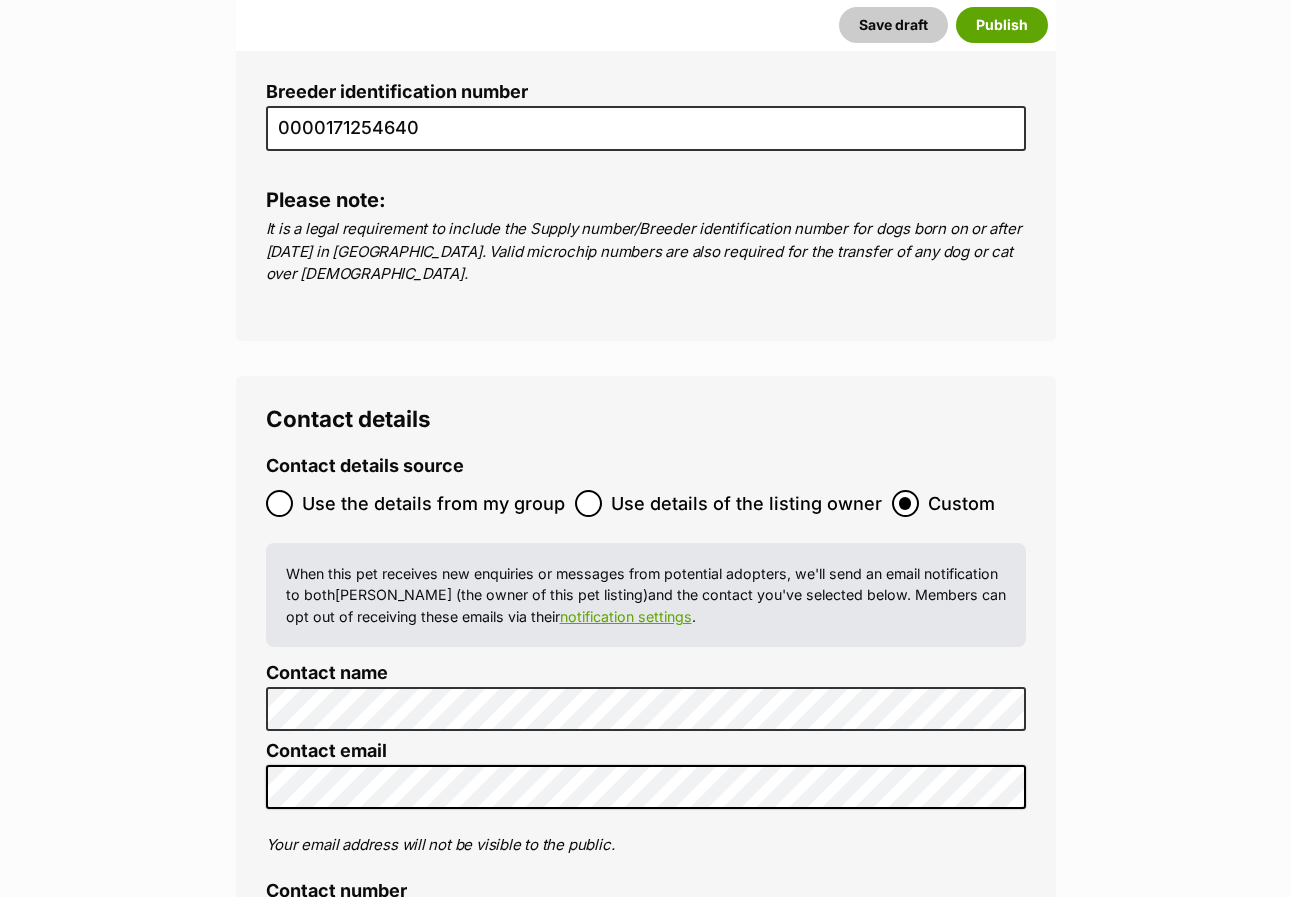 click on "New listing
Listing owner Choose an owner Lorraine Doornebosch
The owner of the pet listing is able to edit the listing and manage enquiries with potential adopters. Note:
Group Admins
are also able to edit this pet listing and manage all it's enquiries.
Any time this pet receives new enquiries or messages from potential adopters, we'll also send you an email notification. Members can opt out of receiving these emails via their
notification settings .
About This Pet Name
Henlo there, it looks like you might be using the pet name field to indicate that this pet is now on hold - we recommend updating the status to on hold from the listing page instead!
Every pet deserves a name. If you don’t know the pet’s name, make one up! It can be something simple and sweet like ‘Fluffy’, or get creative and have some fun with it. A name helps potential adopters connect with the pet.
Species Dog
Best feature (optional)
Personality 5547  characters remaining" at bounding box center [645, -3022] 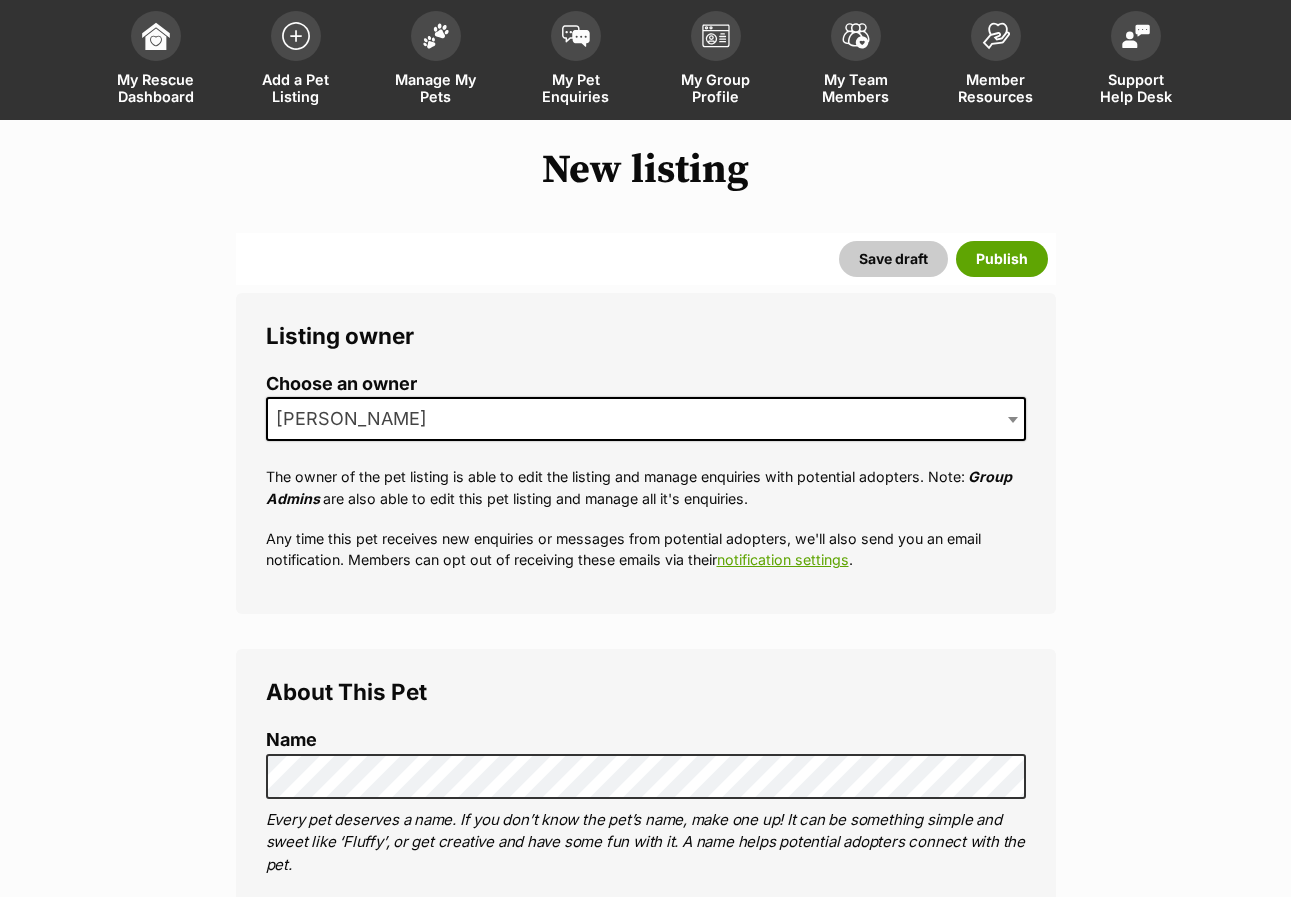 scroll, scrollTop: 200, scrollLeft: 0, axis: vertical 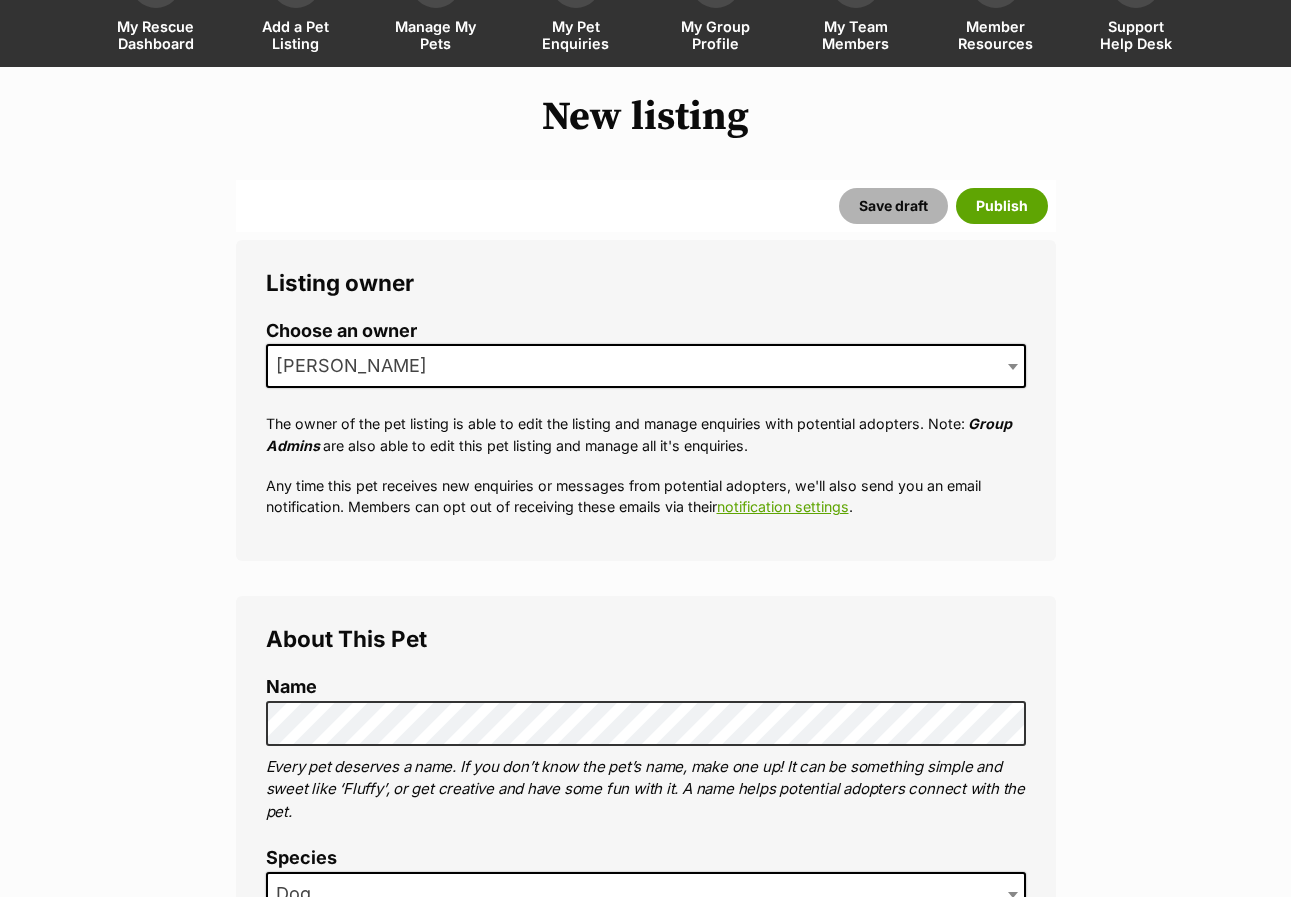 click on "Save draft" at bounding box center (893, 206) 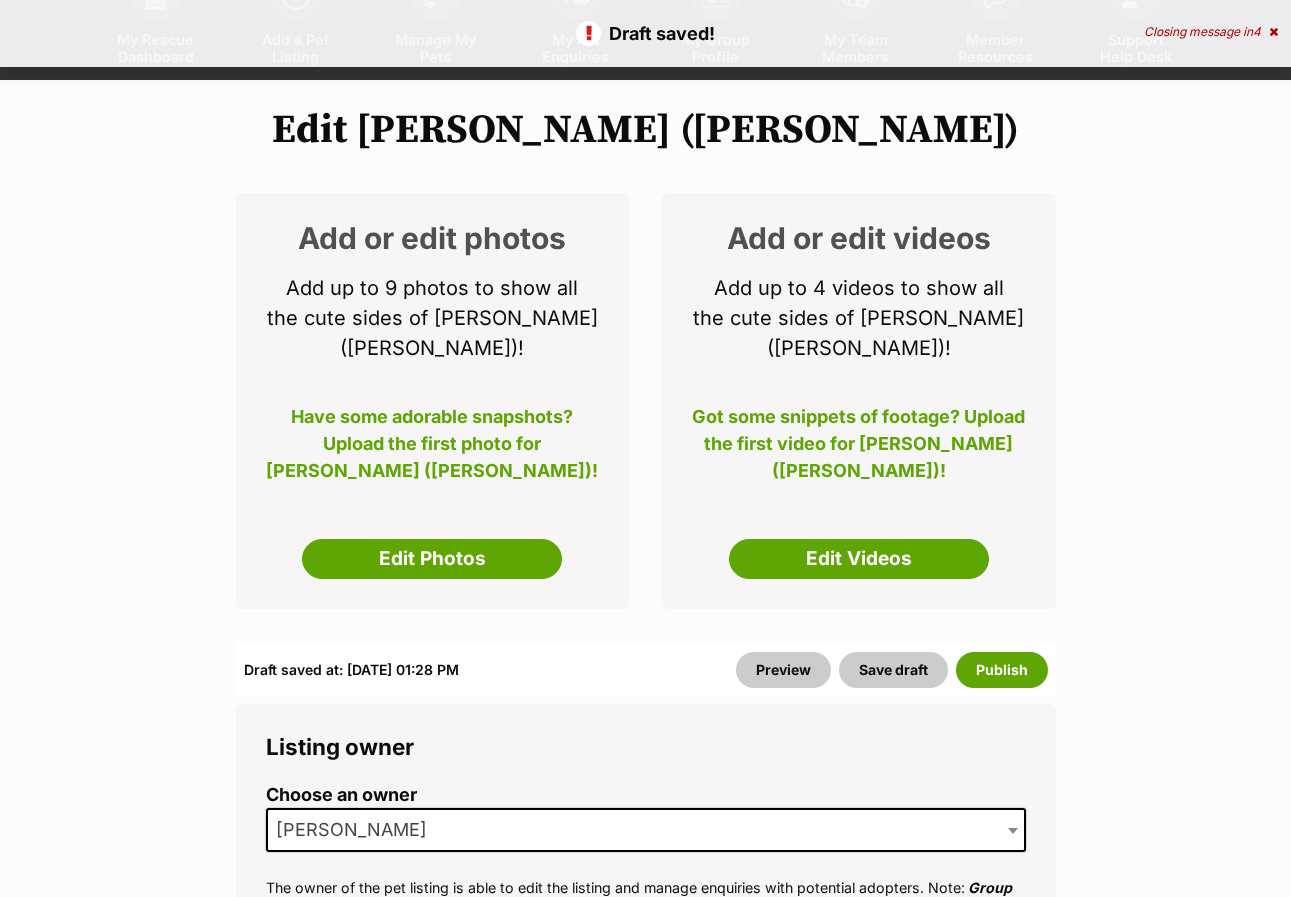 scroll, scrollTop: 200, scrollLeft: 0, axis: vertical 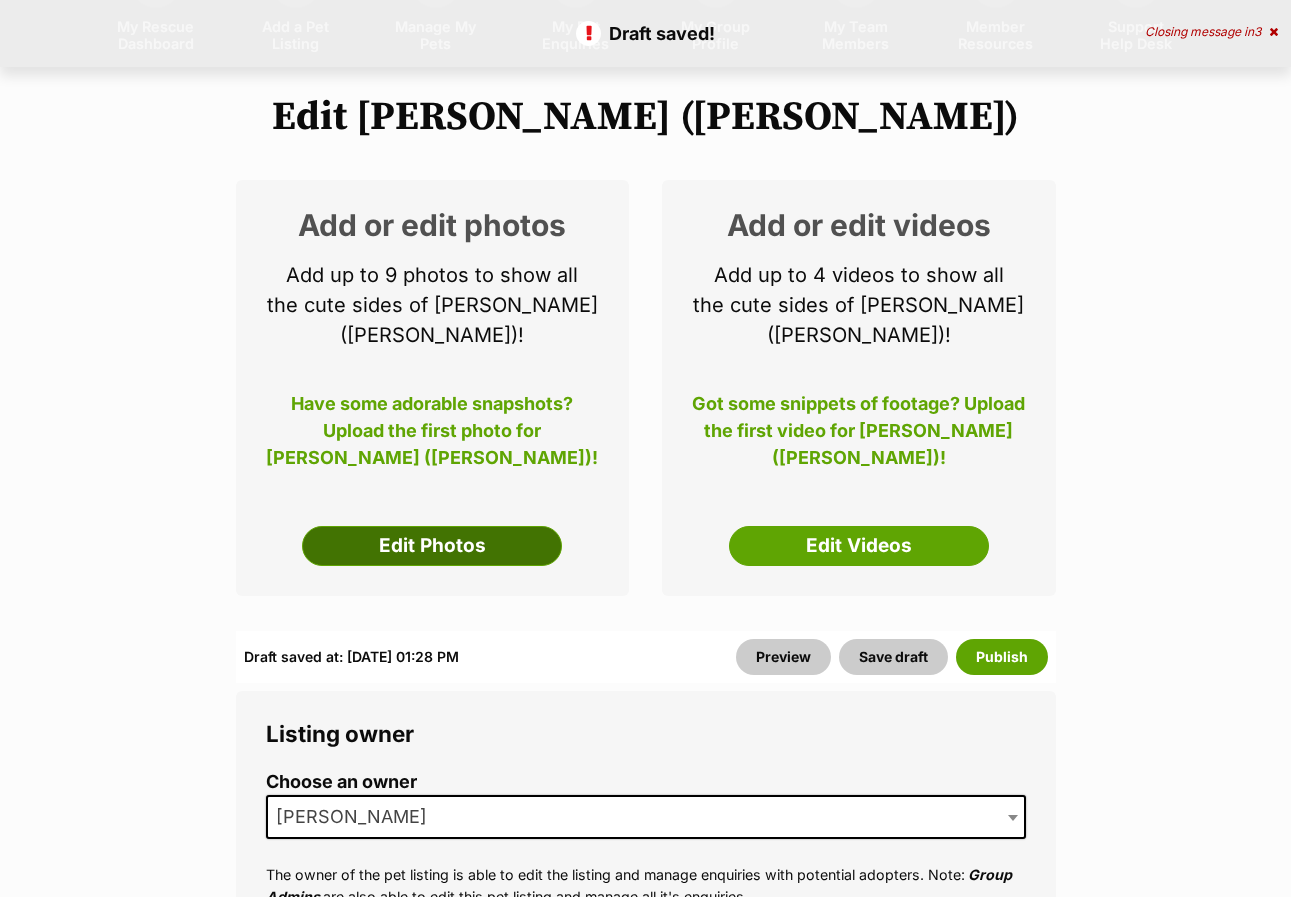 click on "Edit Photos" at bounding box center [432, 546] 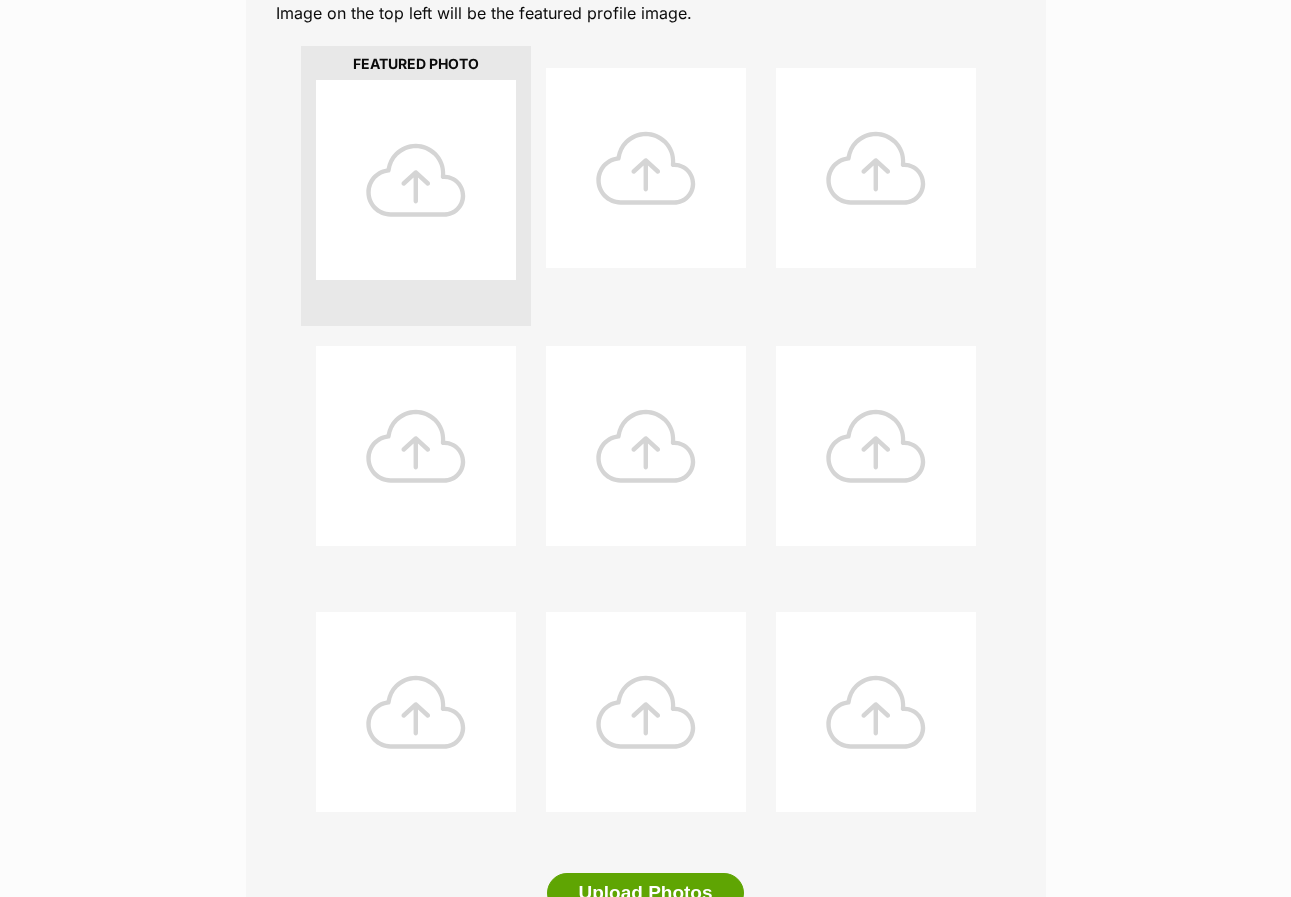 scroll, scrollTop: 600, scrollLeft: 0, axis: vertical 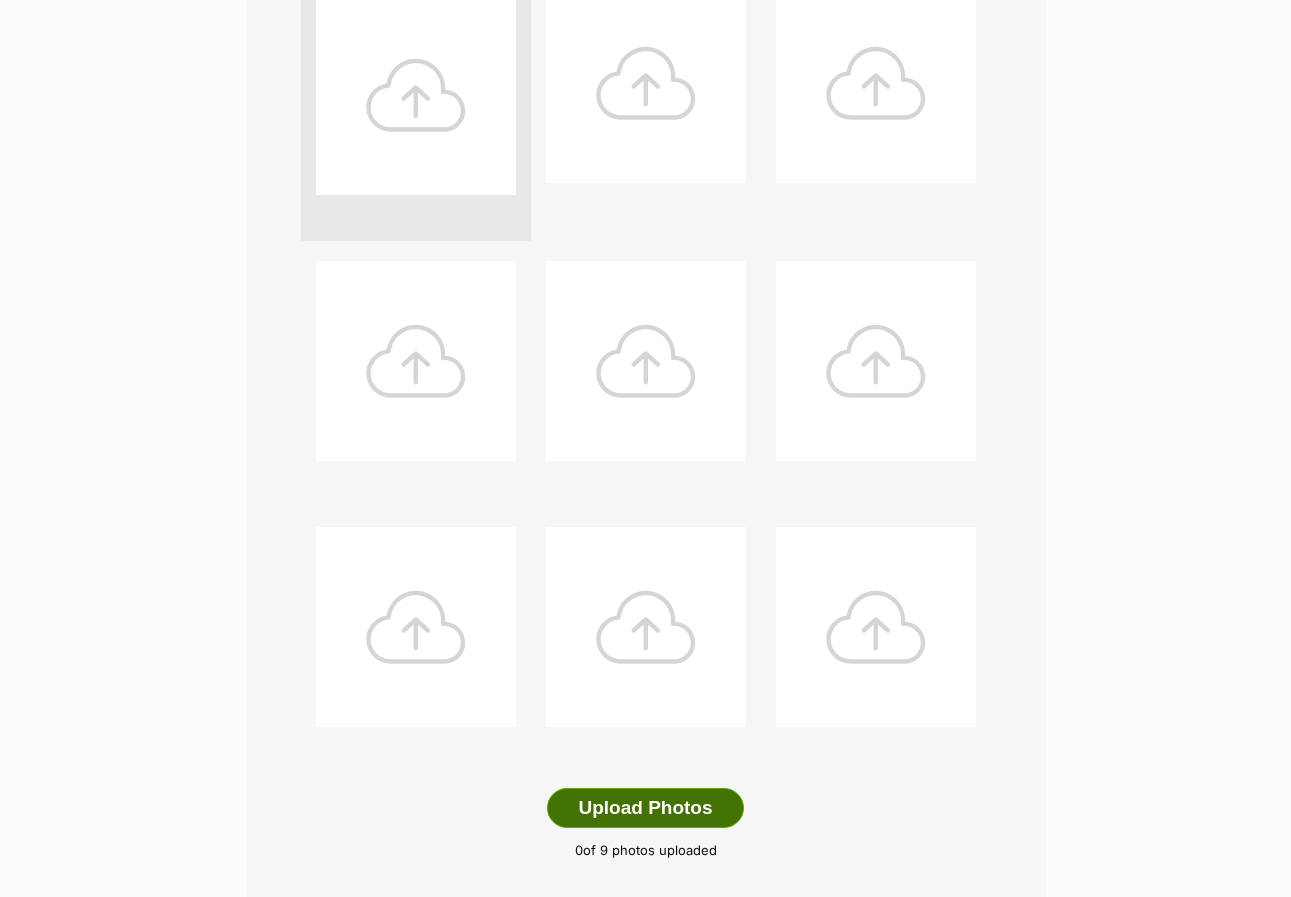 click on "Upload Photos" at bounding box center [645, 808] 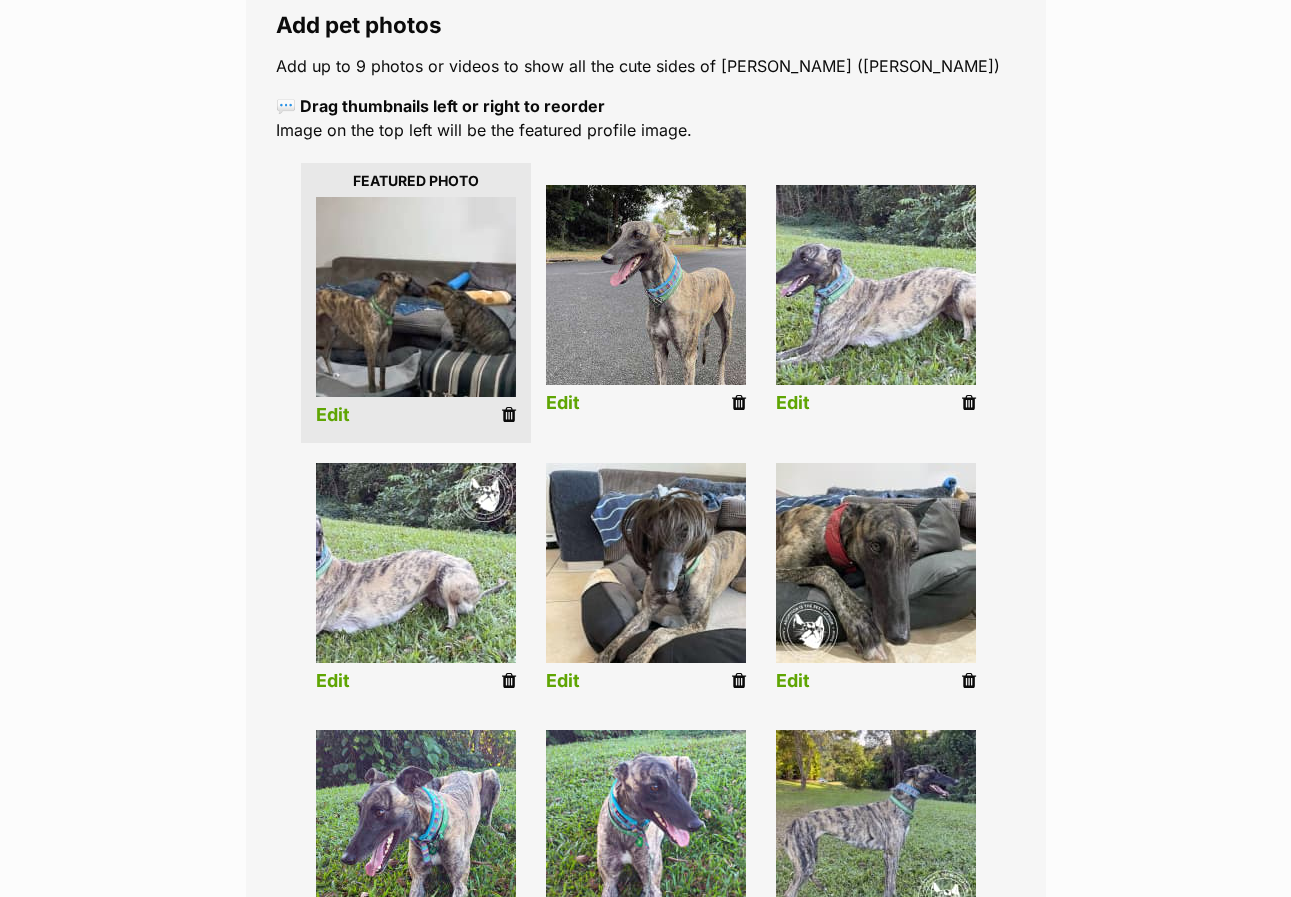 scroll, scrollTop: 400, scrollLeft: 0, axis: vertical 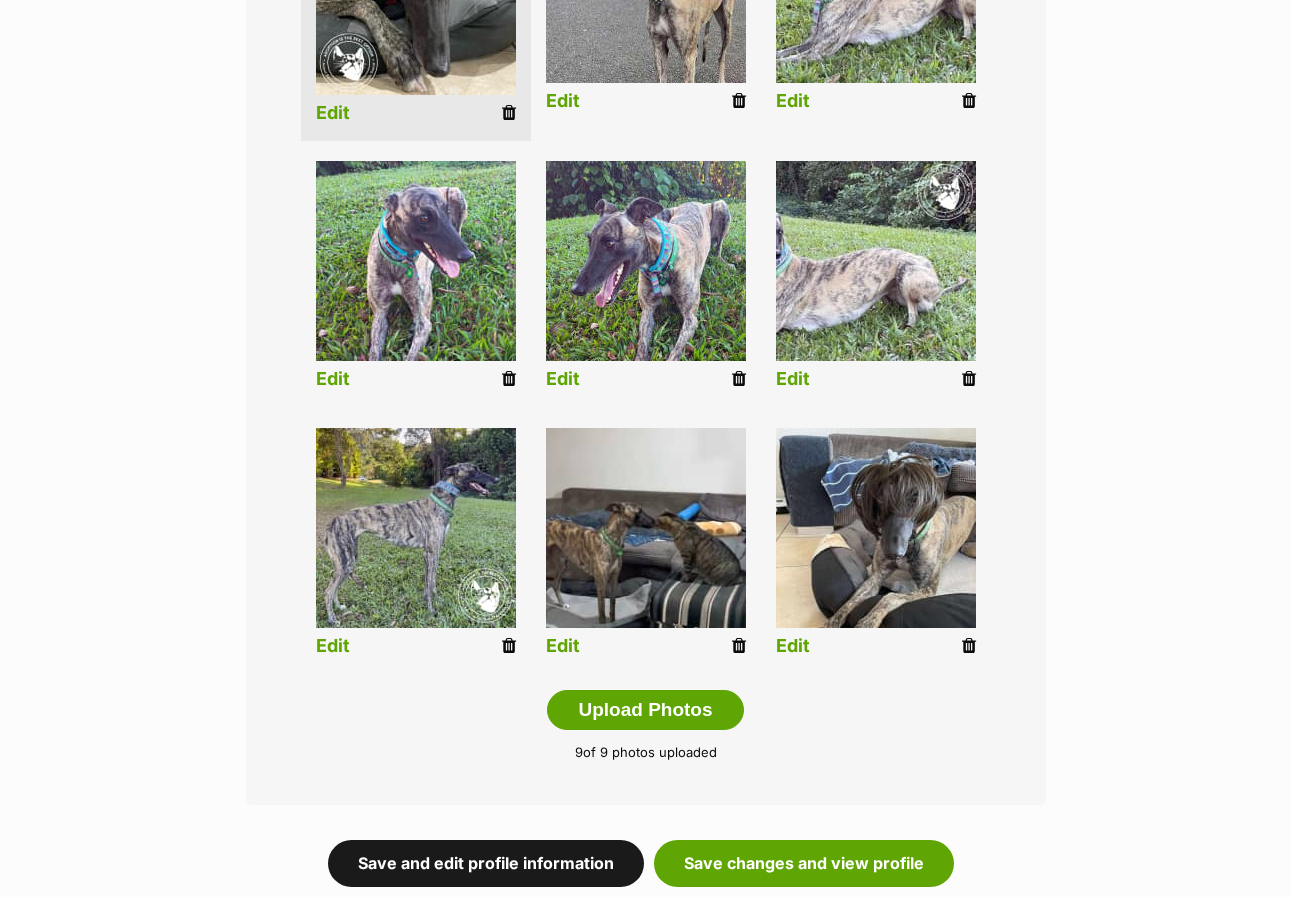 click on "Save and edit profile information" at bounding box center [486, 863] 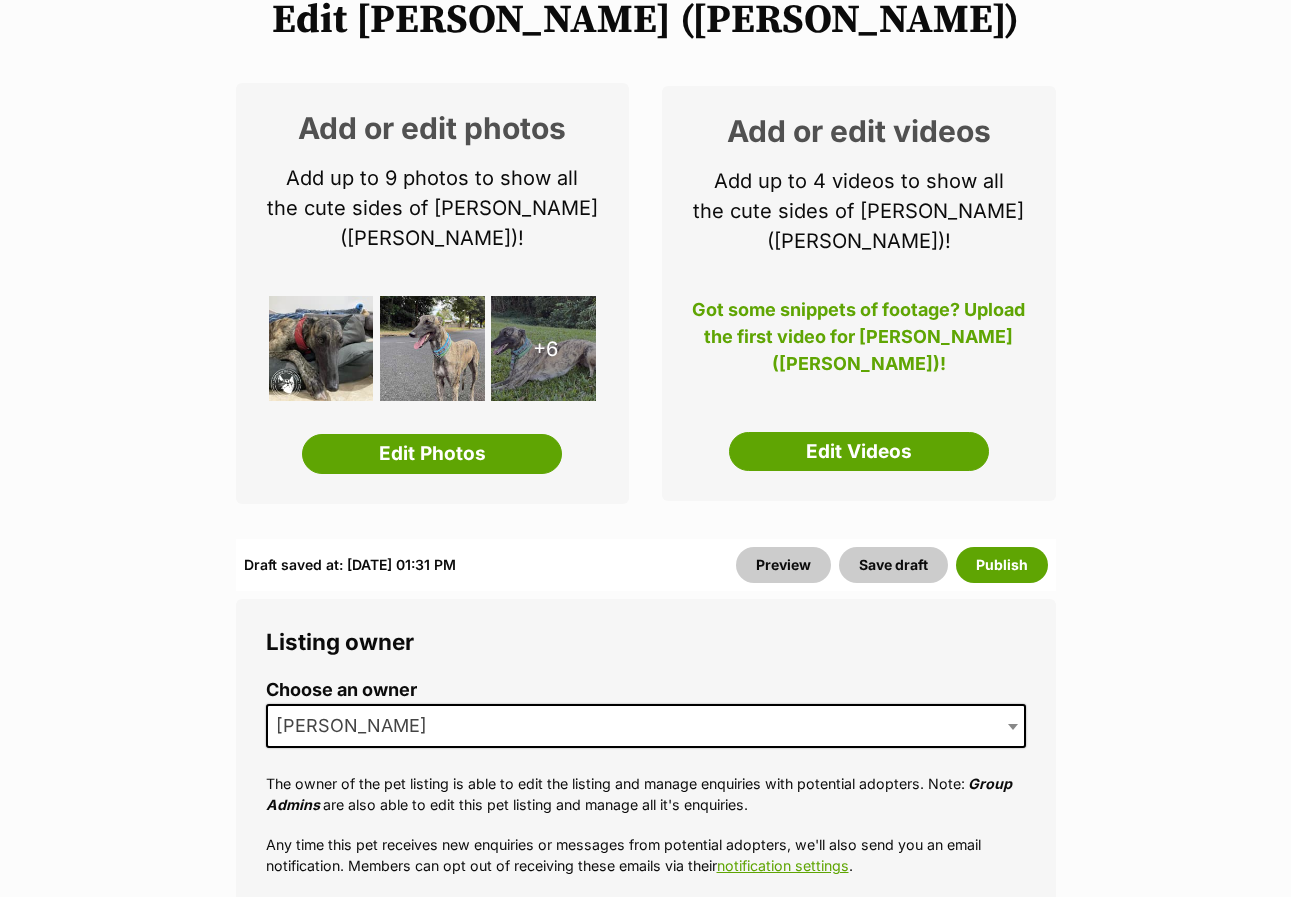 scroll, scrollTop: 0, scrollLeft: 0, axis: both 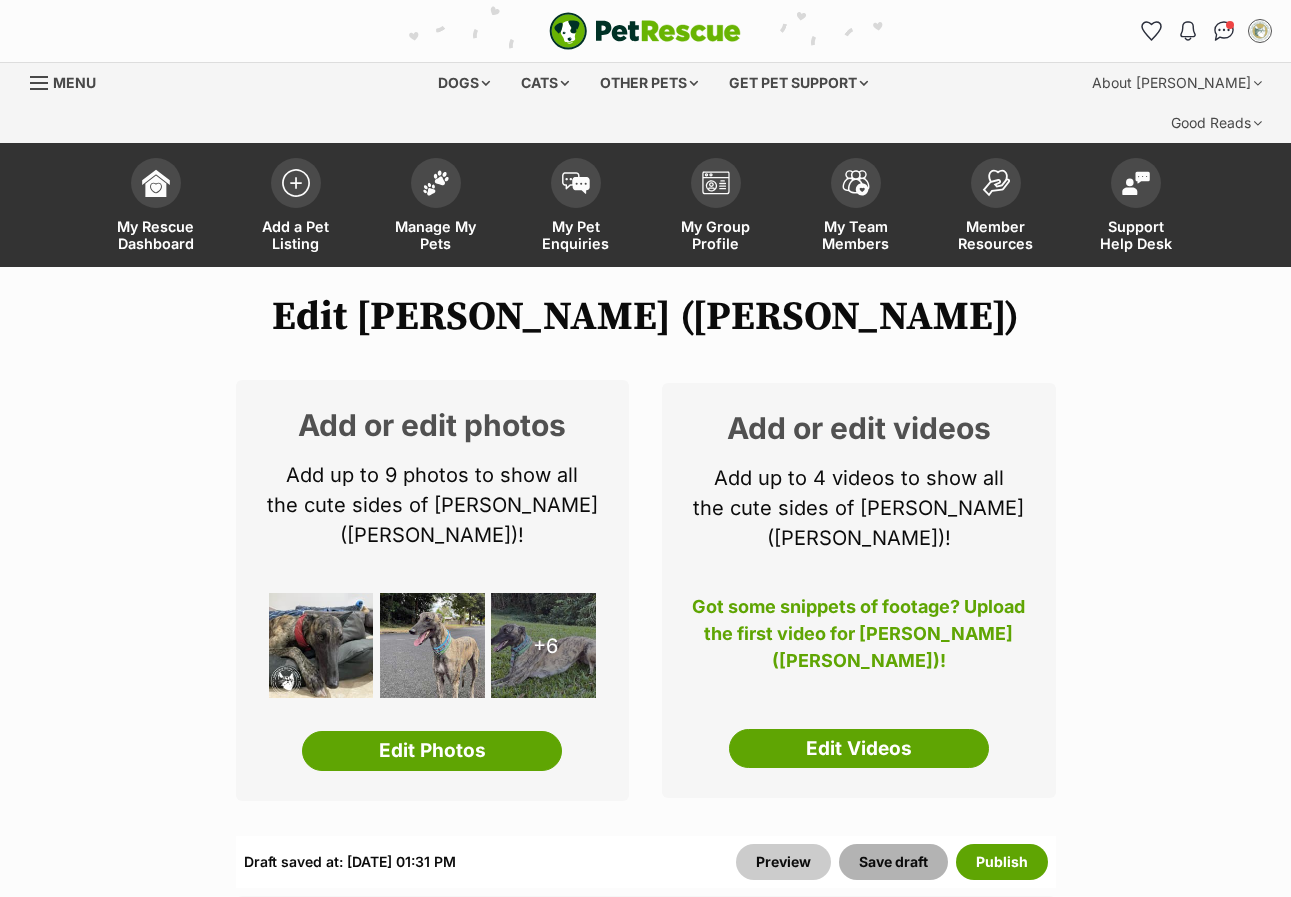 click on "Save draft" at bounding box center (893, 862) 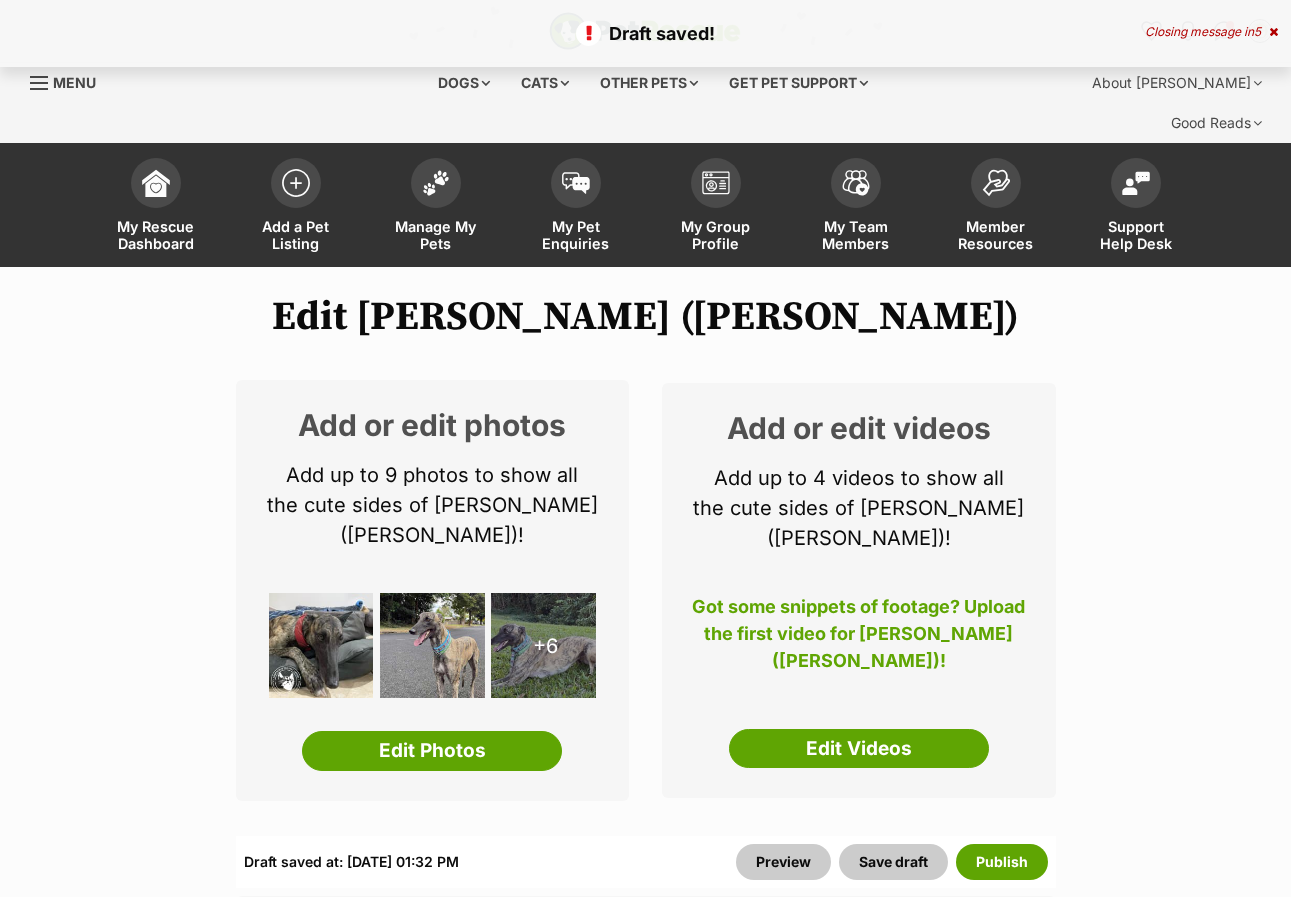 scroll, scrollTop: 0, scrollLeft: 0, axis: both 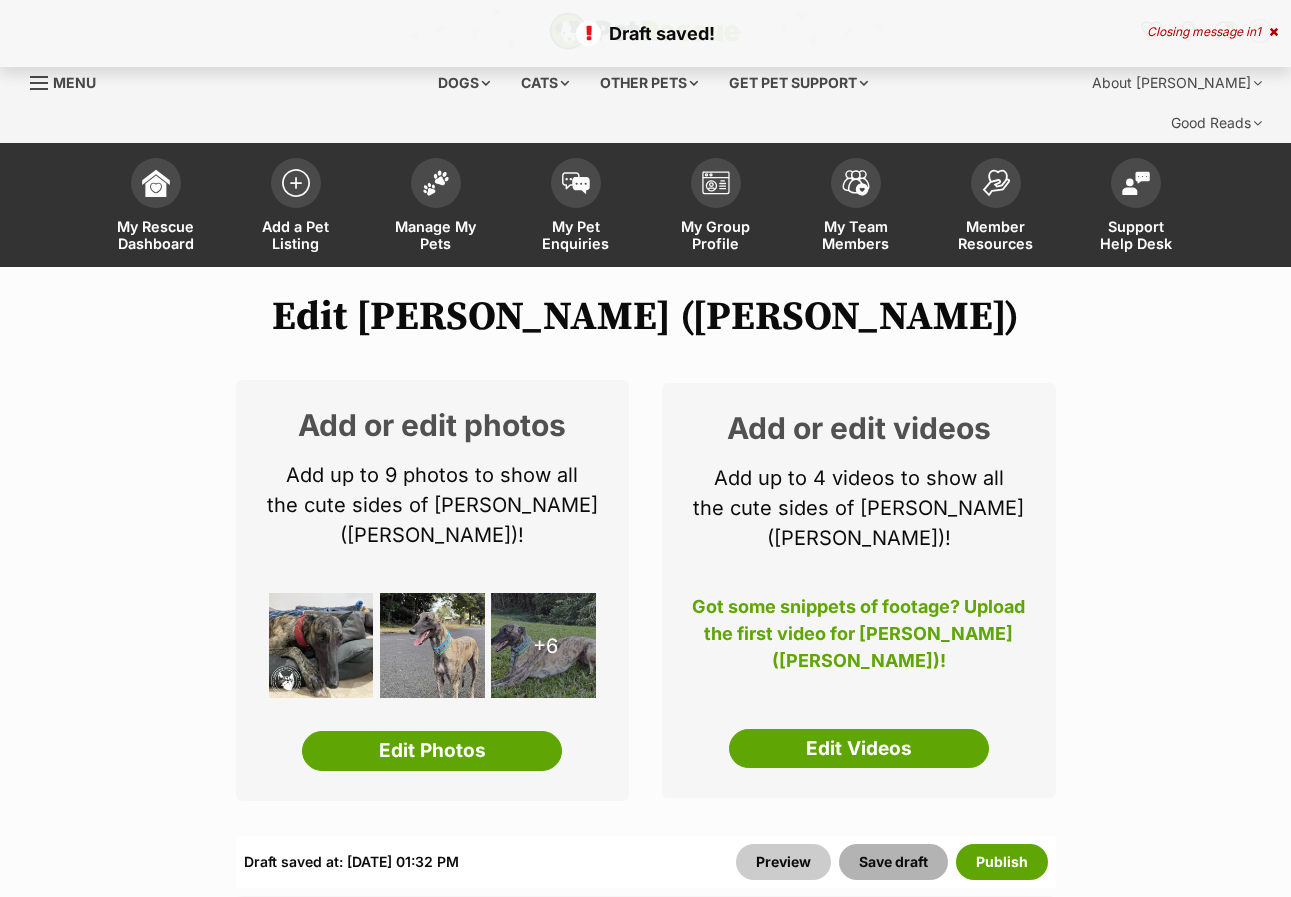 click on "Save draft" at bounding box center [893, 862] 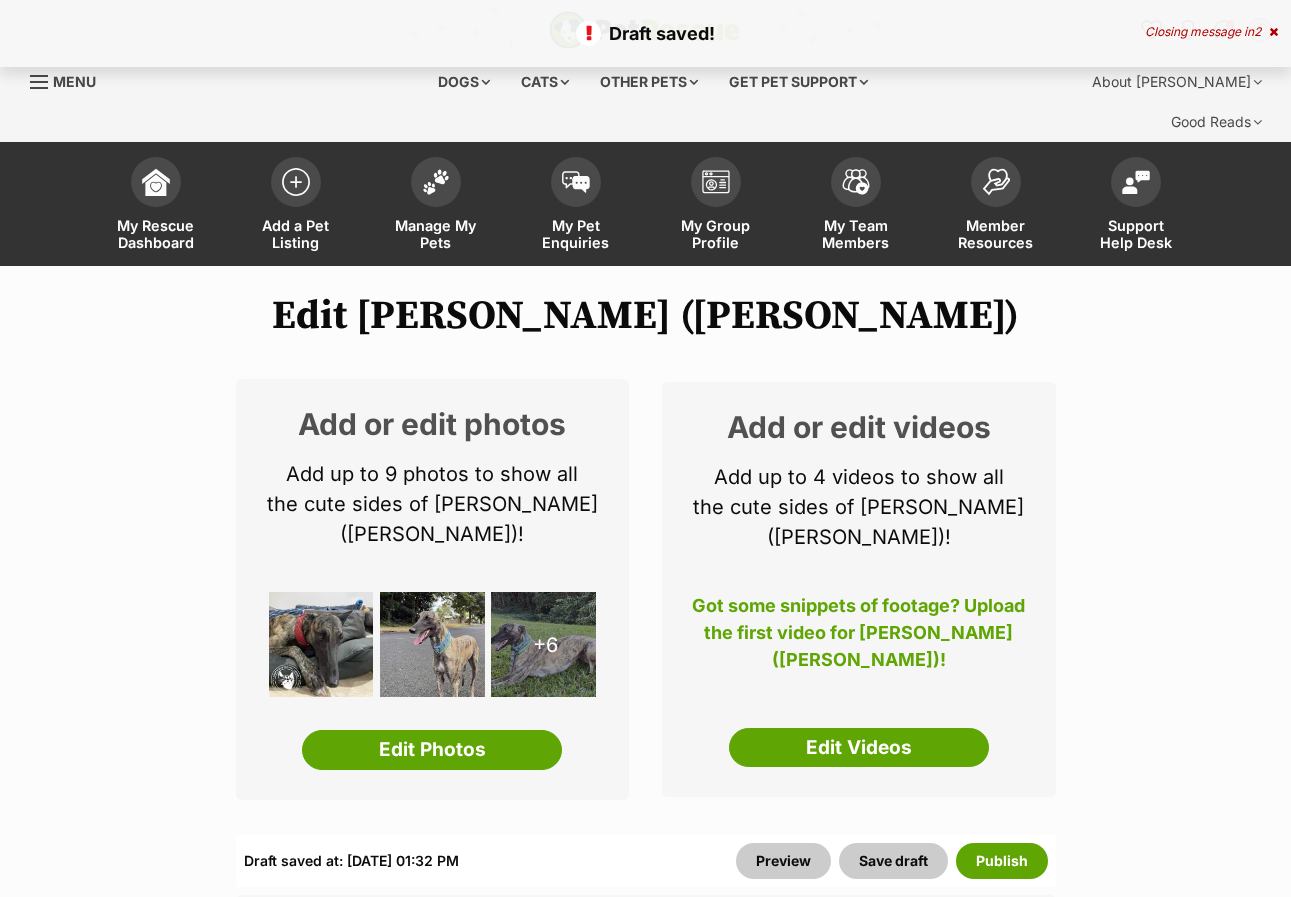 scroll, scrollTop: 0, scrollLeft: 0, axis: both 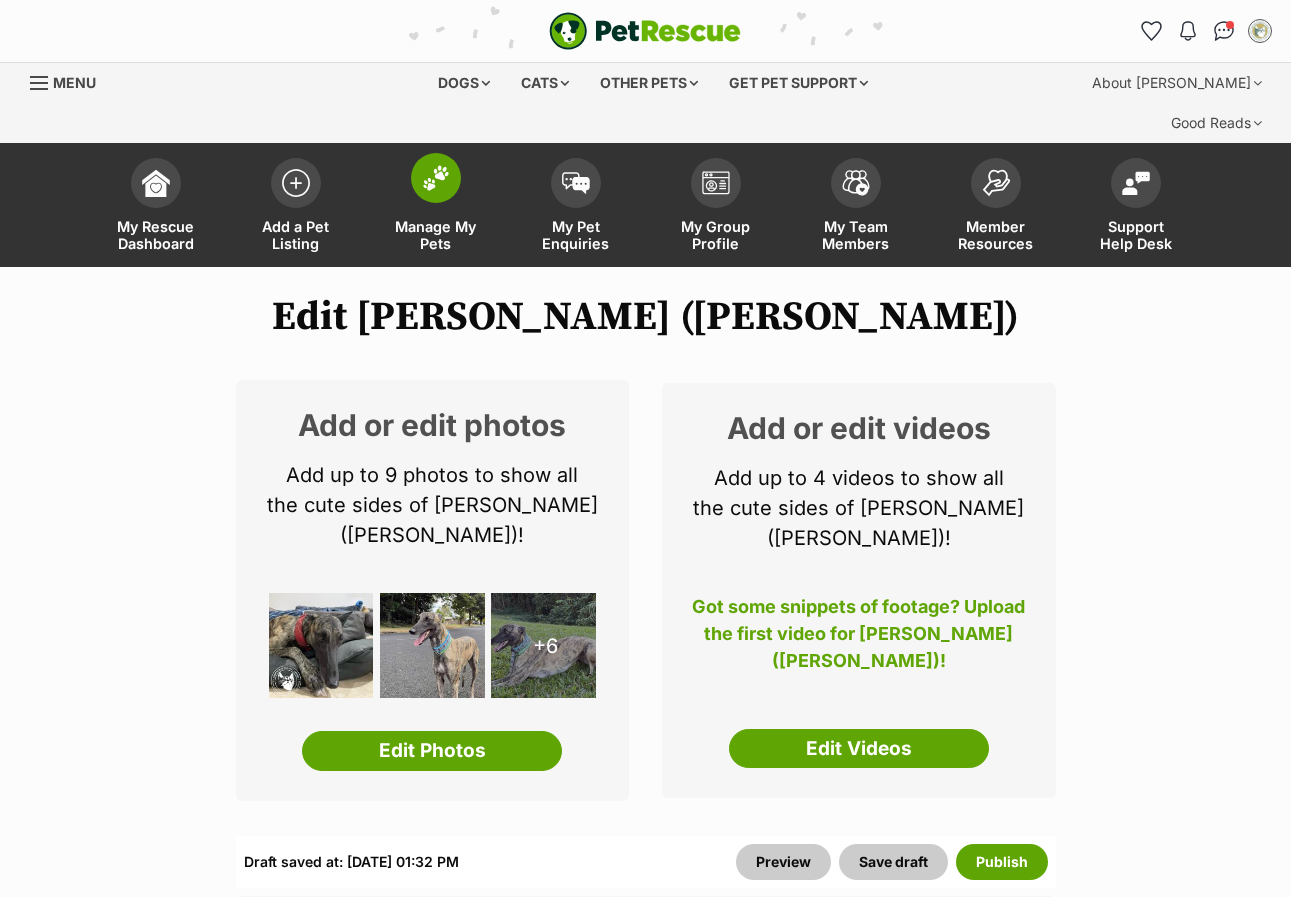 click at bounding box center (436, 178) 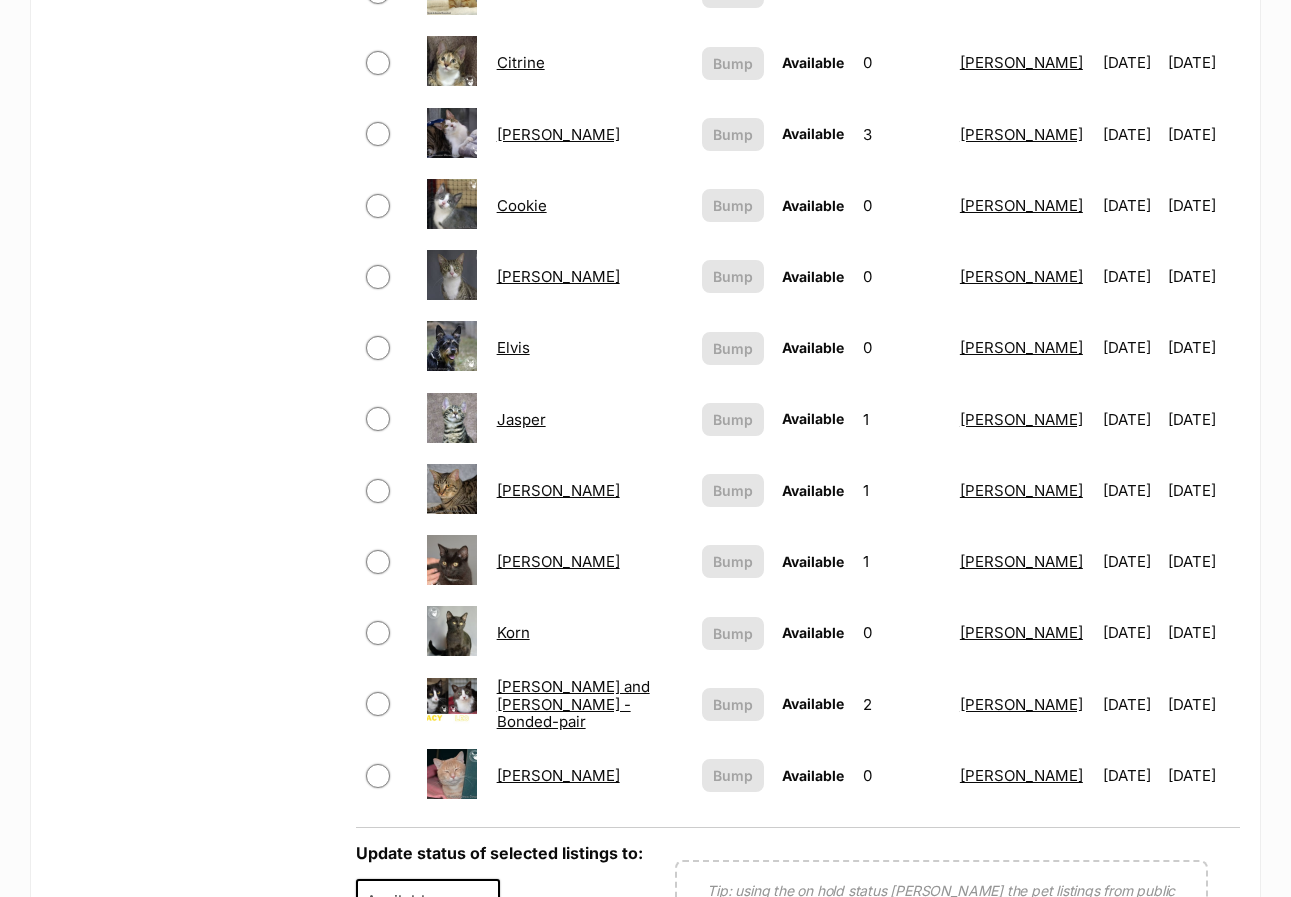 scroll, scrollTop: 1500, scrollLeft: 0, axis: vertical 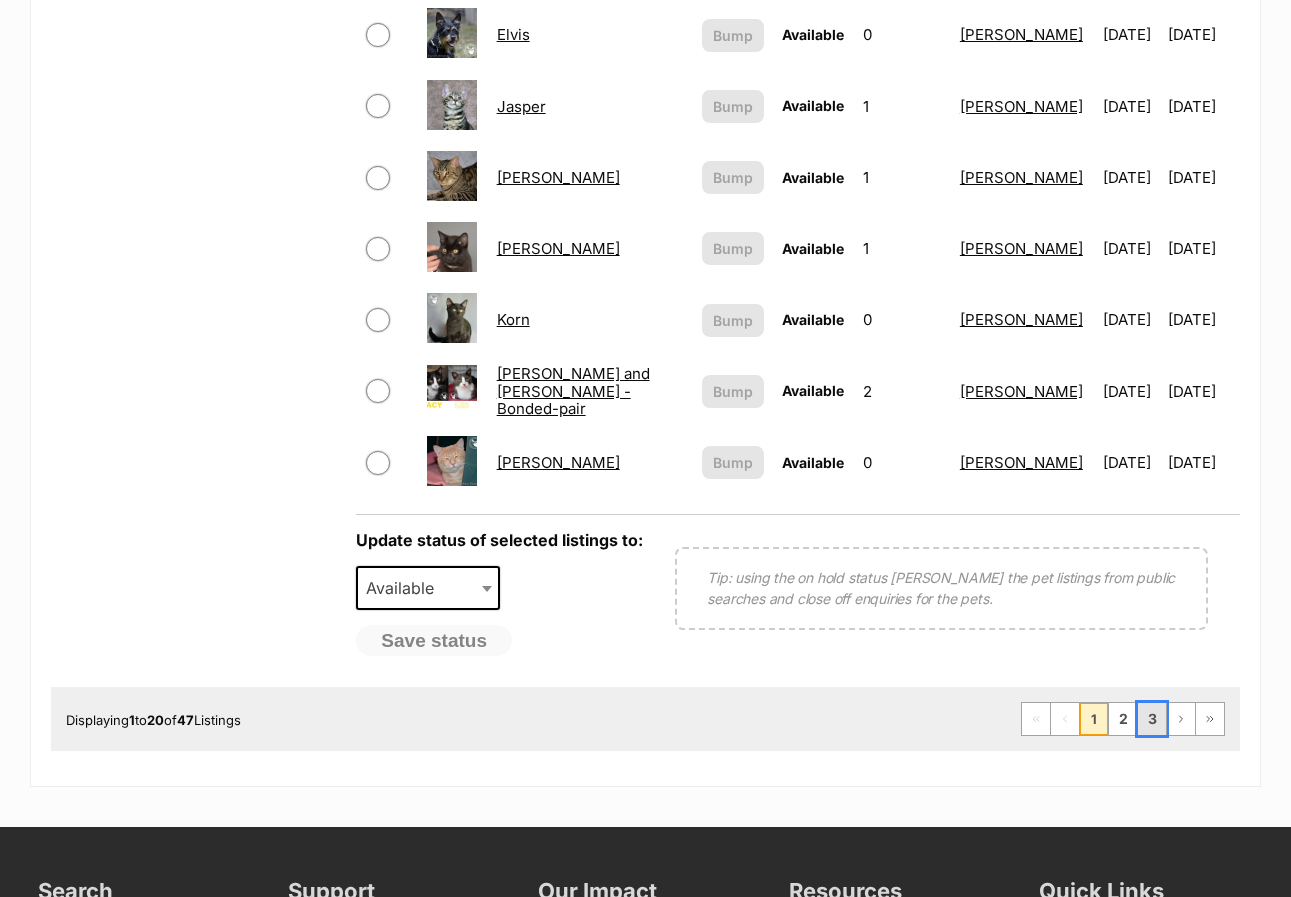 click on "3" at bounding box center (1152, 719) 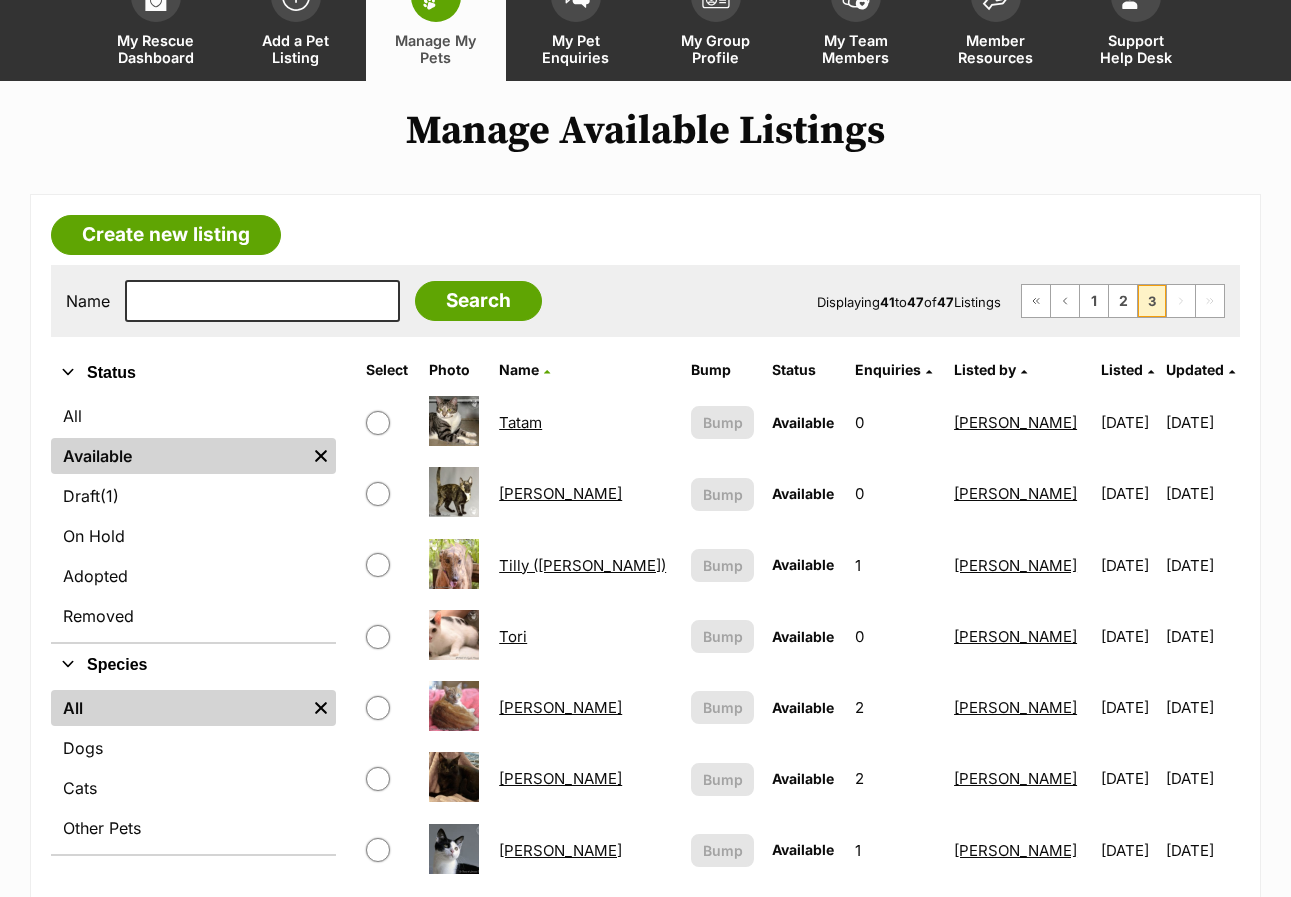 scroll, scrollTop: 200, scrollLeft: 0, axis: vertical 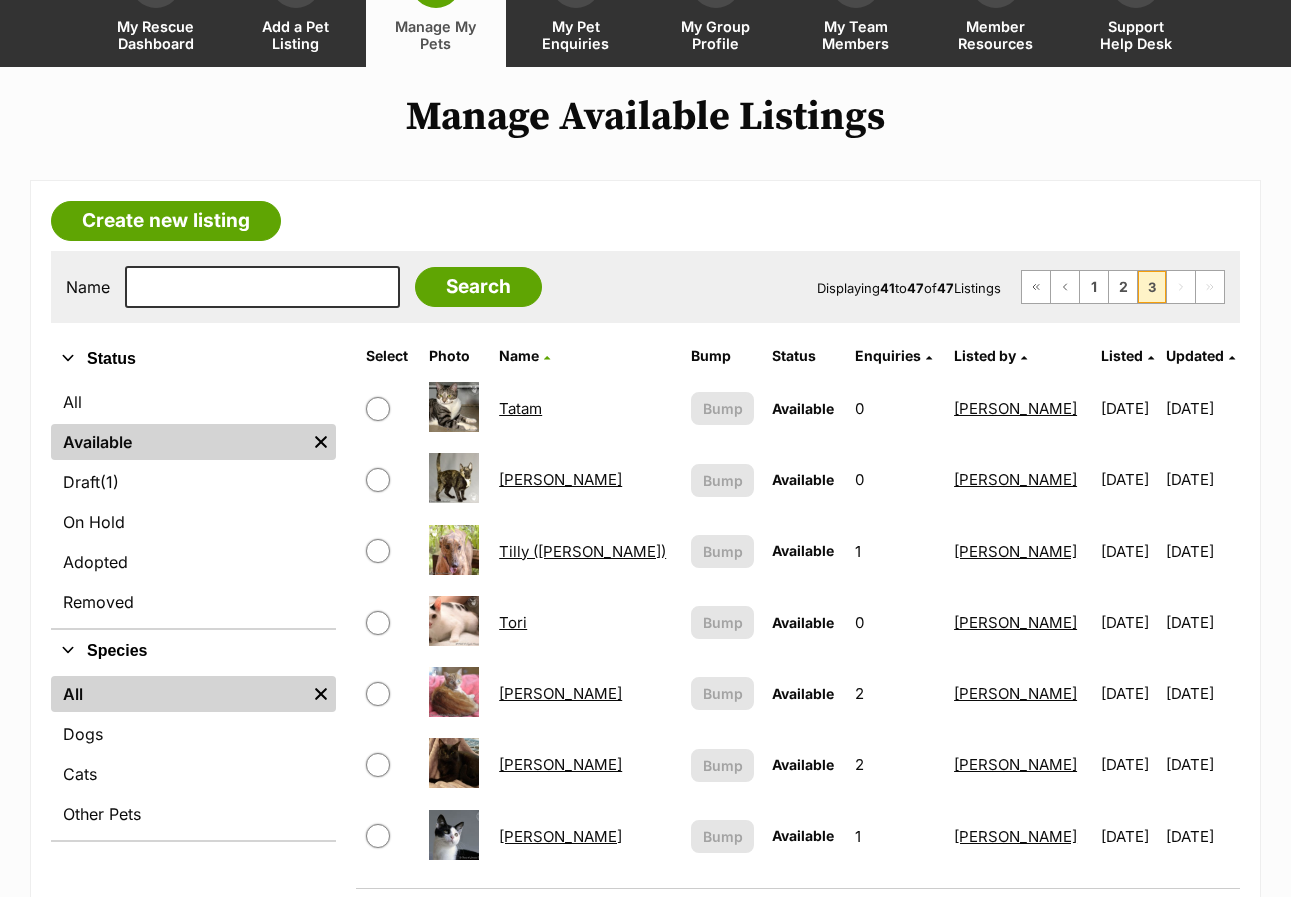 click on "Tilly ([PERSON_NAME])" at bounding box center [582, 551] 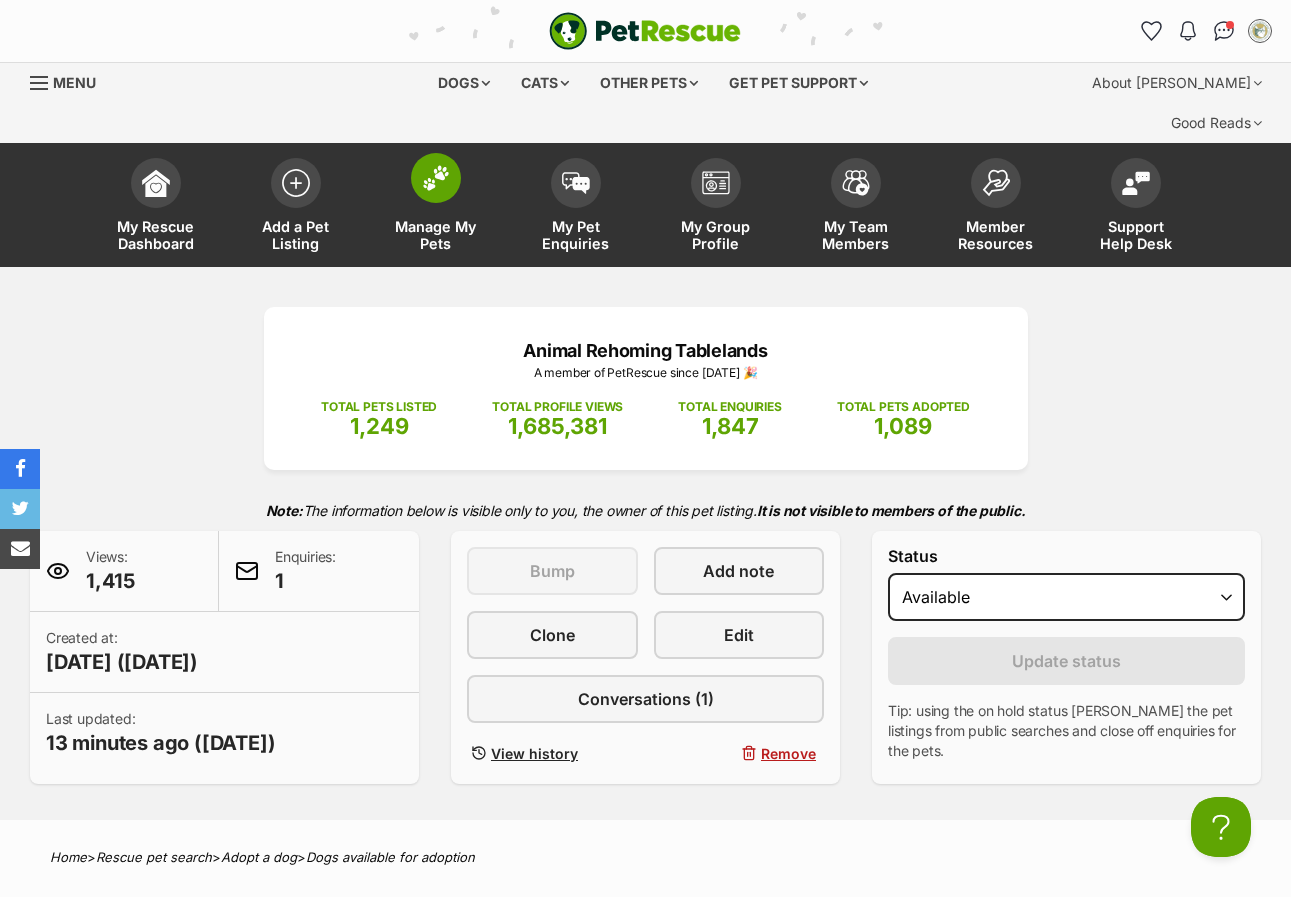 scroll, scrollTop: 0, scrollLeft: 0, axis: both 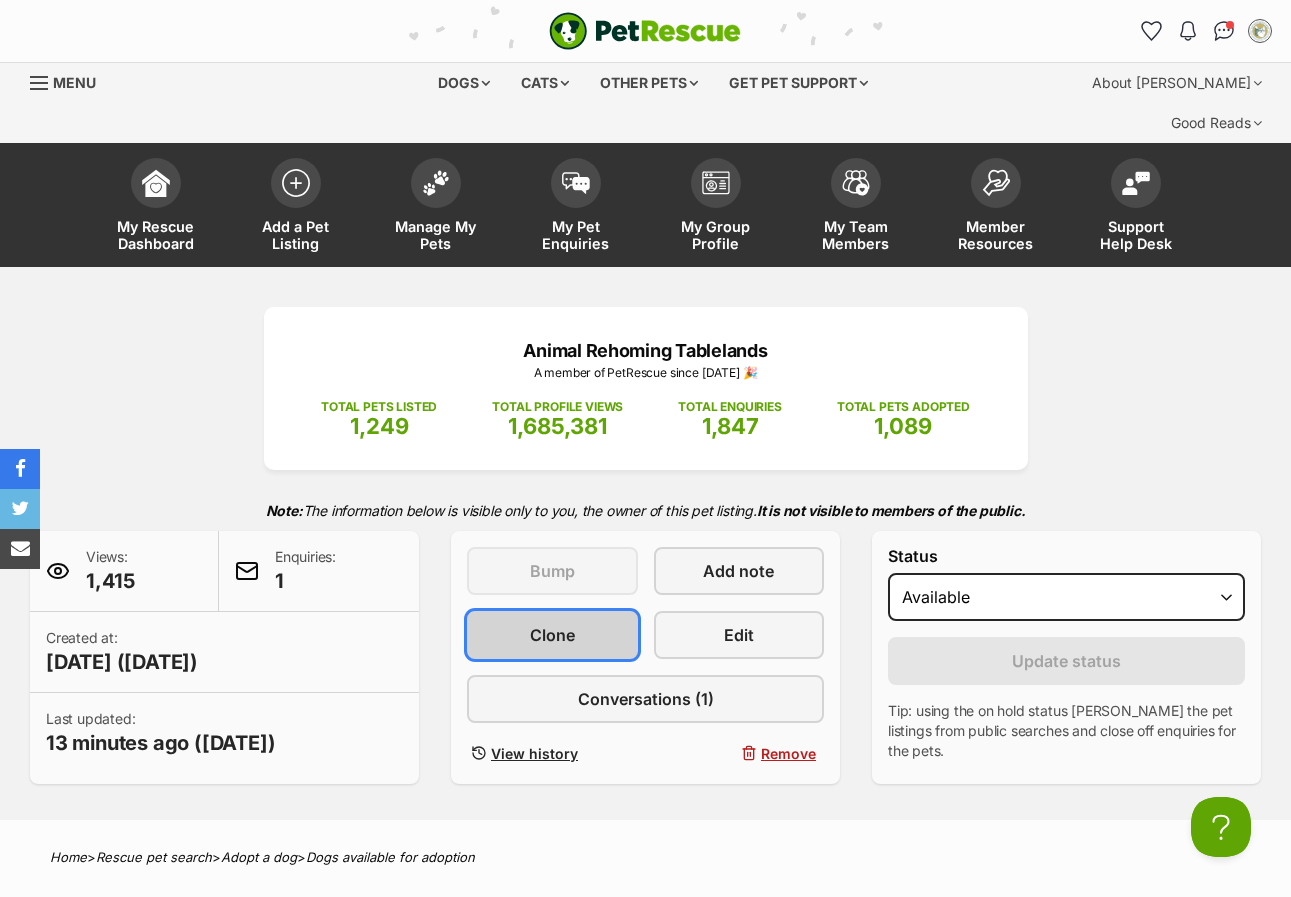 click on "Clone" at bounding box center (552, 635) 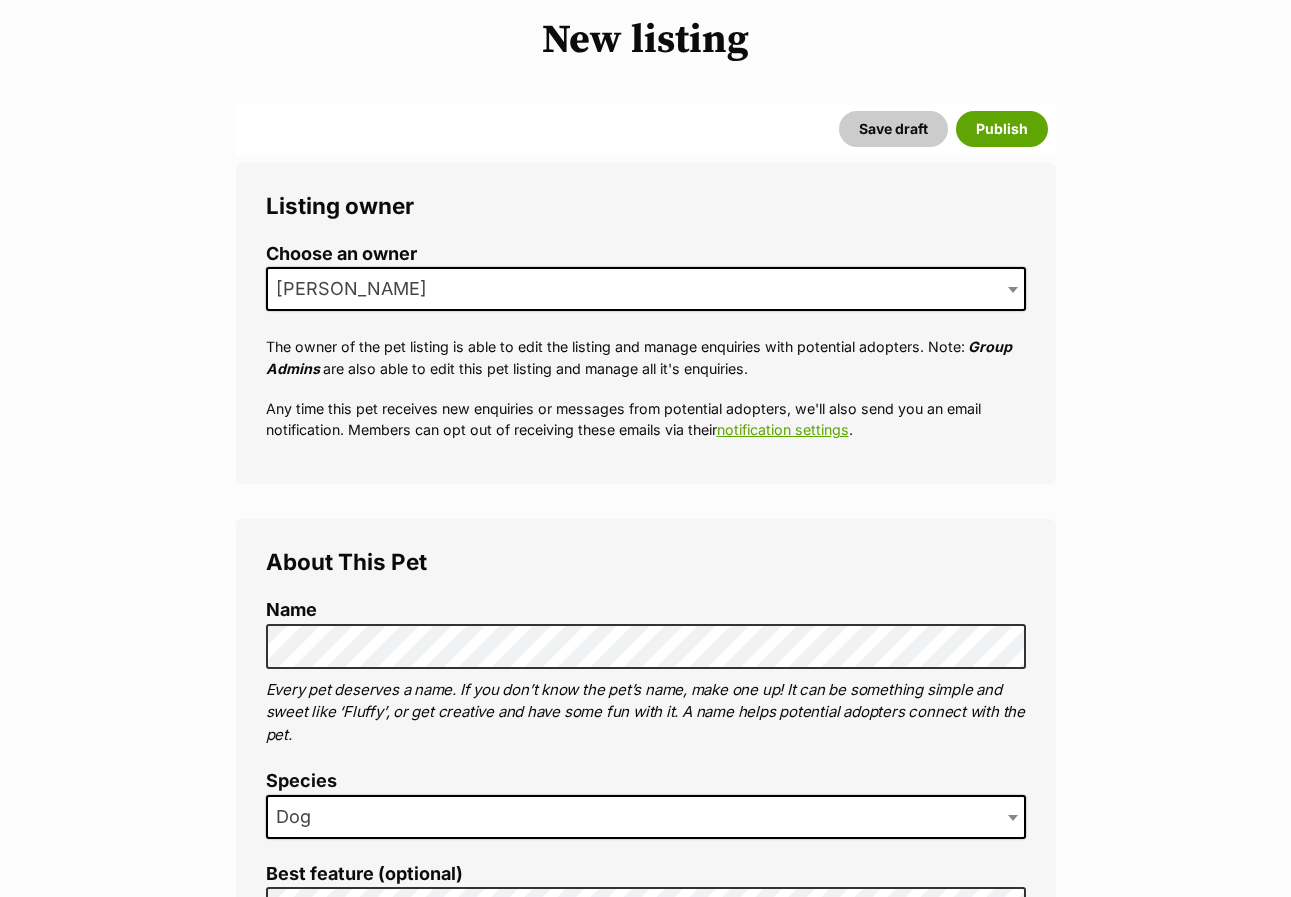 scroll, scrollTop: 300, scrollLeft: 0, axis: vertical 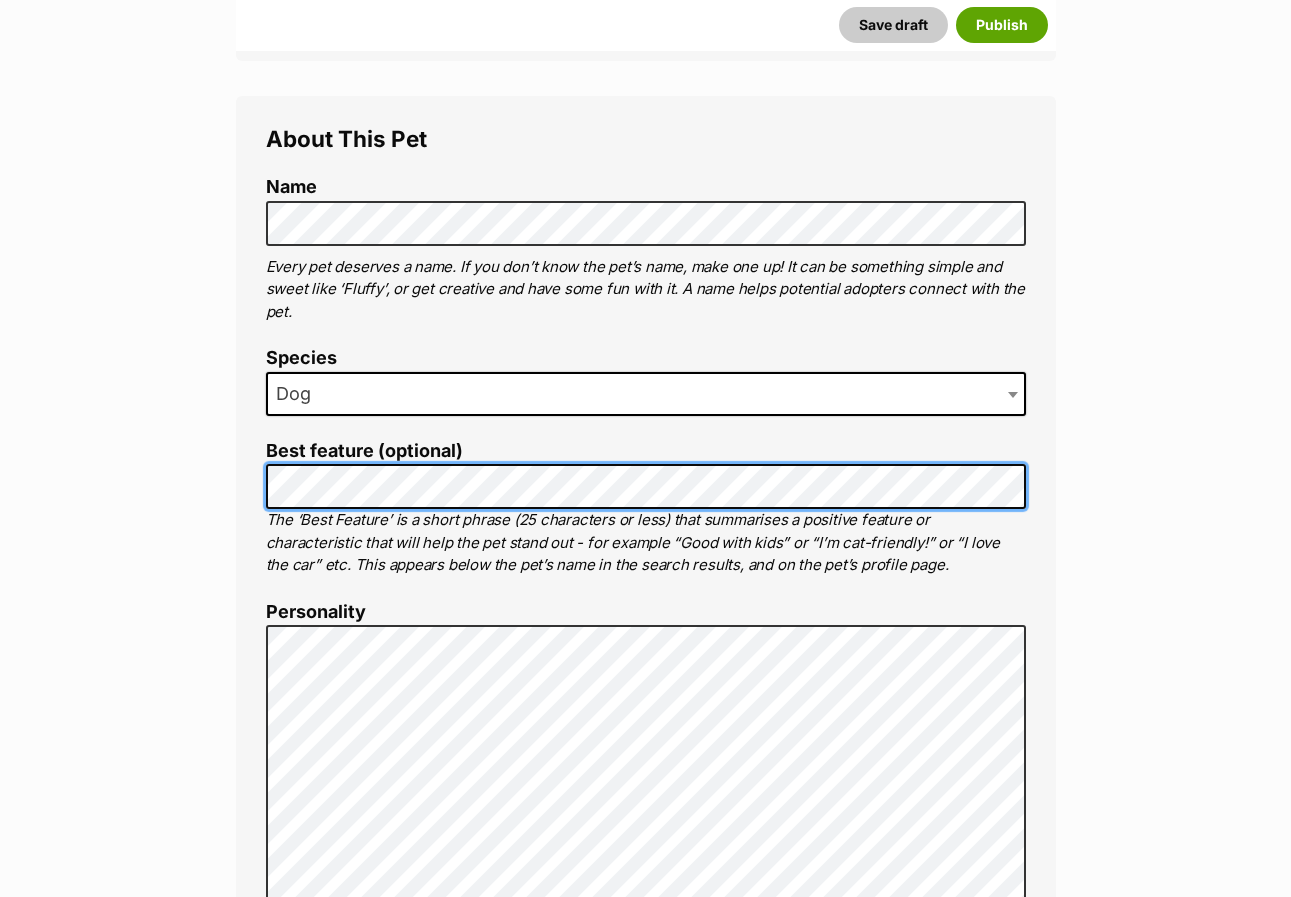 click on "Listing owner Choose an owner [PERSON_NAME]
The owner of the pet listing is able to edit the listing and manage enquiries with potential adopters. Note:
Group Admins
are also able to edit this pet listing and manage all it's enquiries.
Any time this pet receives new enquiries or messages from potential adopters, we'll also send you an email notification. Members can opt out of receiving these emails via their
notification settings .
About This Pet Name
Henlo there, it looks like you might be using the pet name field to indicate that this pet is now on hold - we recommend updating the status to on hold from the listing page instead!
Every pet deserves a name. If you don’t know the pet’s name, make one up! It can be something simple and sweet like ‘Fluffy’, or get creative and have some fun with it. A name helps potential adopters connect with the pet.
Species Dog
Best feature (optional)
Personality 5098  characters remaining
for more info." at bounding box center [646, 3993] 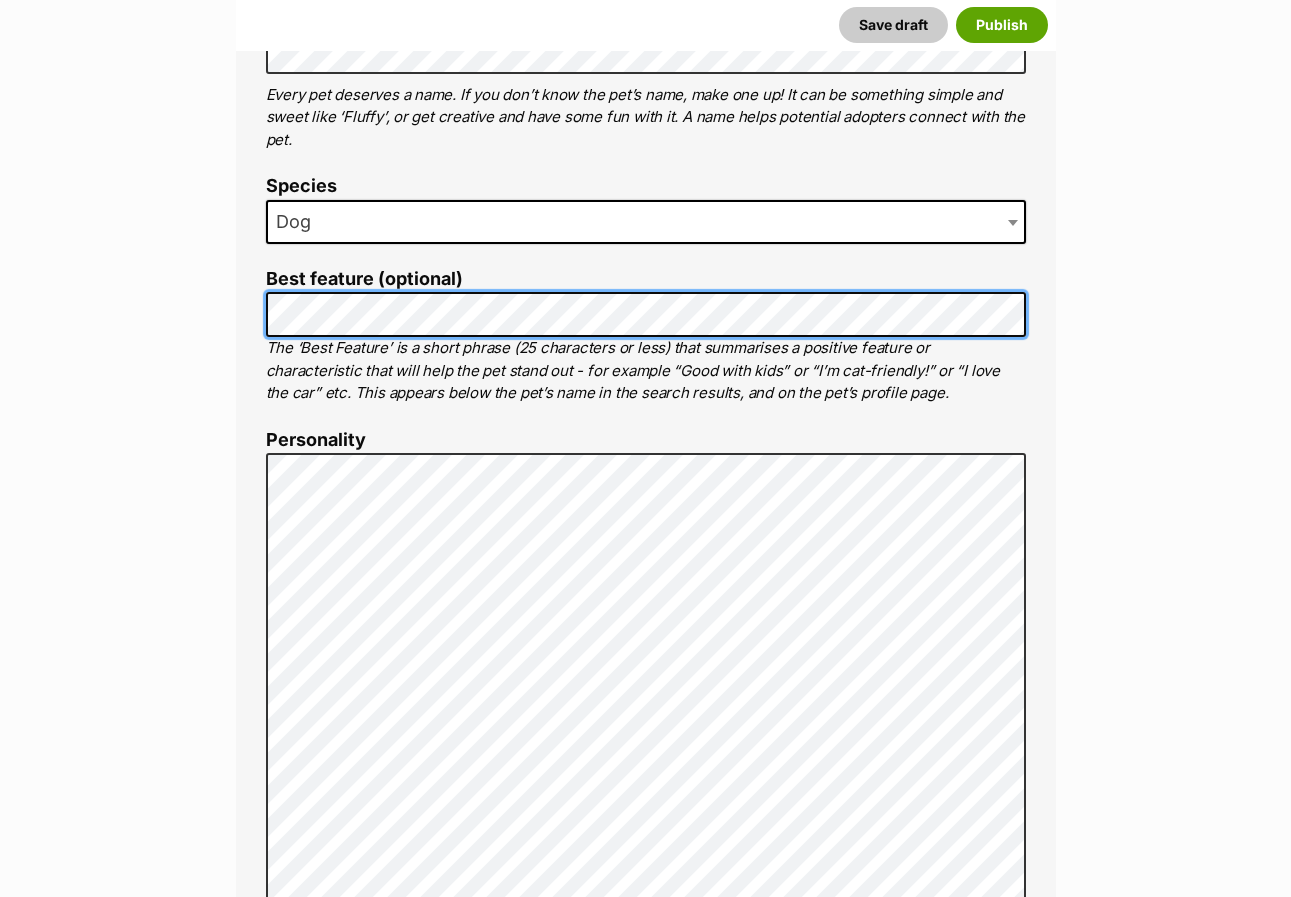 scroll, scrollTop: 900, scrollLeft: 0, axis: vertical 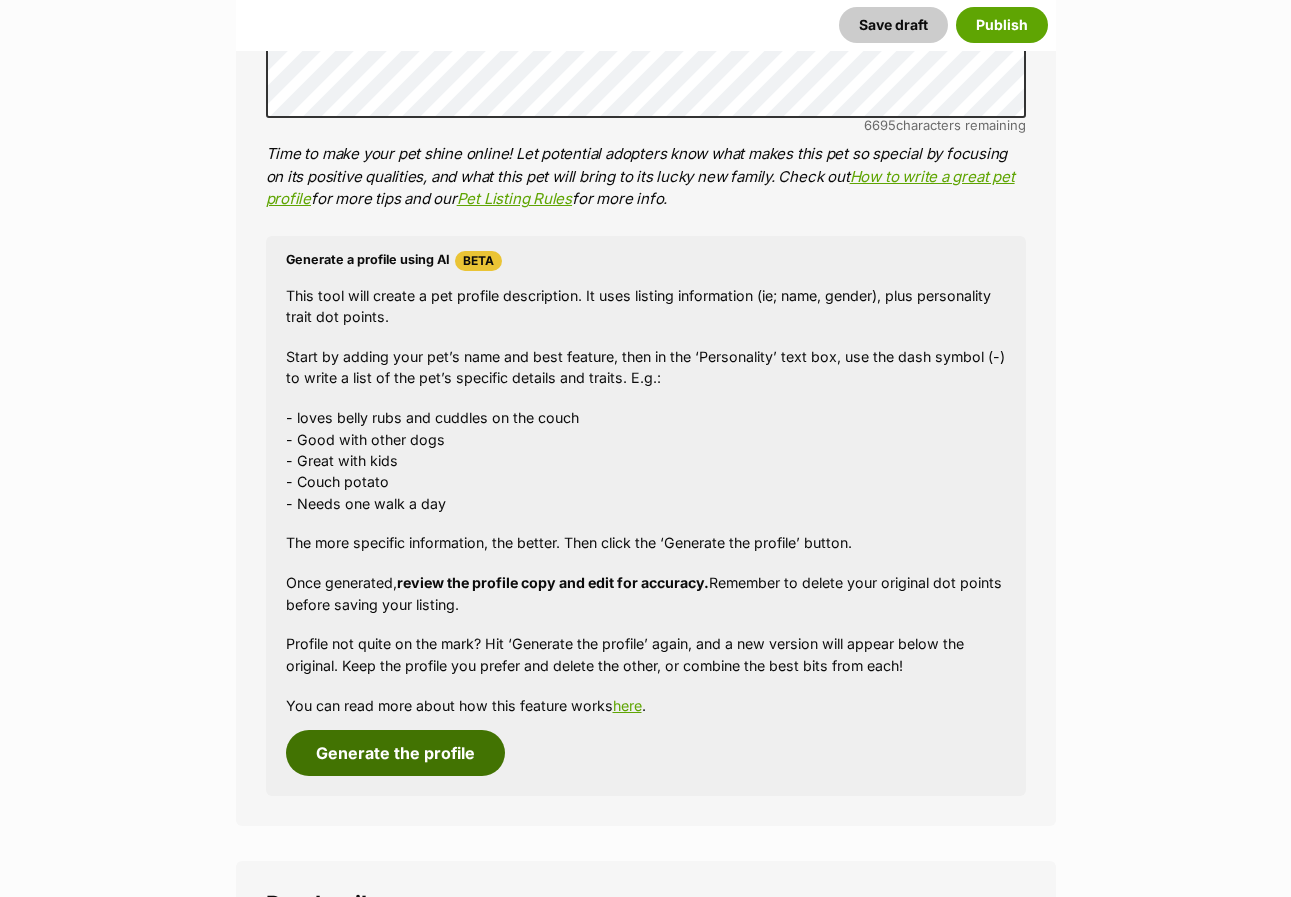 click on "Generate the profile" at bounding box center [395, 753] 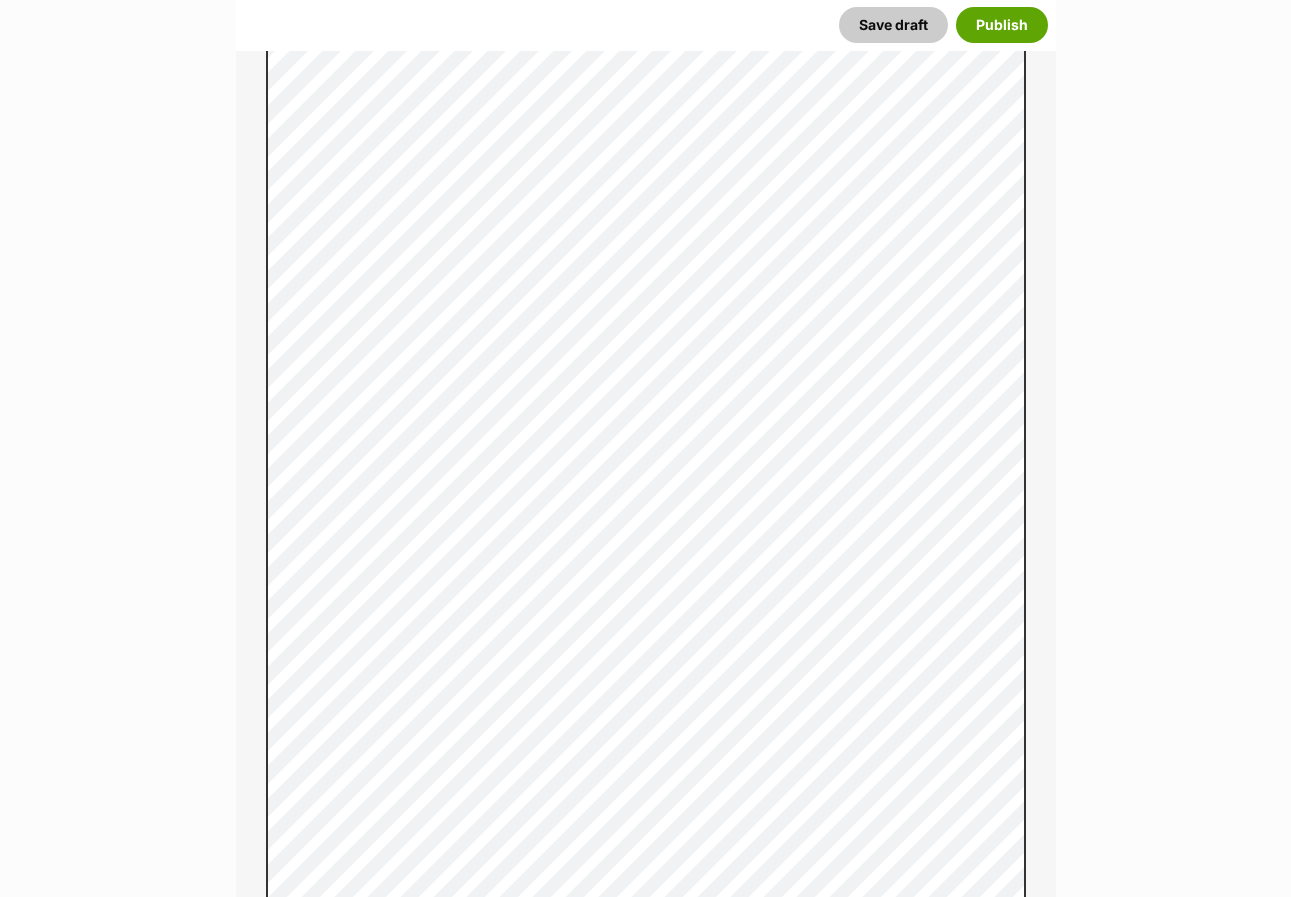 scroll, scrollTop: 1283, scrollLeft: 0, axis: vertical 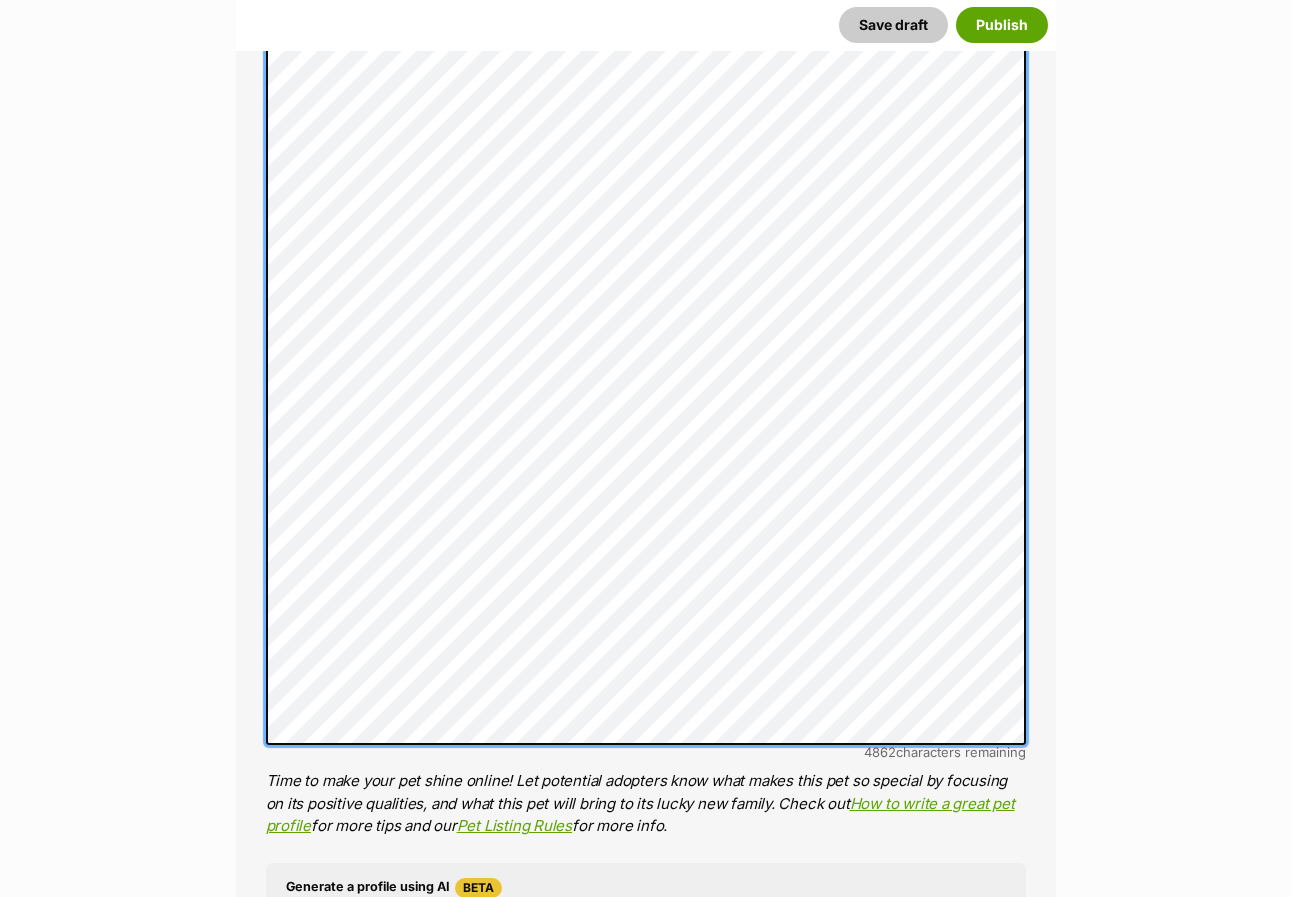 click on "Personality 4862  characters remaining
Time to make your pet shine online! Let potential adopters know what makes this pet so special by focusing on its positive qualities, and what this pet will bring to its lucky new family. Check out  How to write a great pet profile  for more tips and our  Pet Listing Rules  for more info." at bounding box center [646, 44] 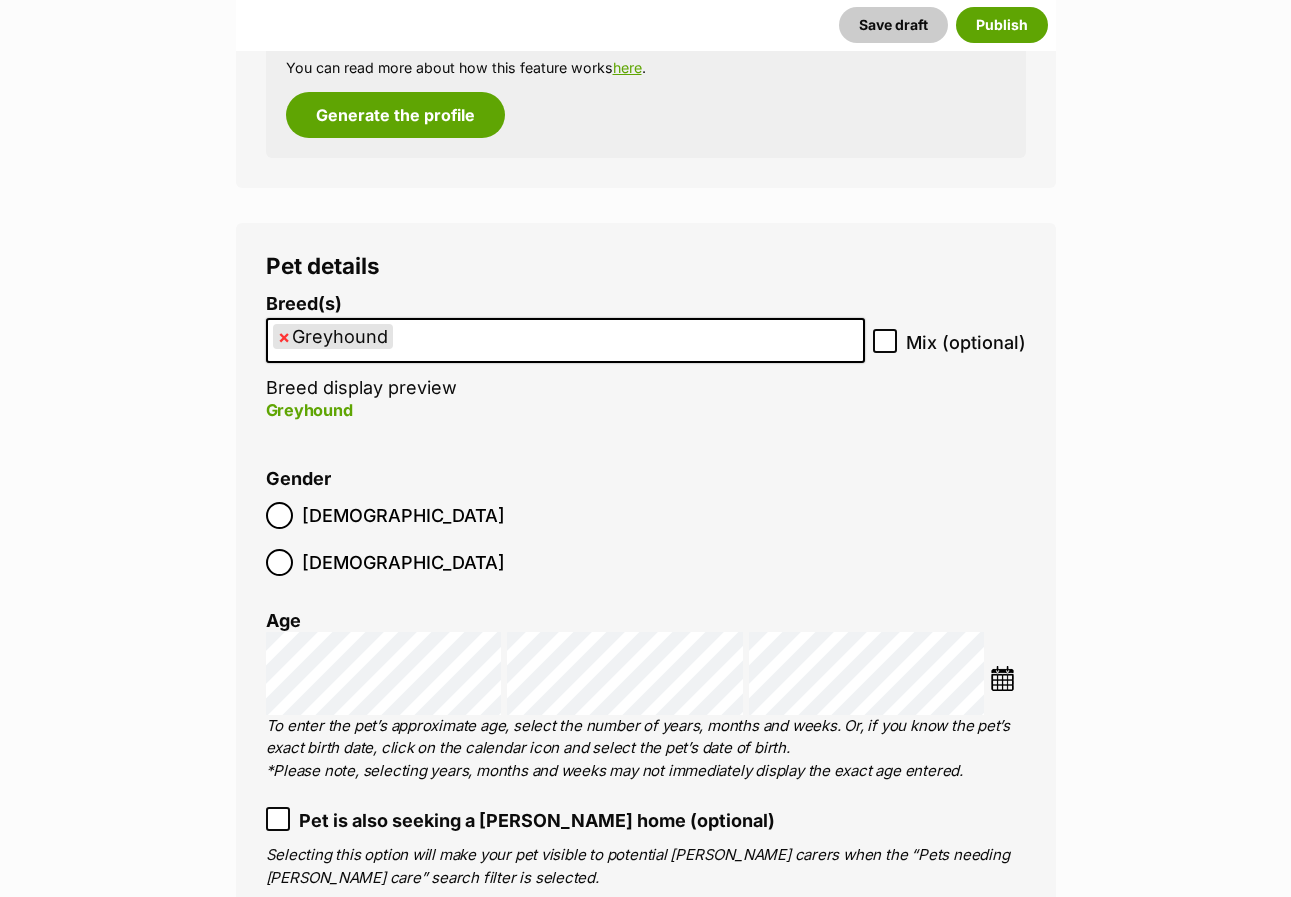 scroll, scrollTop: 3352, scrollLeft: 0, axis: vertical 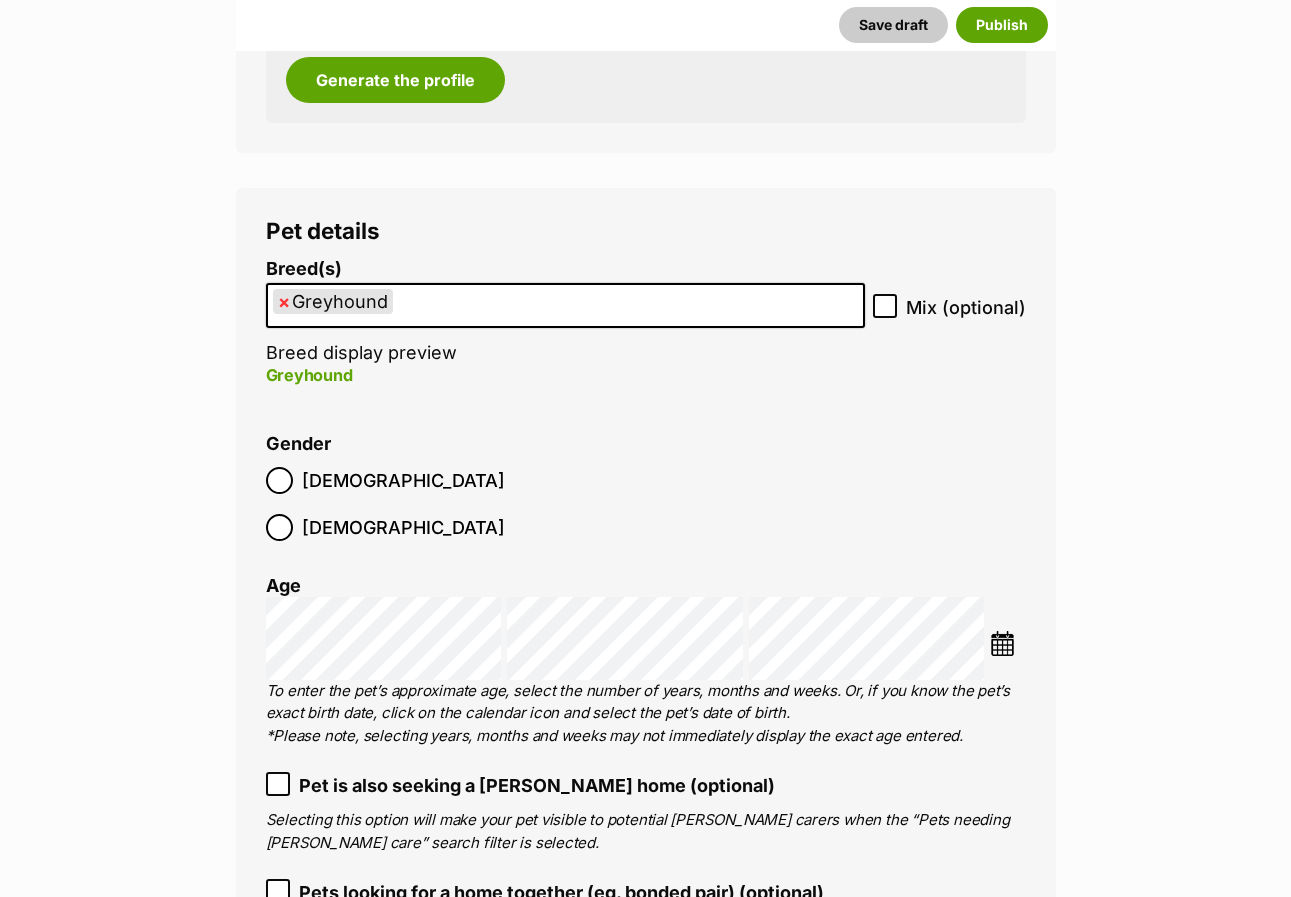 click at bounding box center (1002, 643) 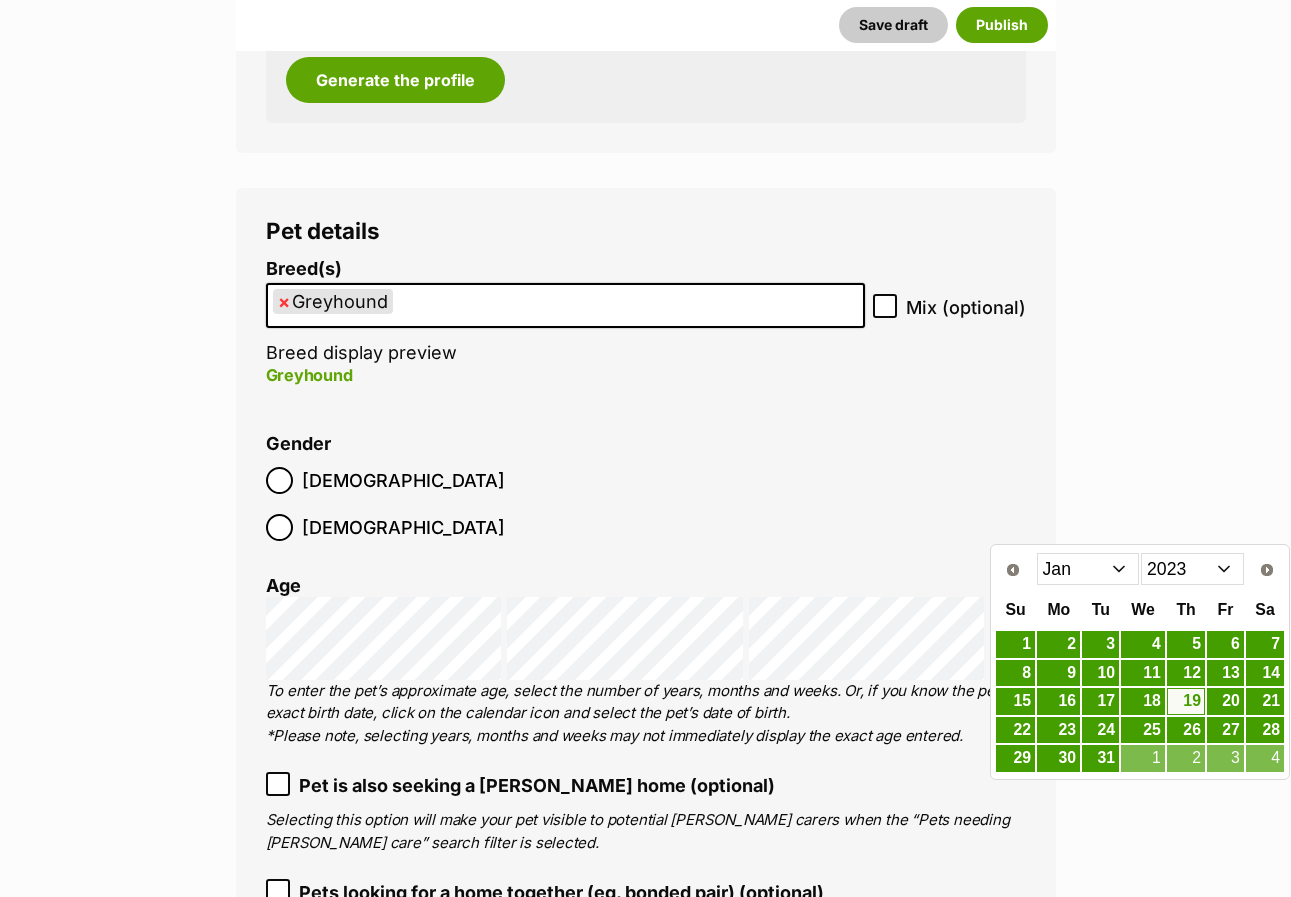 click on "Jan Feb Mar Apr May Jun Jul Aug Sep Oct Nov Dec" at bounding box center [1088, 569] 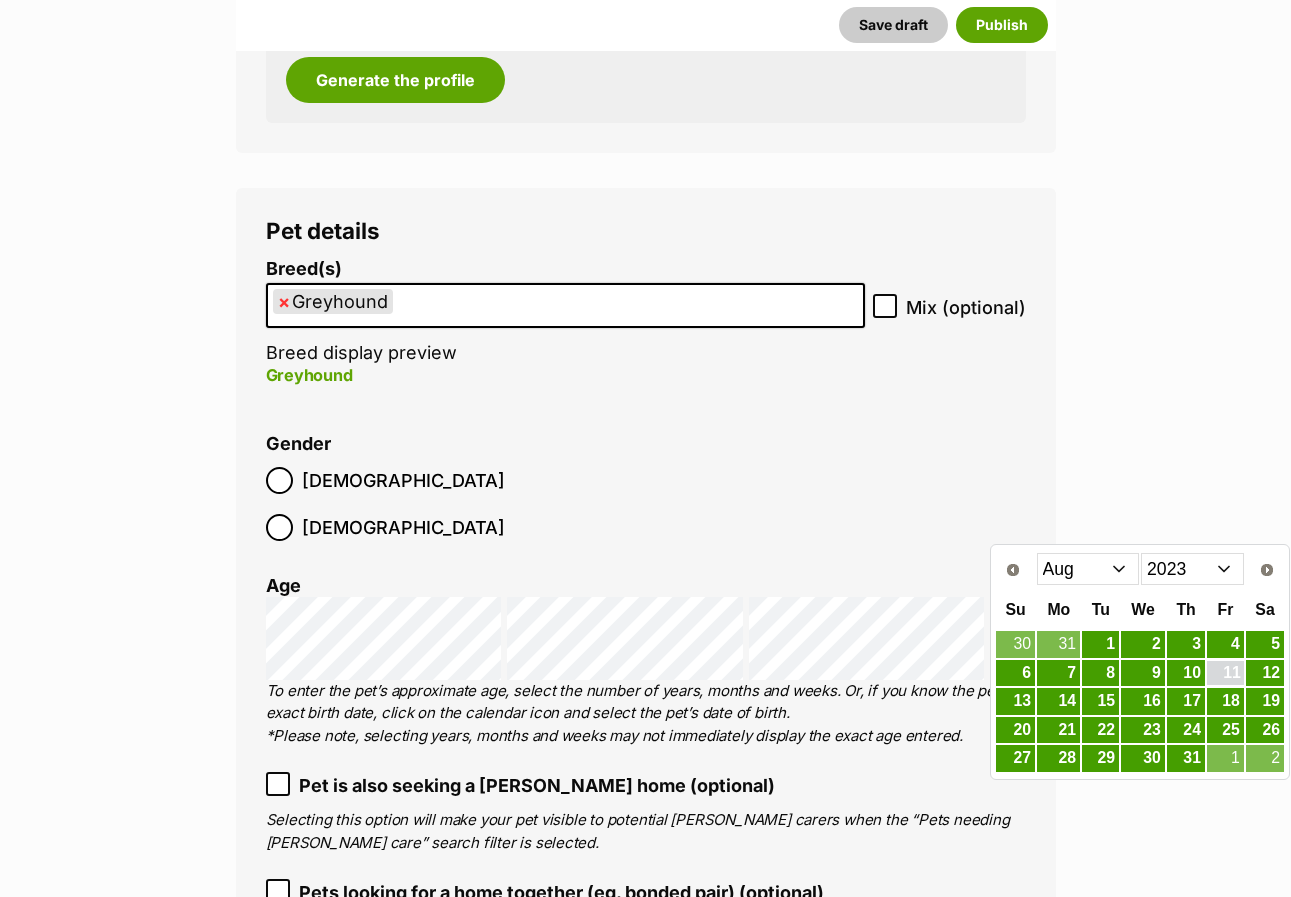 click on "11" at bounding box center [1225, 673] 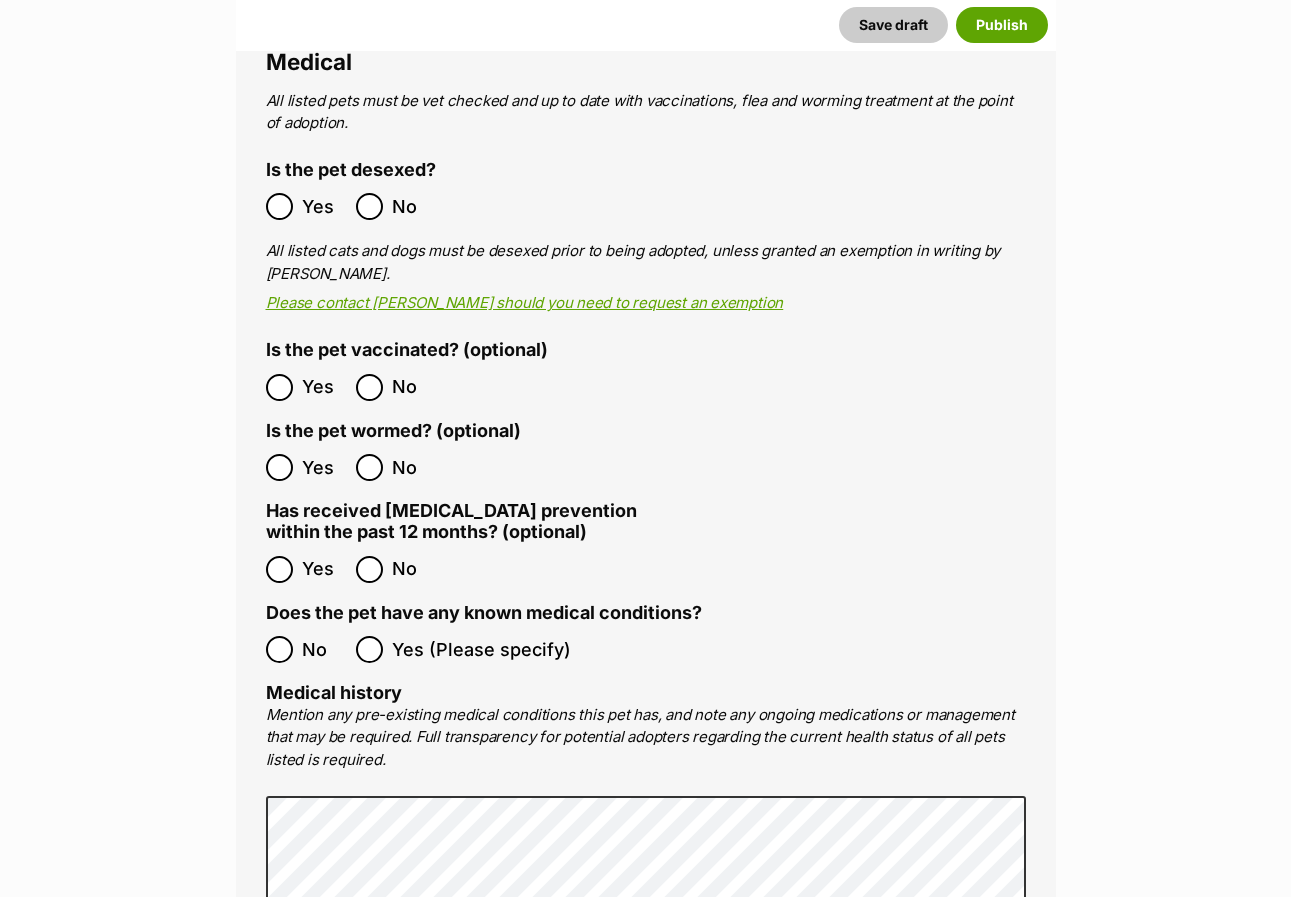 scroll, scrollTop: 4452, scrollLeft: 0, axis: vertical 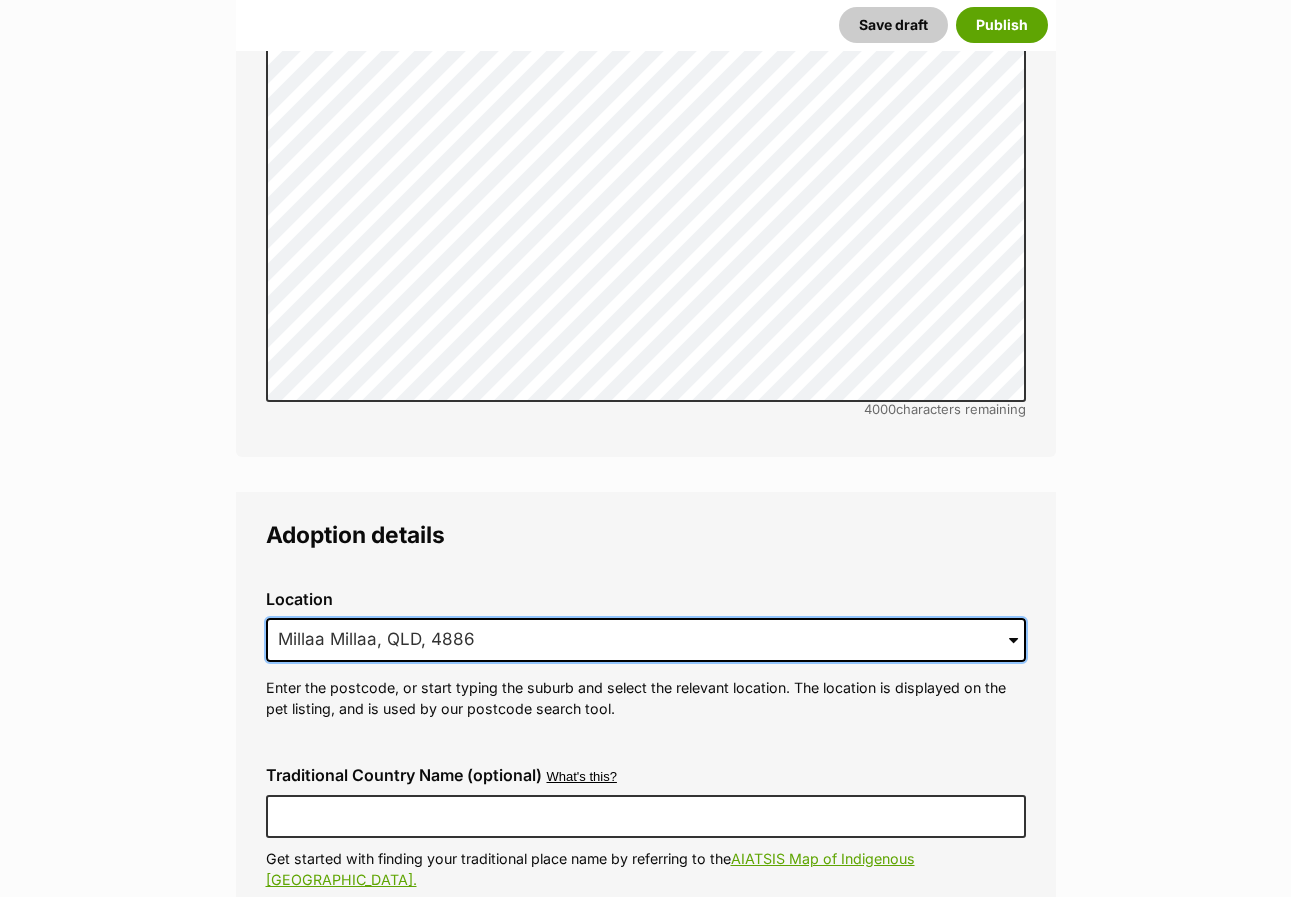 drag, startPoint x: 506, startPoint y: 545, endPoint x: 110, endPoint y: 516, distance: 397.06046 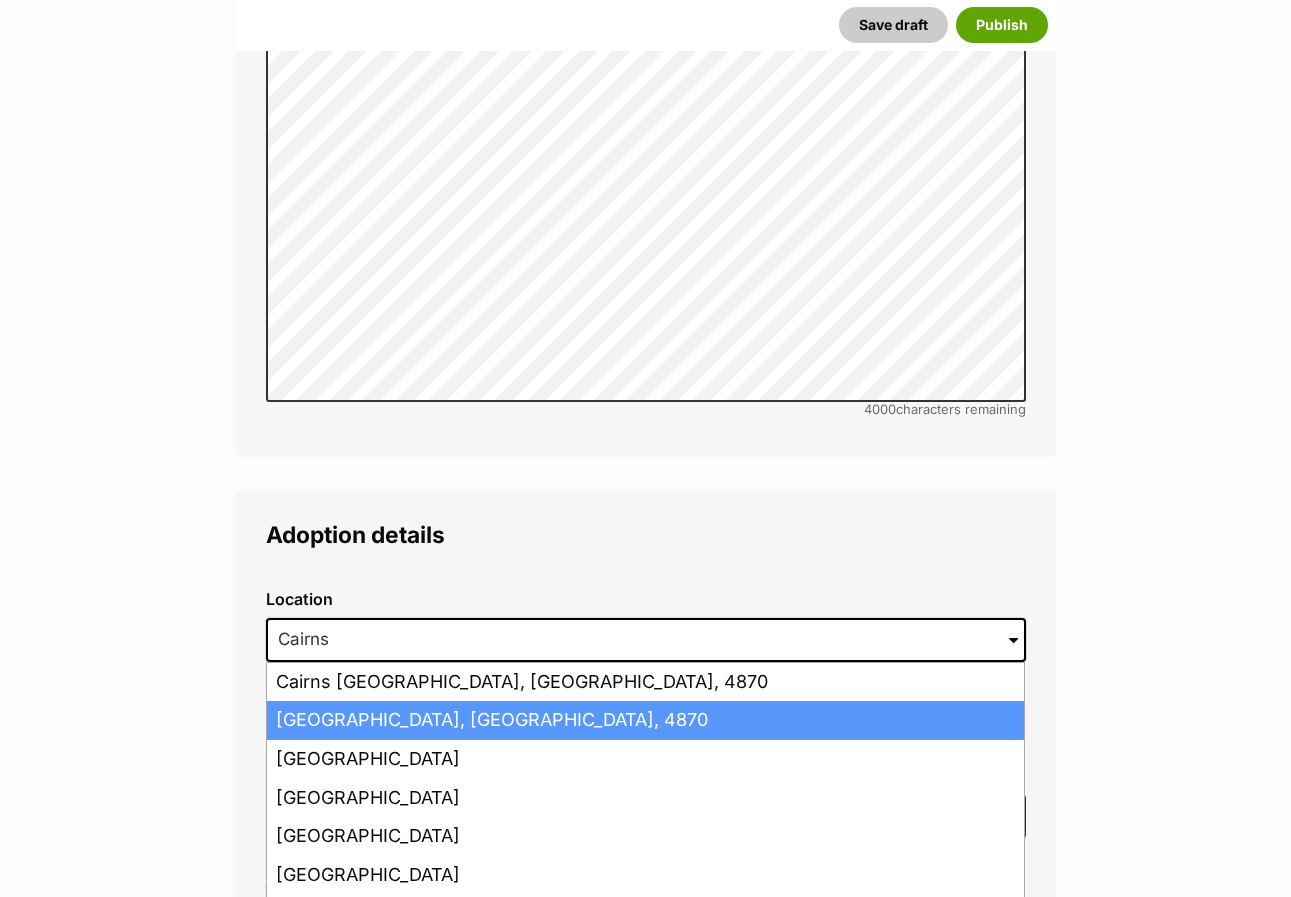 click on "Cairns, Queensland, 4870" at bounding box center [645, 720] 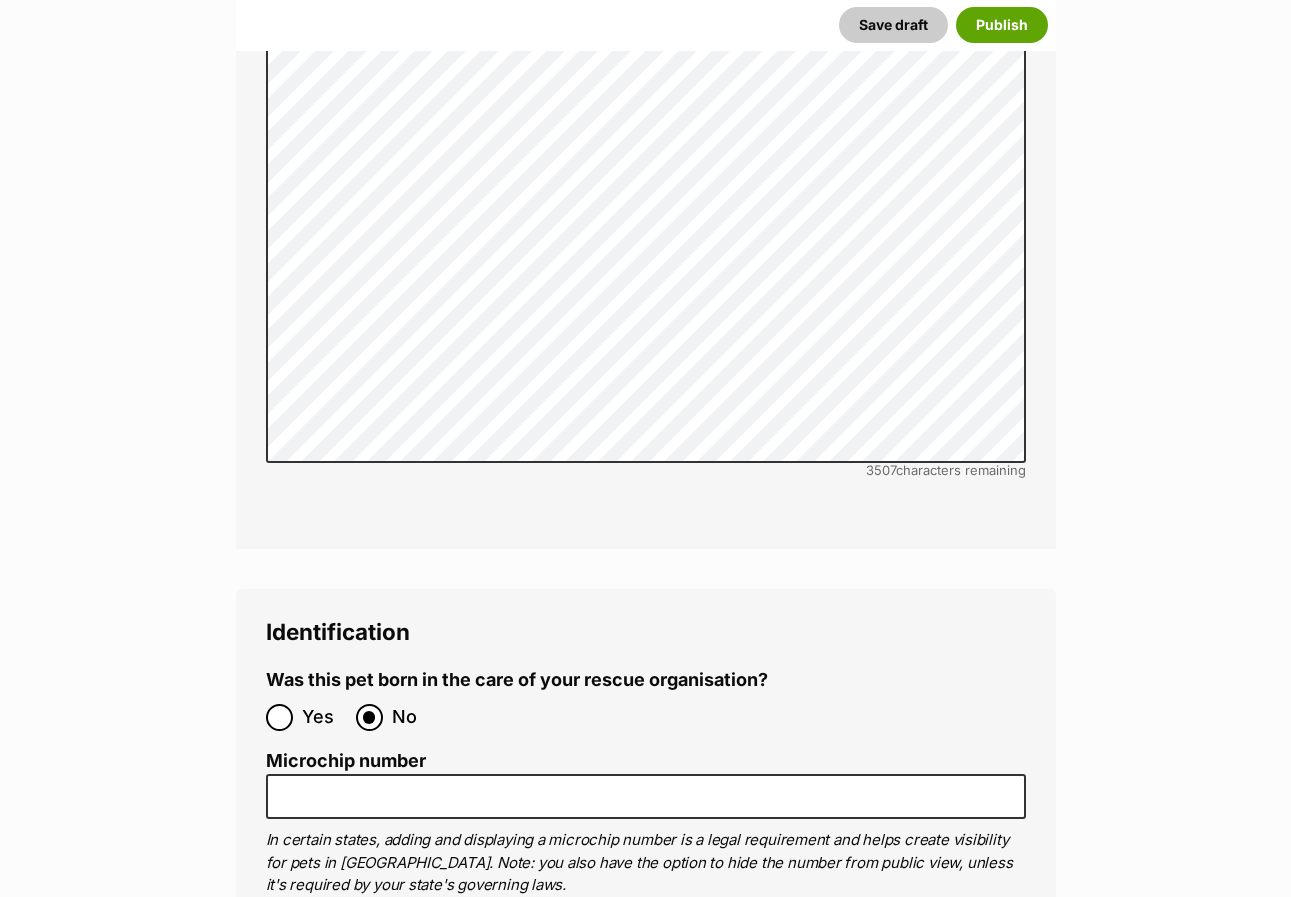 scroll, scrollTop: 7052, scrollLeft: 0, axis: vertical 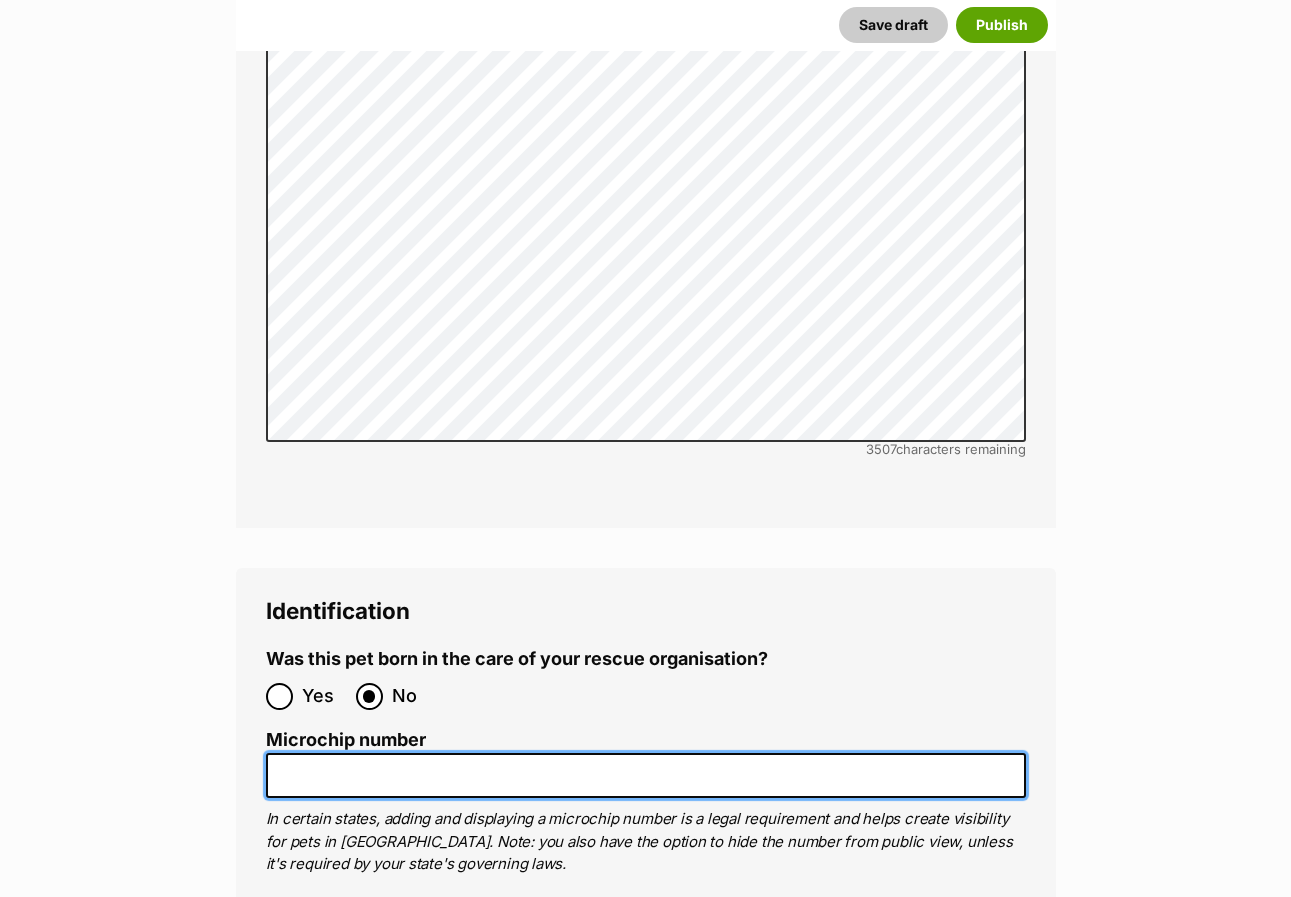 click on "Microchip number" at bounding box center [646, 775] 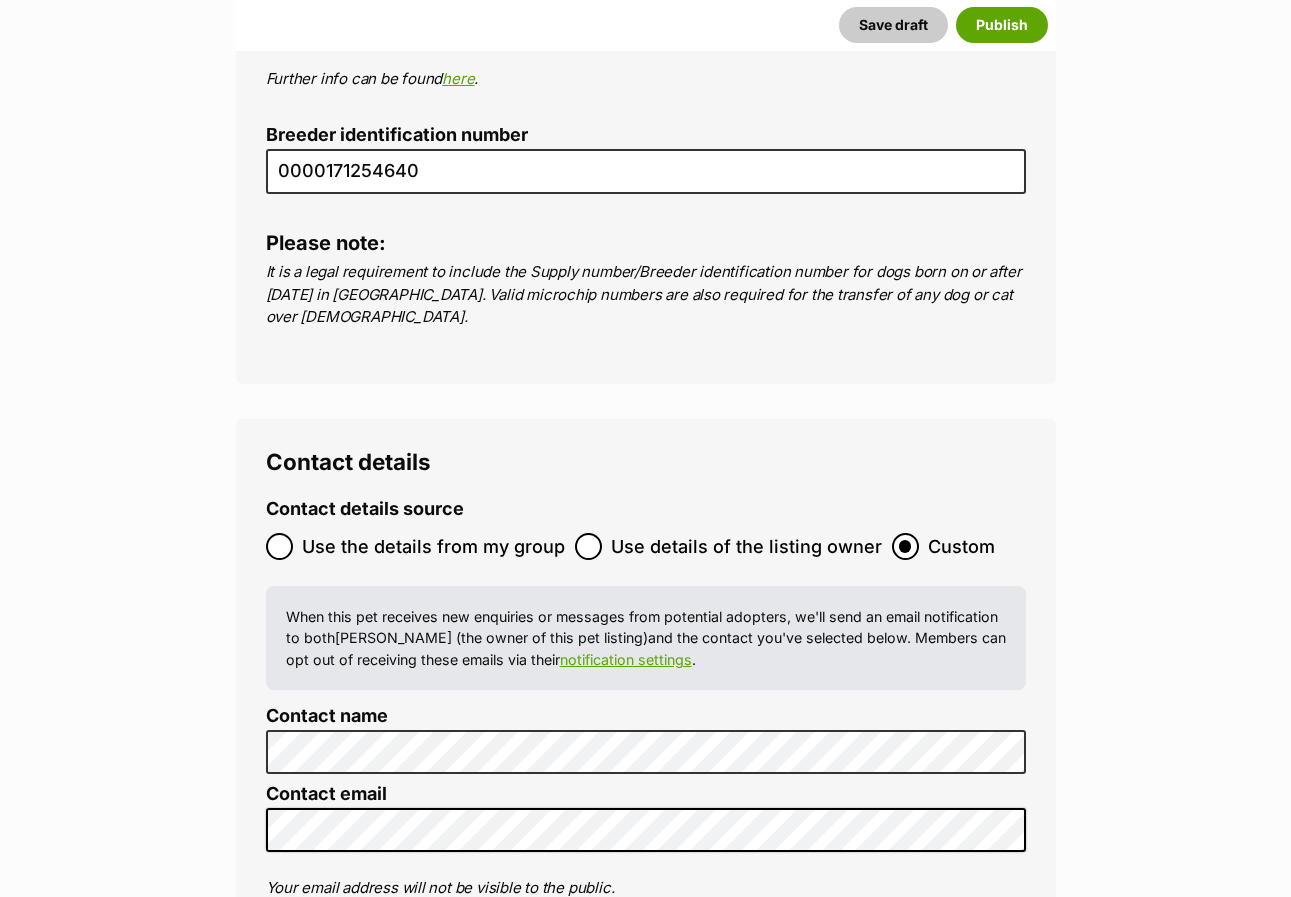 scroll, scrollTop: 7952, scrollLeft: 0, axis: vertical 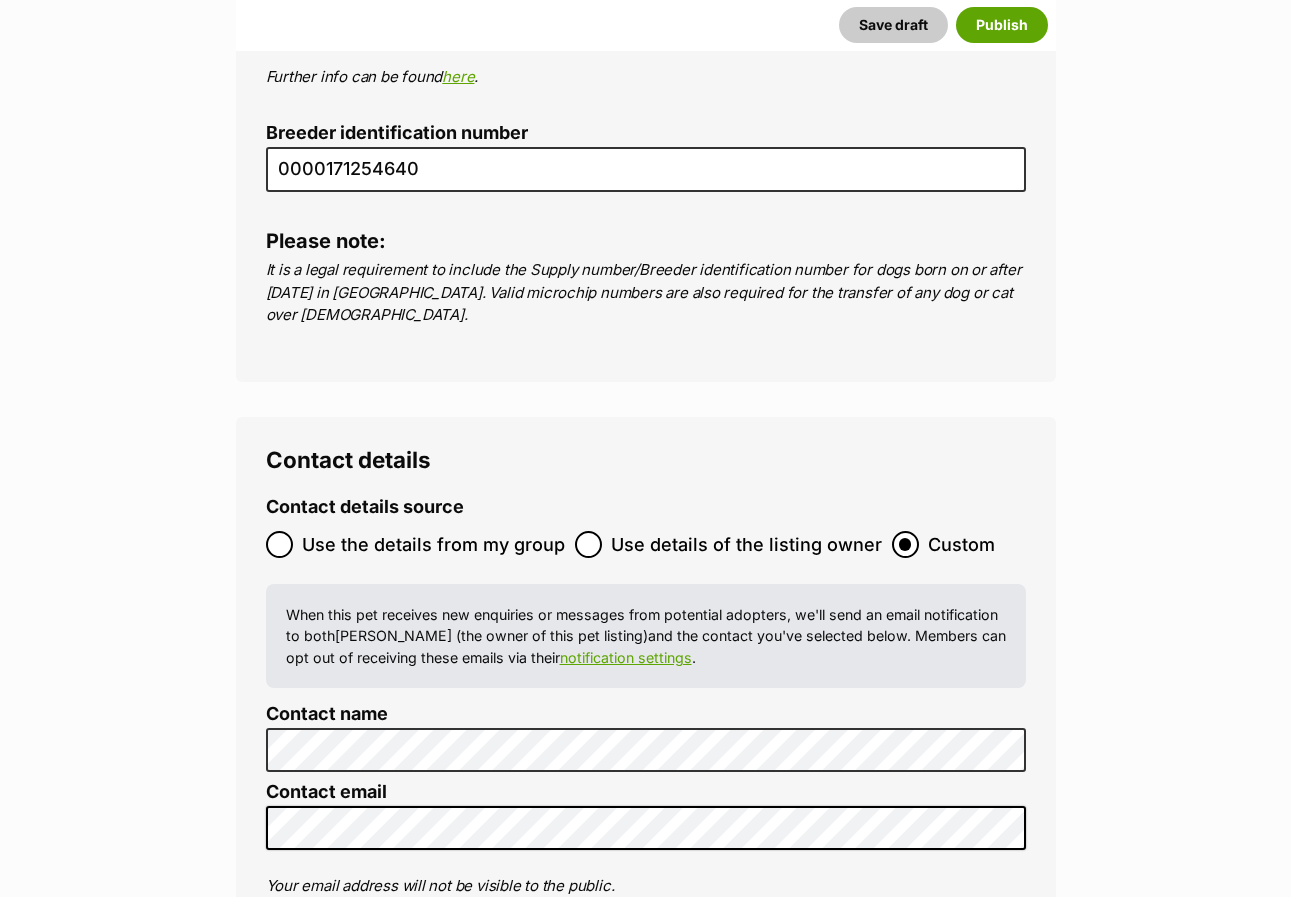 type on "956000016209112" 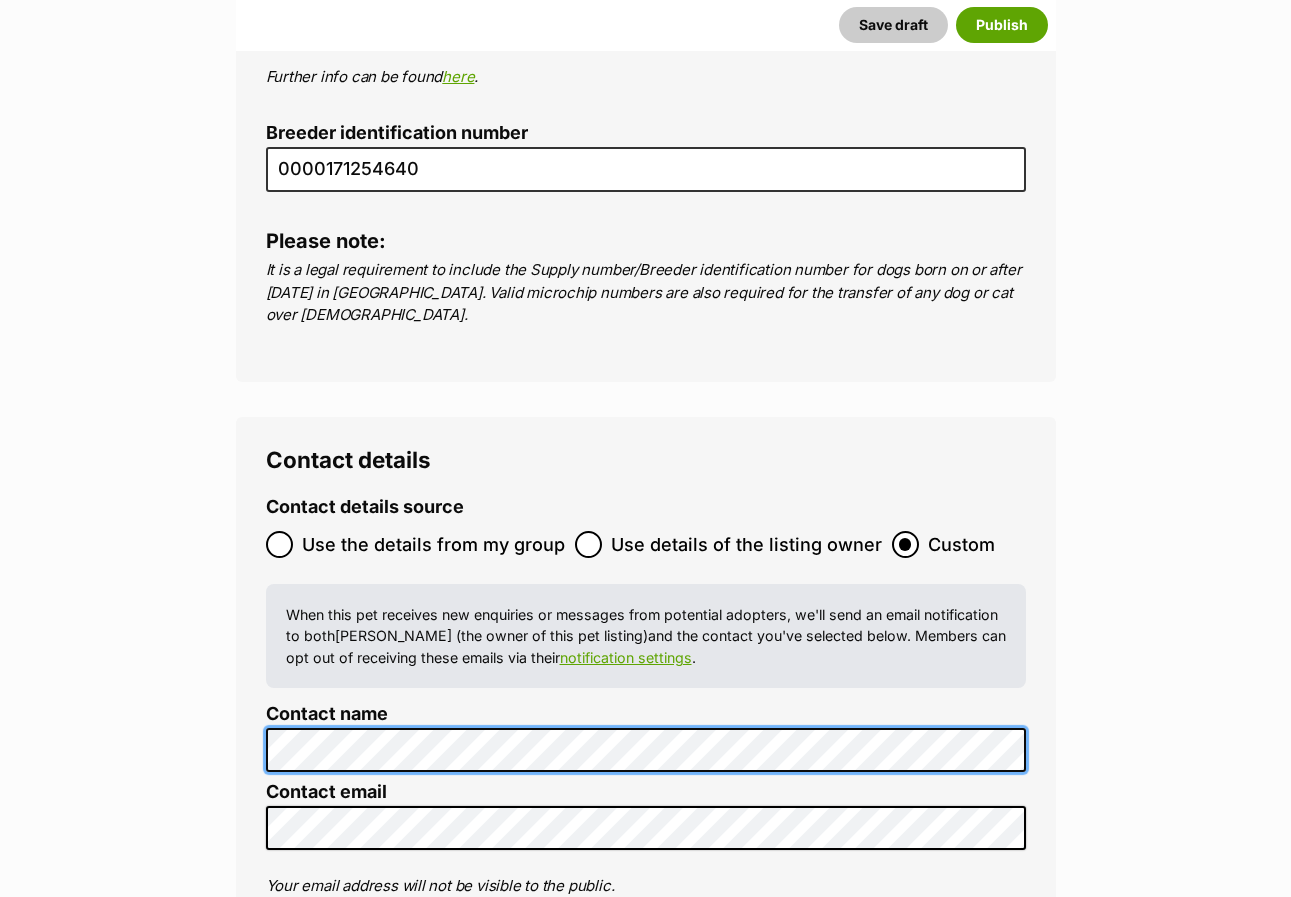 click on "Listing owner Choose an owner Lorraine Doornebosch
The owner of the pet listing is able to edit the listing and manage enquiries with potential adopters. Note:
Group Admins
are also able to edit this pet listing and manage all it's enquiries.
Any time this pet receives new enquiries or messages from potential adopters, we'll also send you an email notification. Members can opt out of receiving these emails via their
notification settings .
About This Pet Name
Henlo there, it looks like you might be using the pet name field to indicate that this pet is now on hold - we recommend updating the status to on hold from the listing page instead!
Every pet deserves a name. If you don’t know the pet’s name, make one up! It can be something simple and sweet like ‘Fluffy’, or get creative and have some fun with it. A name helps potential adopters connect with the pet.
Species Dog
Best feature (optional)
Personality 4862  characters remaining
for more info." at bounding box center (646, -3124) 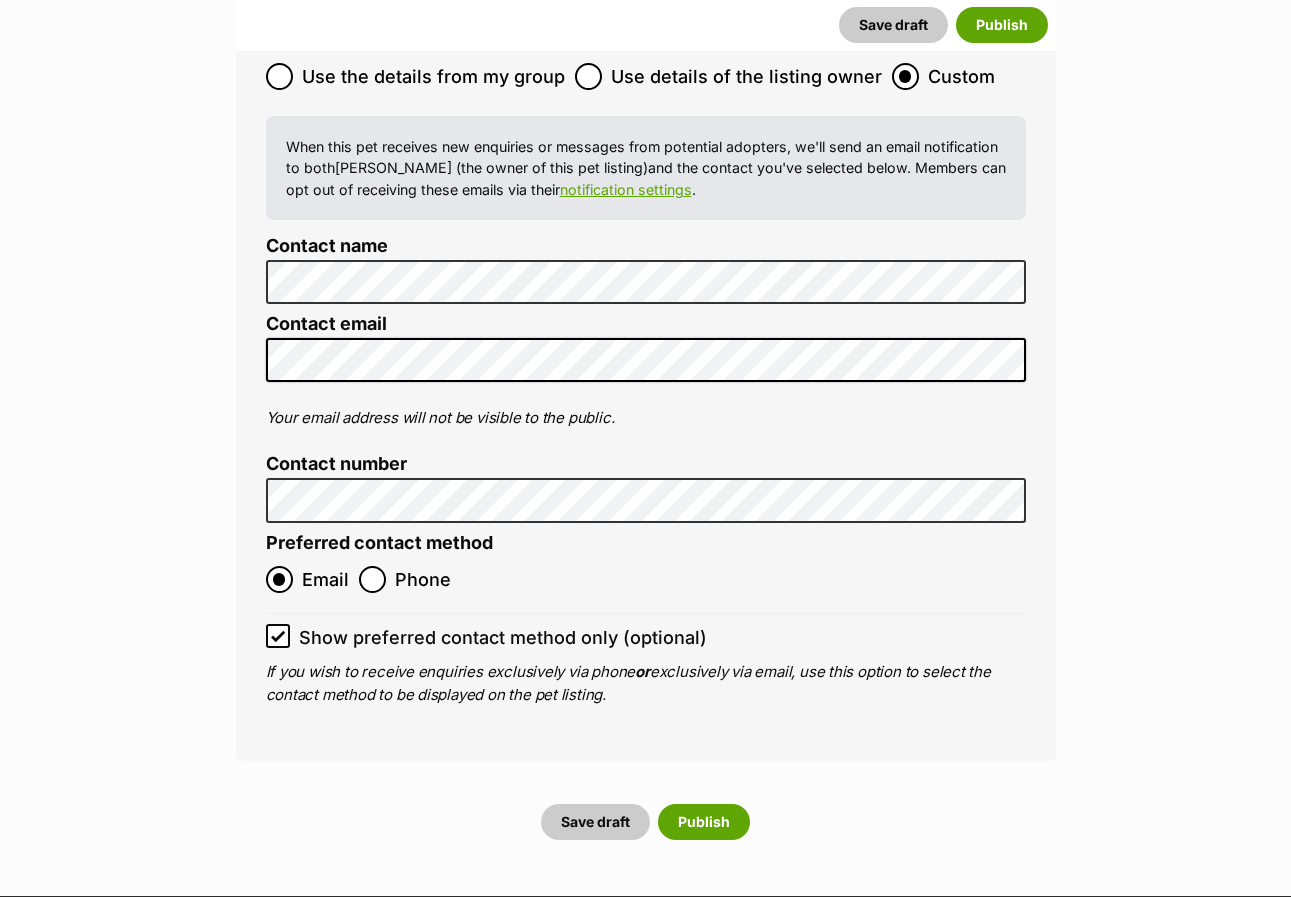 scroll, scrollTop: 8452, scrollLeft: 0, axis: vertical 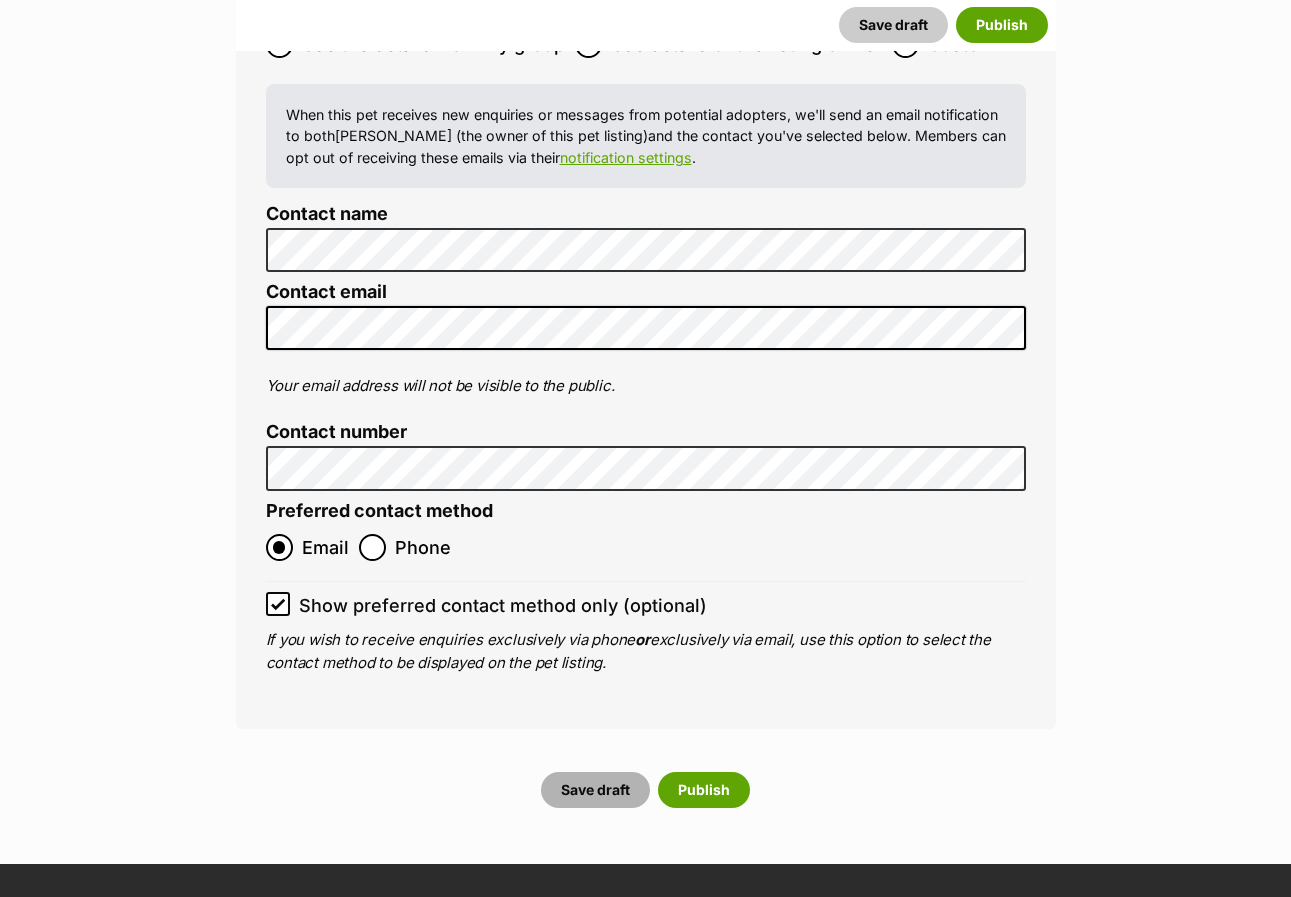 click on "Save draft" at bounding box center [595, 790] 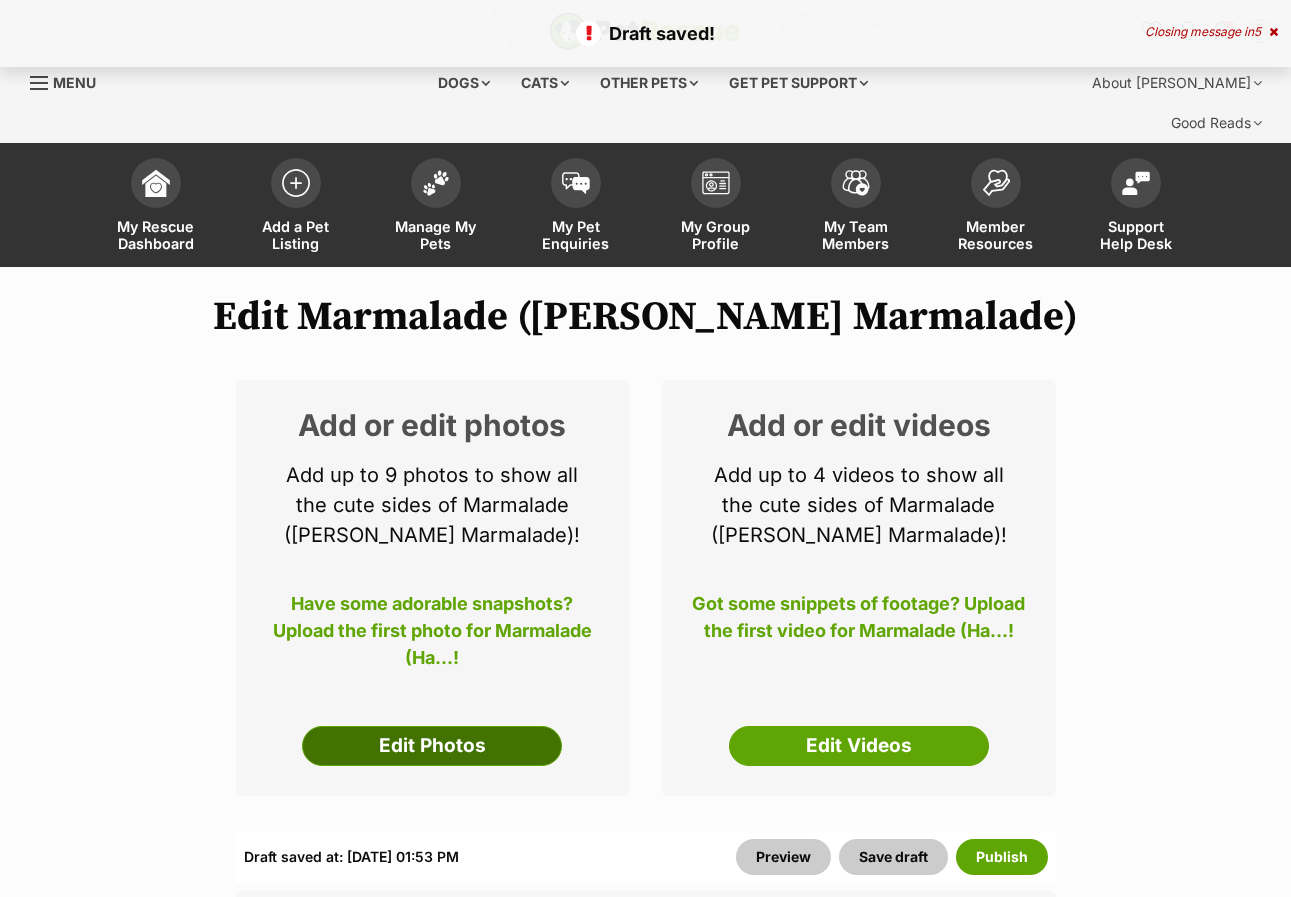 scroll, scrollTop: 0, scrollLeft: 0, axis: both 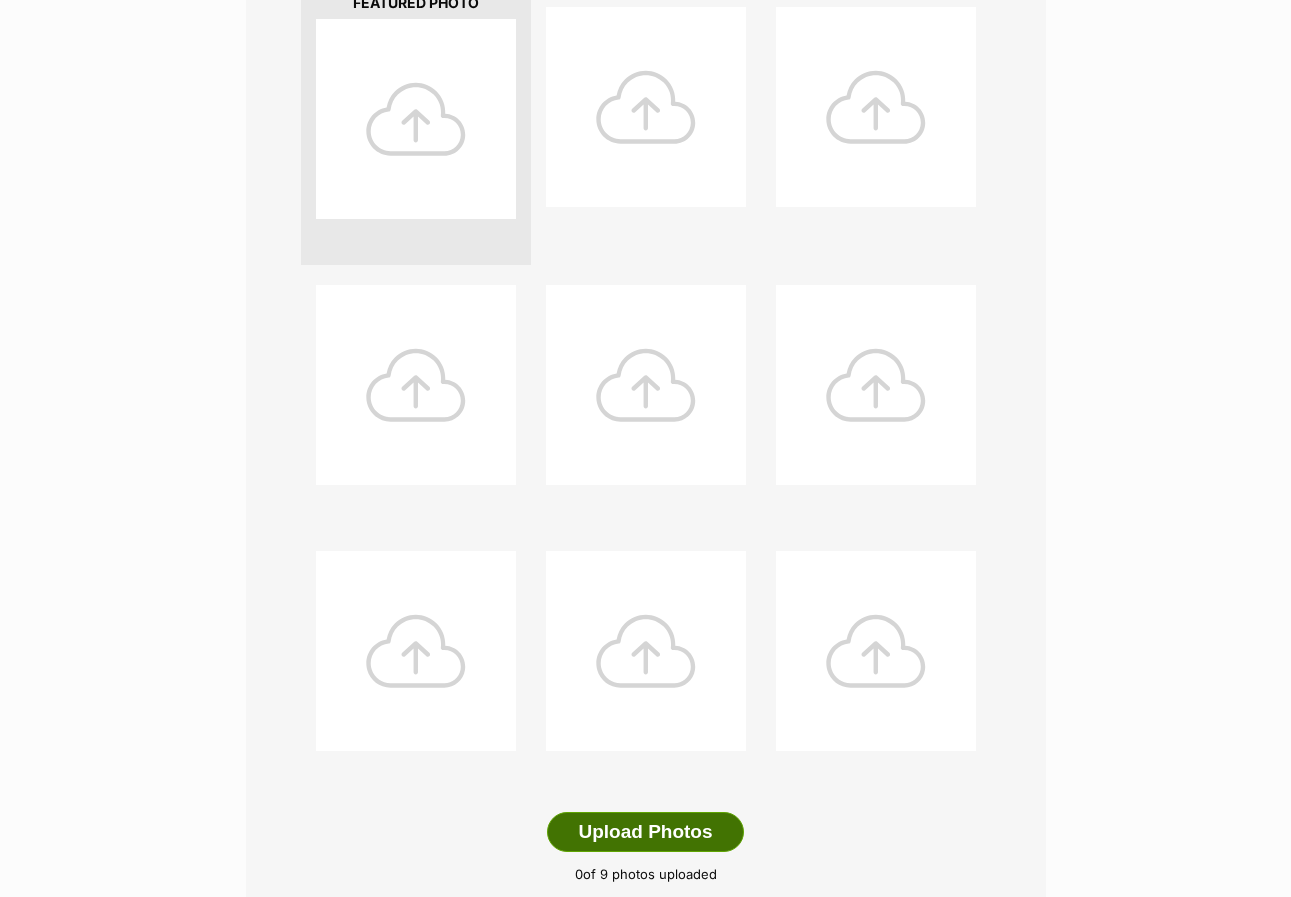 click on "Upload Photos" at bounding box center [645, 832] 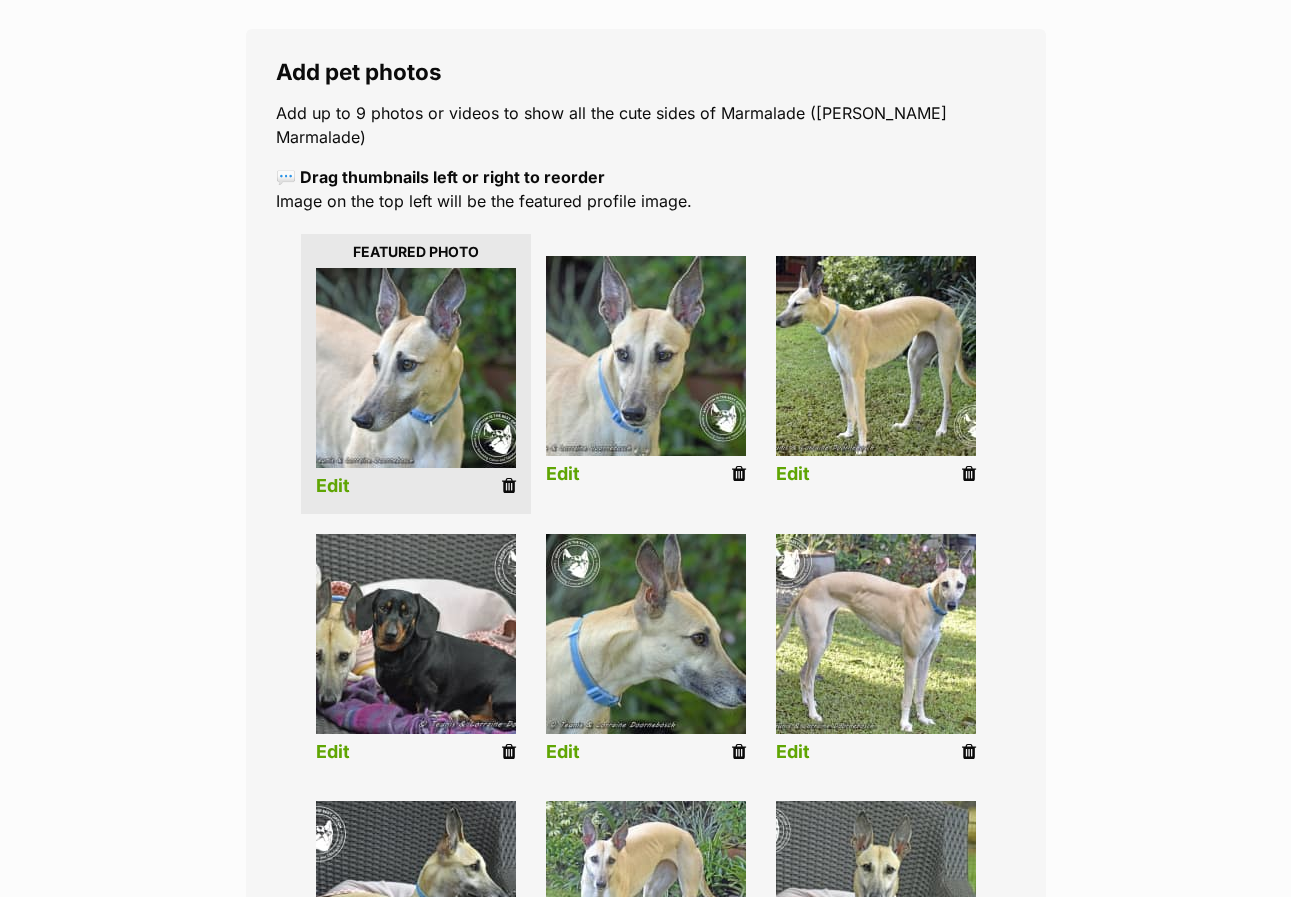 scroll, scrollTop: 400, scrollLeft: 0, axis: vertical 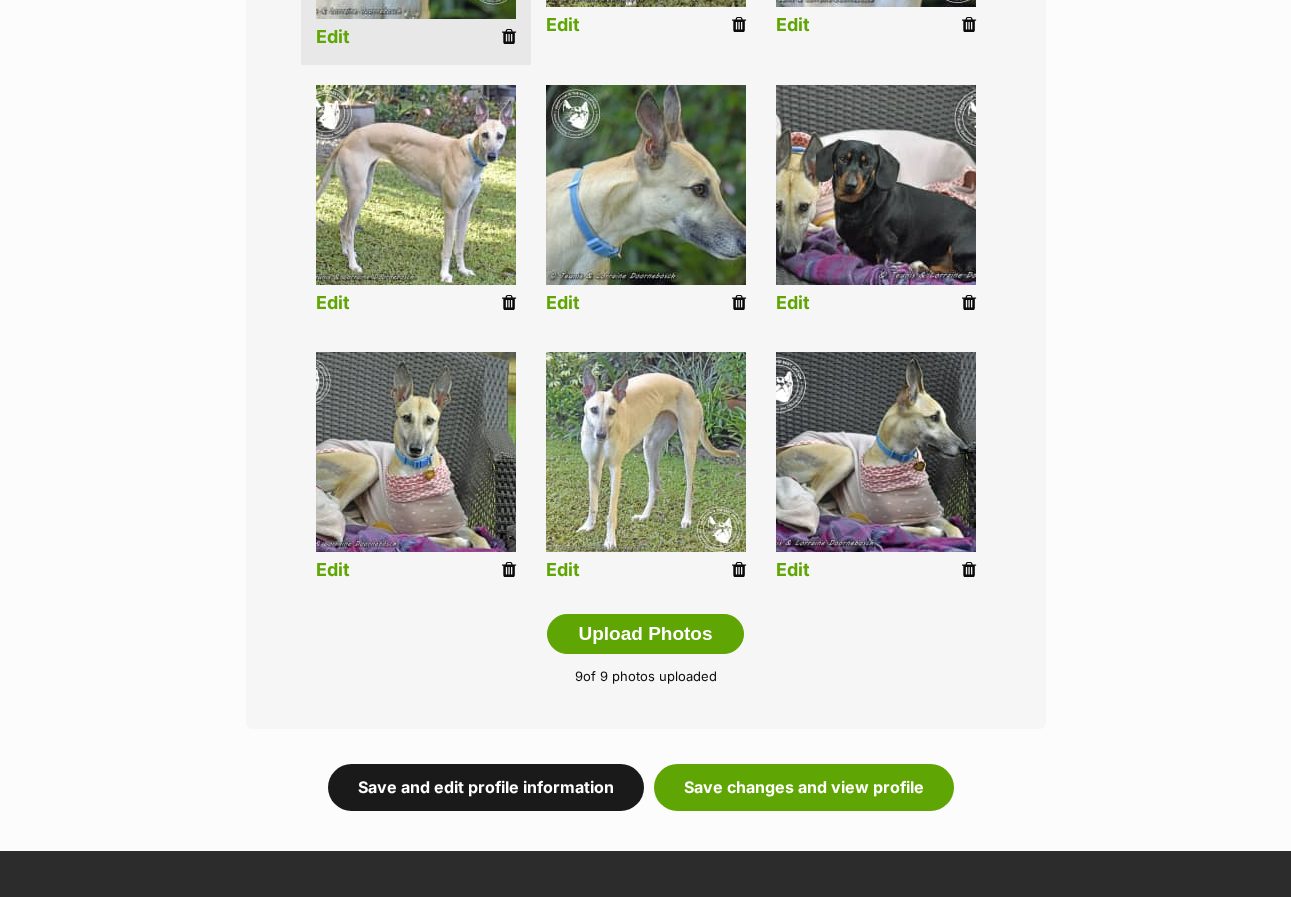 click on "Save and edit profile information" at bounding box center [486, 787] 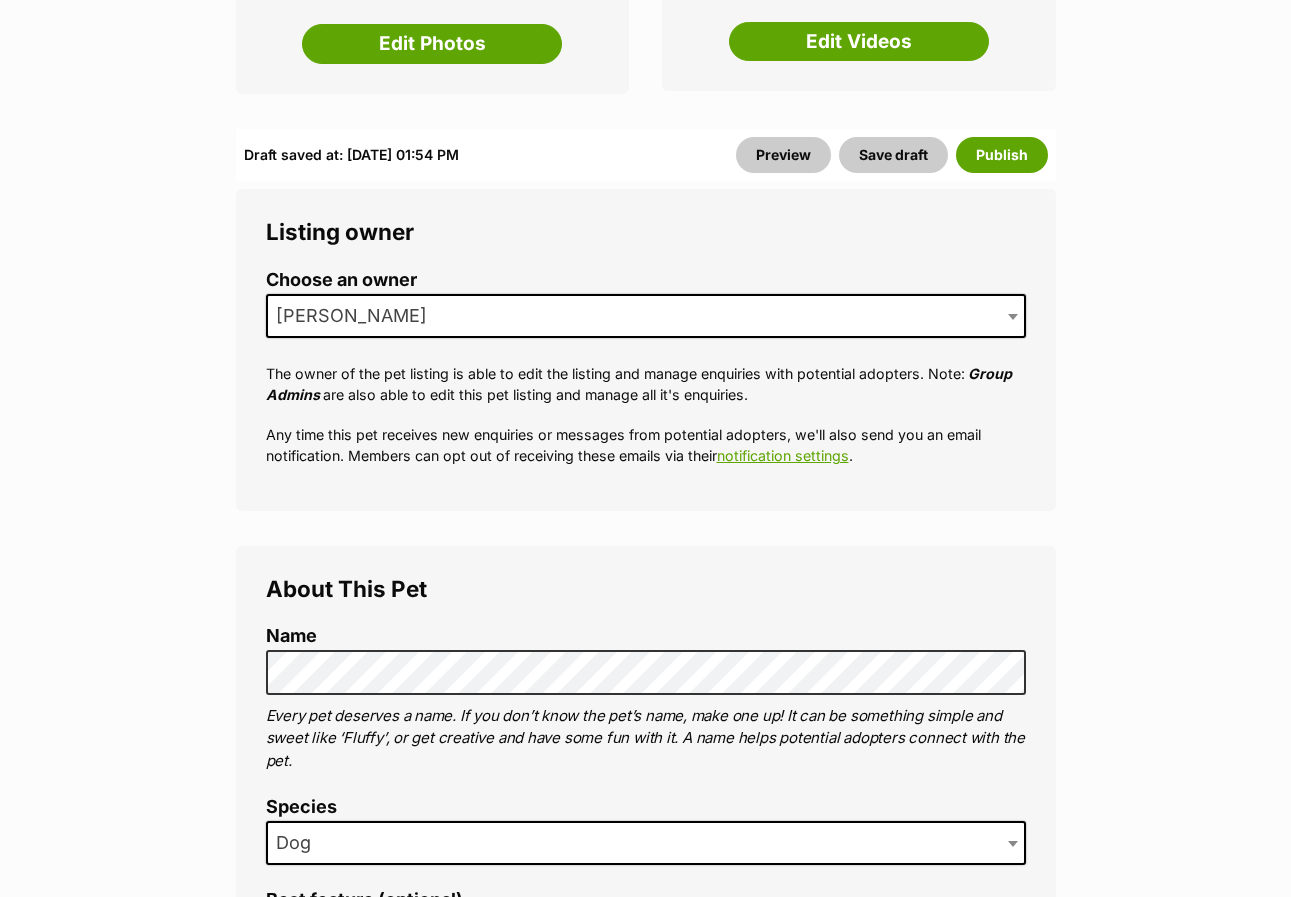 scroll, scrollTop: 400, scrollLeft: 0, axis: vertical 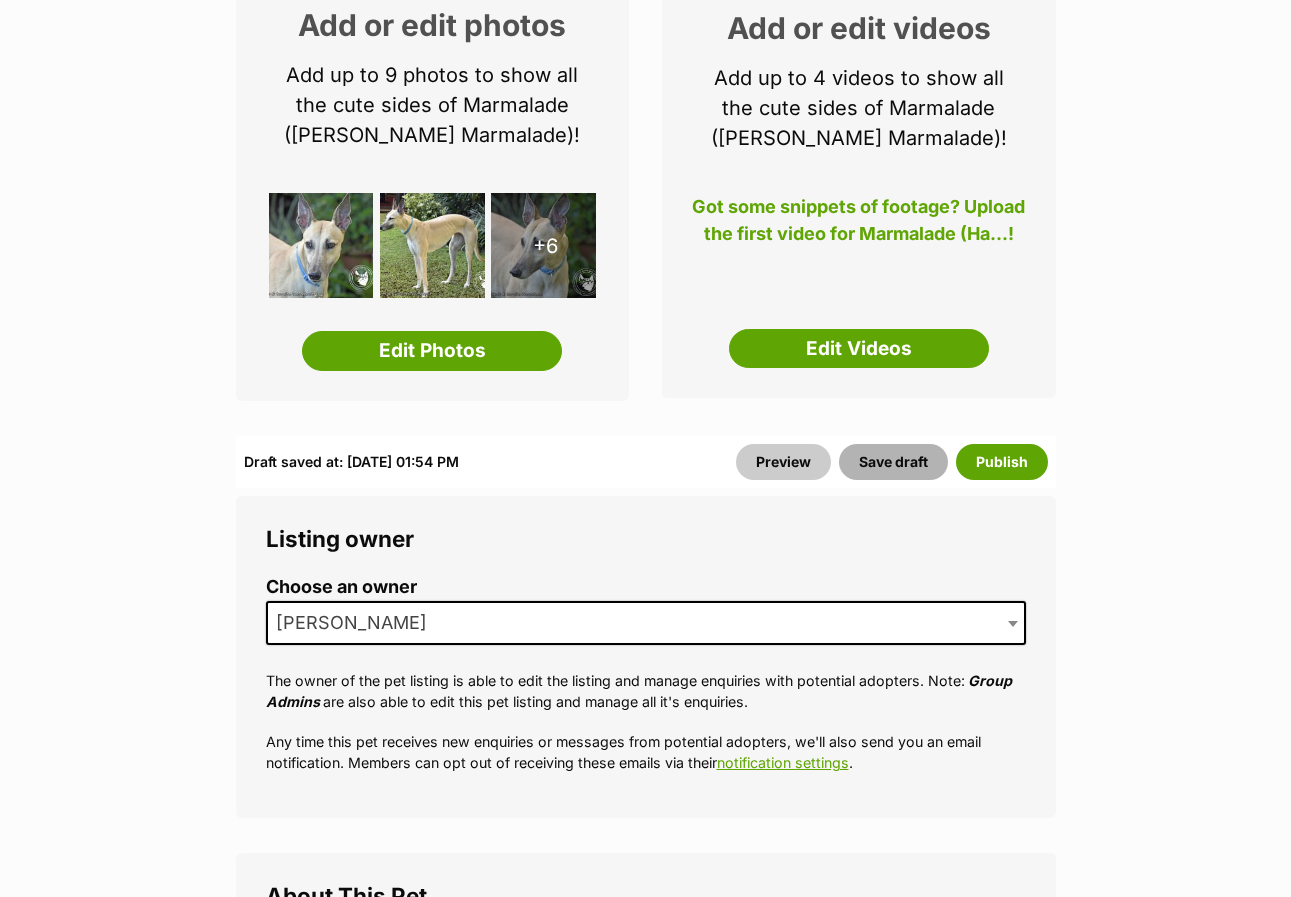 click on "Save draft" at bounding box center (893, 462) 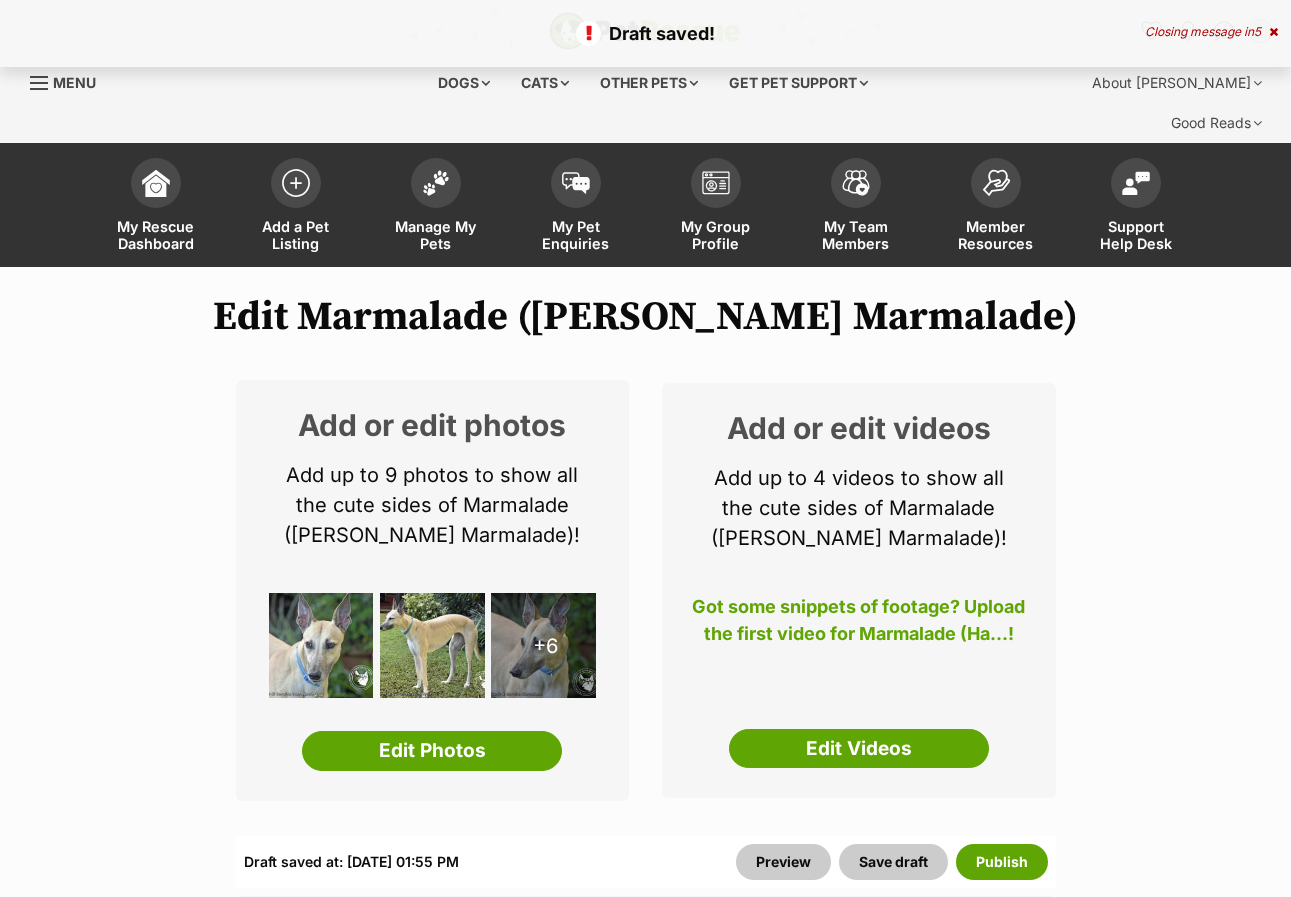 scroll, scrollTop: 0, scrollLeft: 0, axis: both 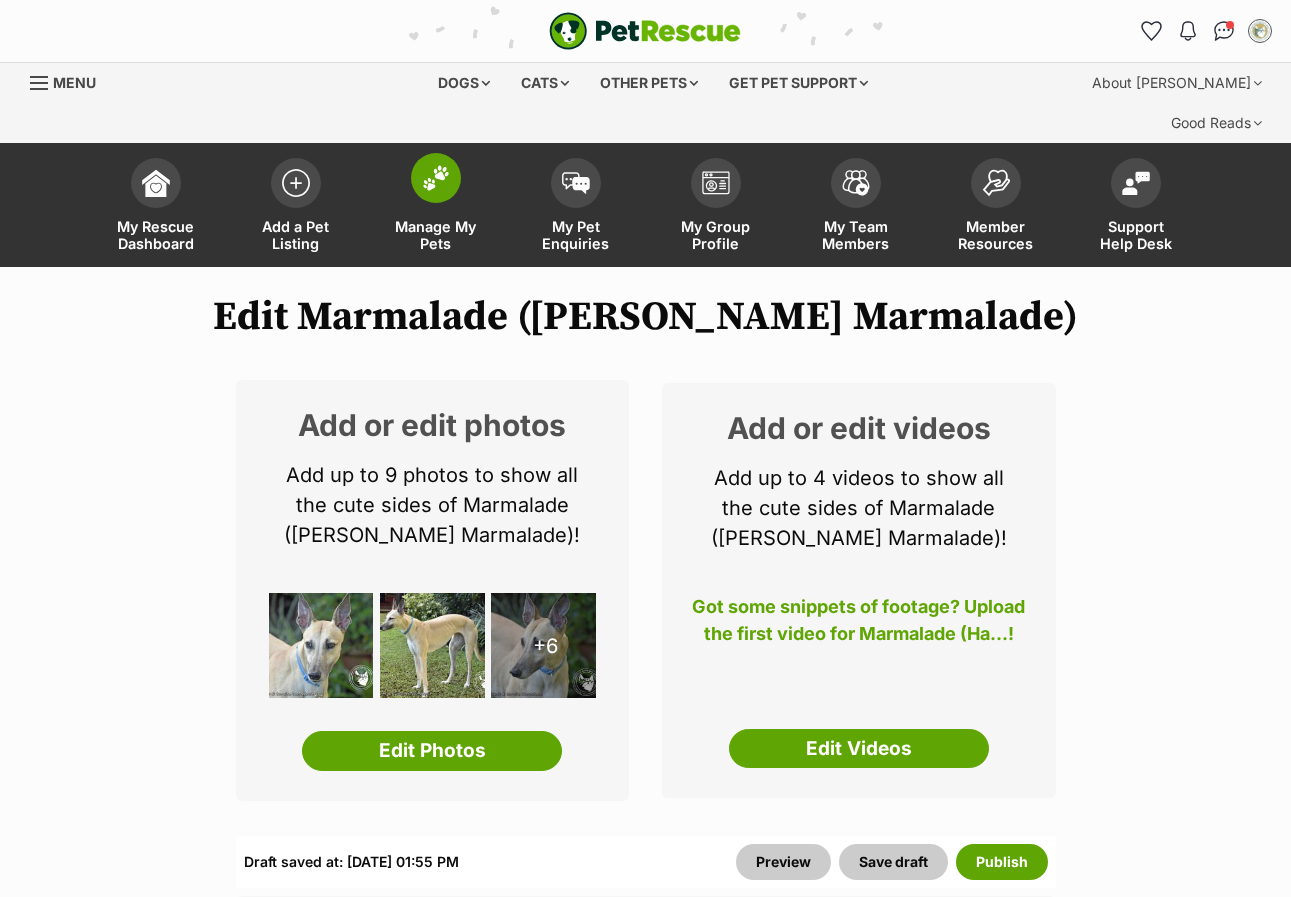 click at bounding box center (436, 178) 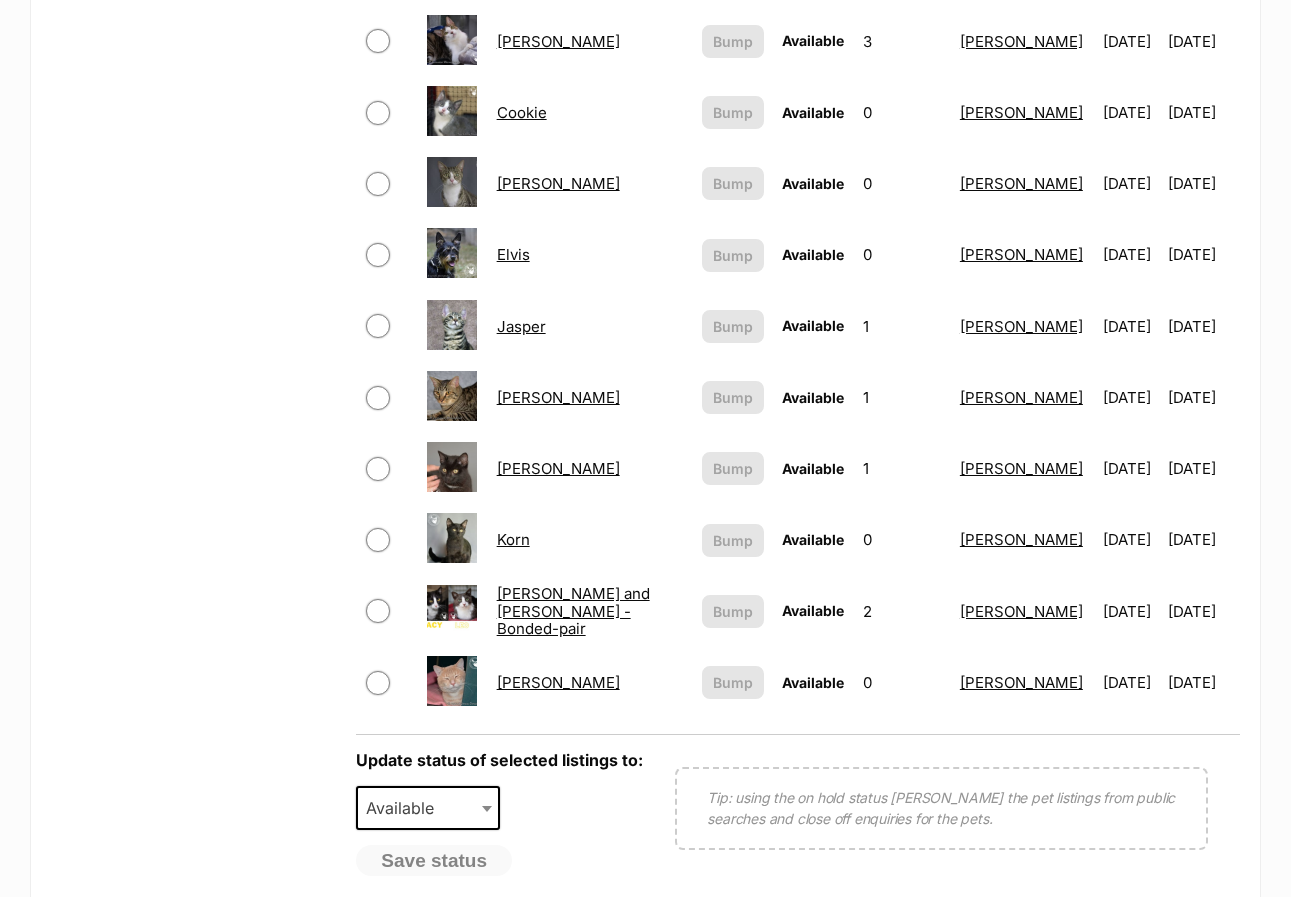 scroll, scrollTop: 1300, scrollLeft: 0, axis: vertical 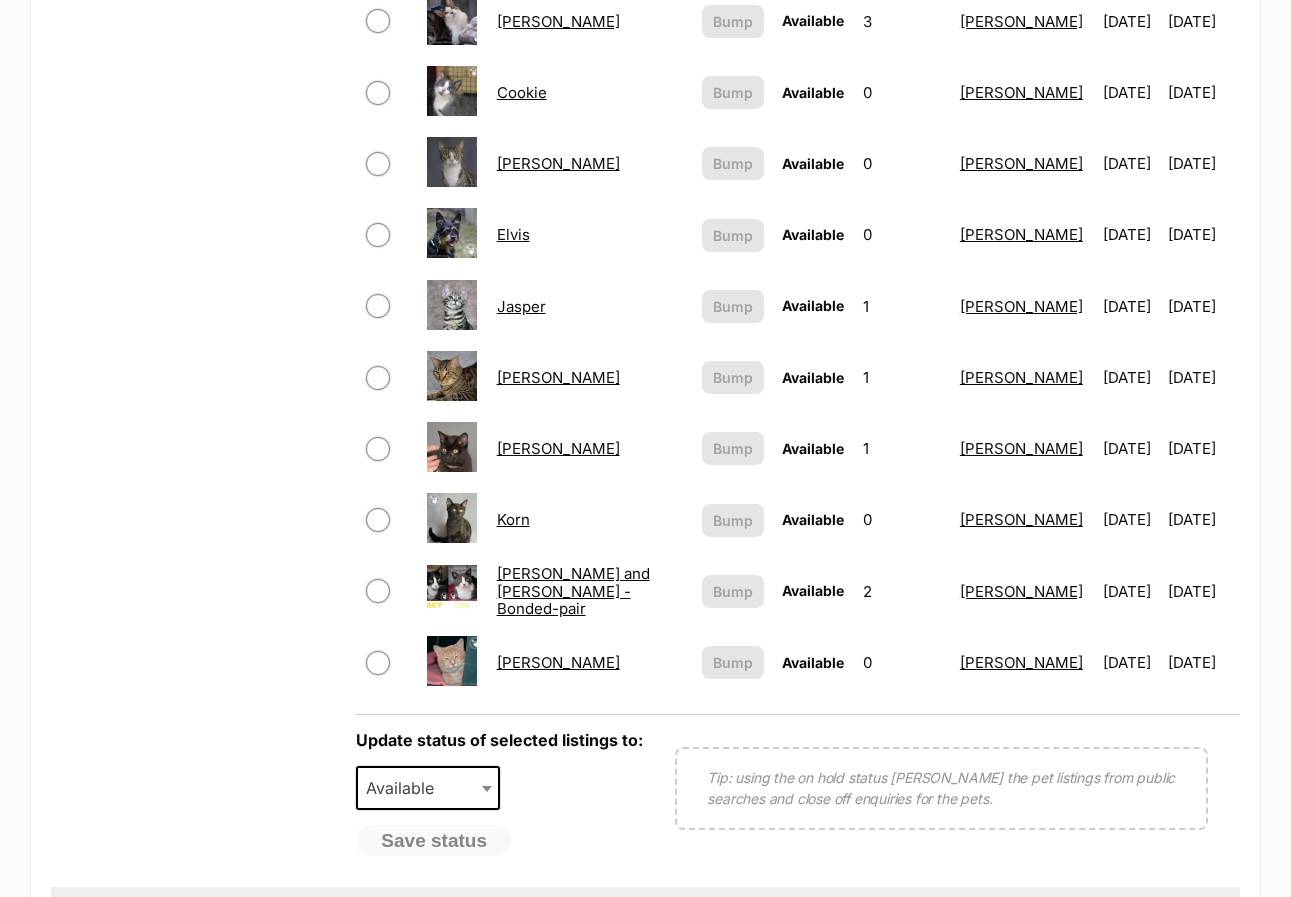 click on "2" at bounding box center [1123, 919] 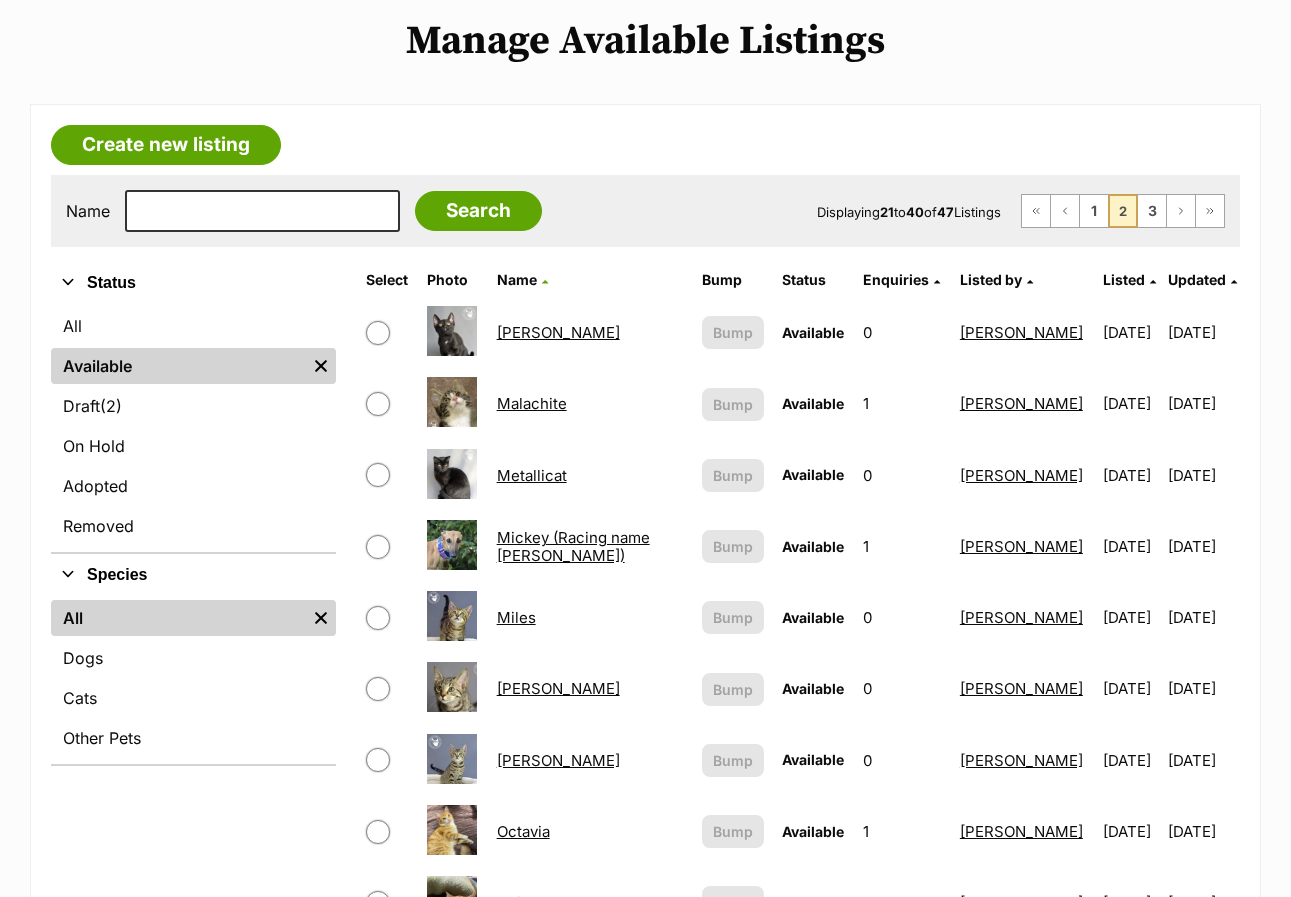 scroll, scrollTop: 400, scrollLeft: 0, axis: vertical 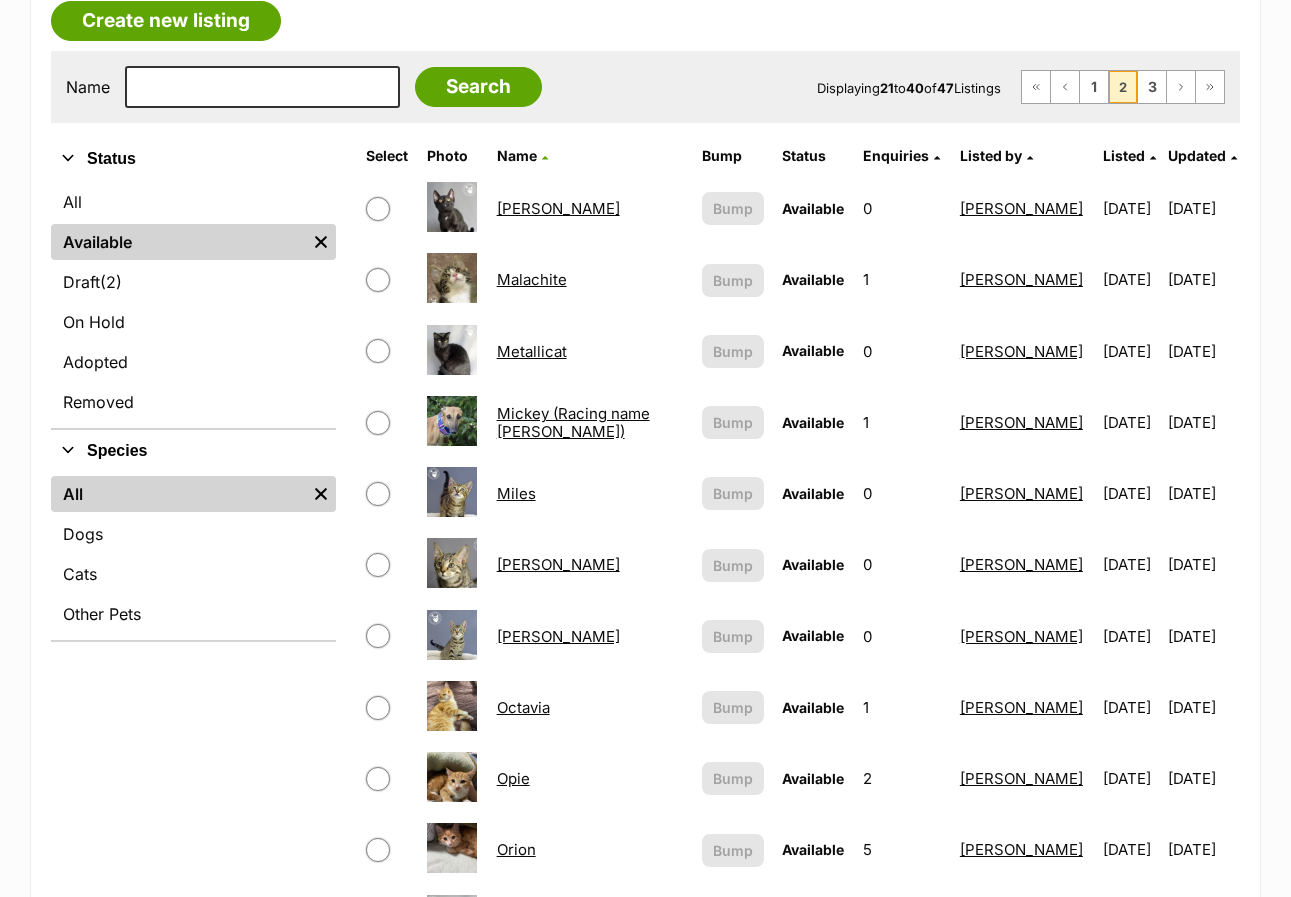 click on "Mickey (Racing name [PERSON_NAME])" at bounding box center (573, 422) 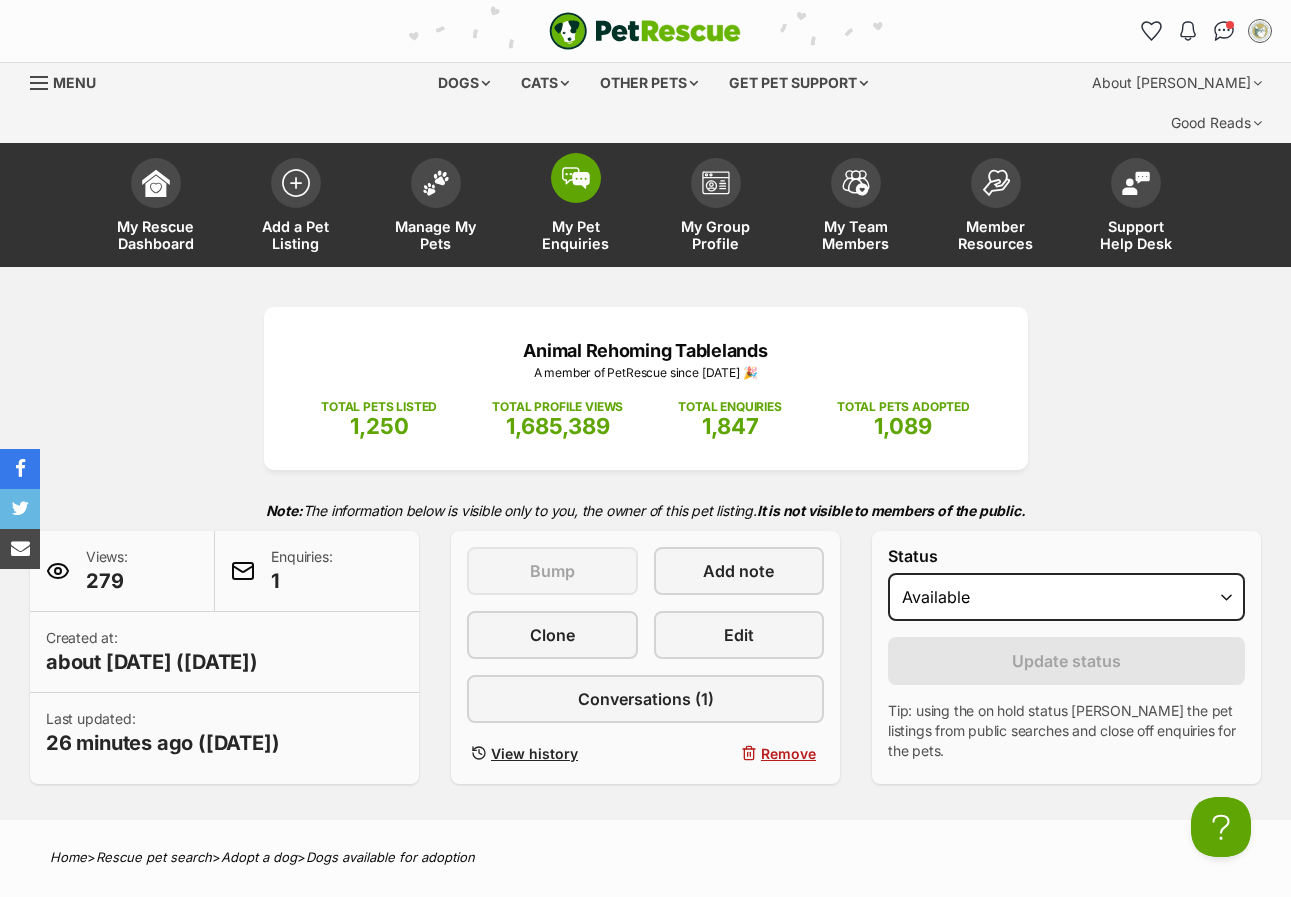scroll, scrollTop: 0, scrollLeft: 0, axis: both 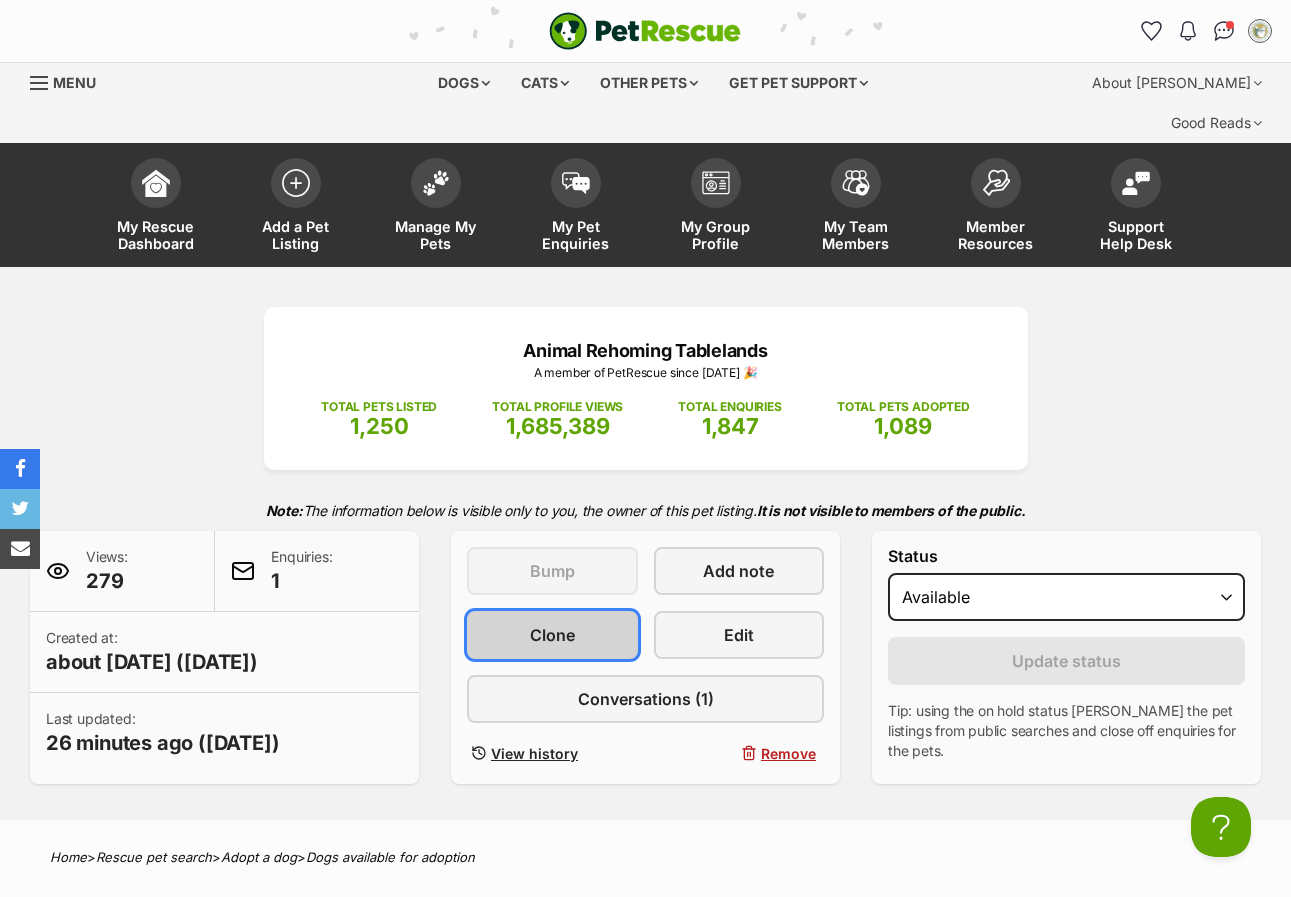 click on "Clone" at bounding box center (552, 635) 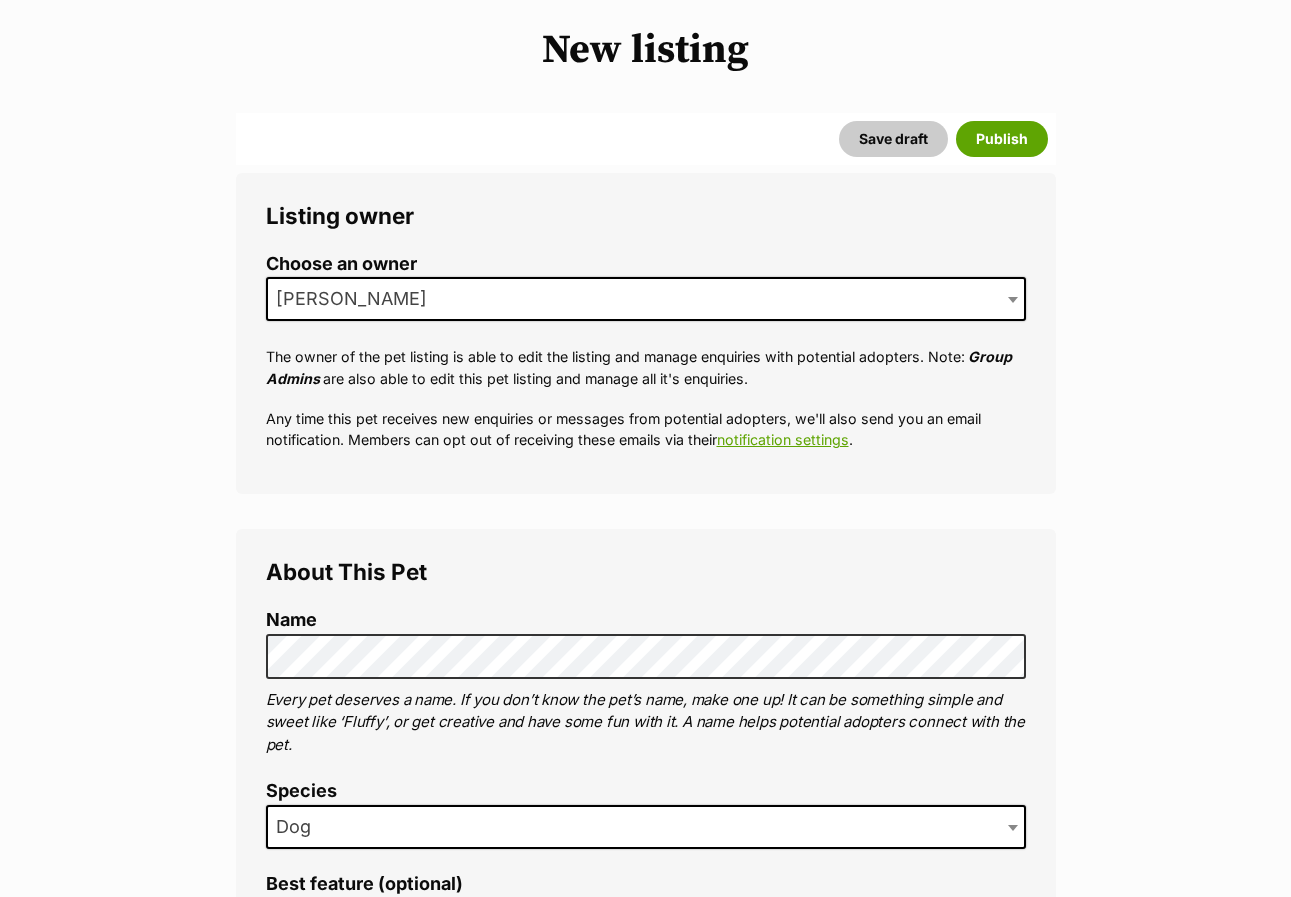 scroll, scrollTop: 400, scrollLeft: 0, axis: vertical 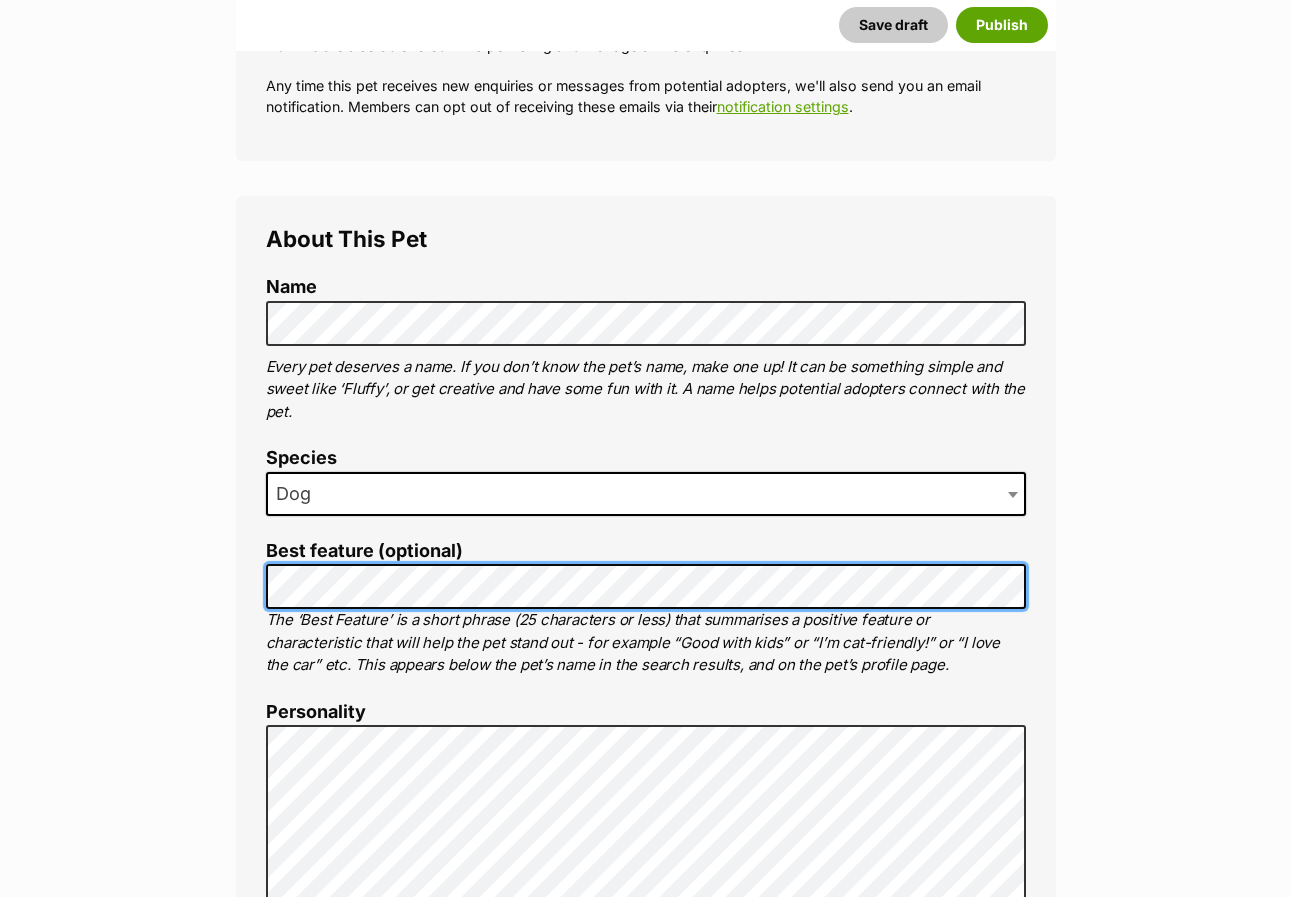 click on "About This Pet Name
Henlo there, it looks like you might be using the pet name field to indicate that this pet is now on hold - we recommend updating the status to on hold from the listing page instead!
Every pet deserves a name. If you don’t know the pet’s name, make one up! It can be something simple and sweet like ‘Fluffy’, or get creative and have some fun with it. A name helps potential adopters connect with the pet.
Species Dog
Best feature (optional)
The ‘Best Feature’ is a short phrase (25 characters or less) that summarises a positive feature or characteristic that will help the pet stand out - for example “Good with kids” or “I’m cat-friendly!” or “I love the car” etc. This appears below the pet’s name in the search results, and on the pet’s profile page.
Personality 4806  characters remaining
How to write a great pet profile  for more tips and our  Pet Listing Rules  for more info.
Generate a profile using AI
Beta
." at bounding box center [646, 1468] 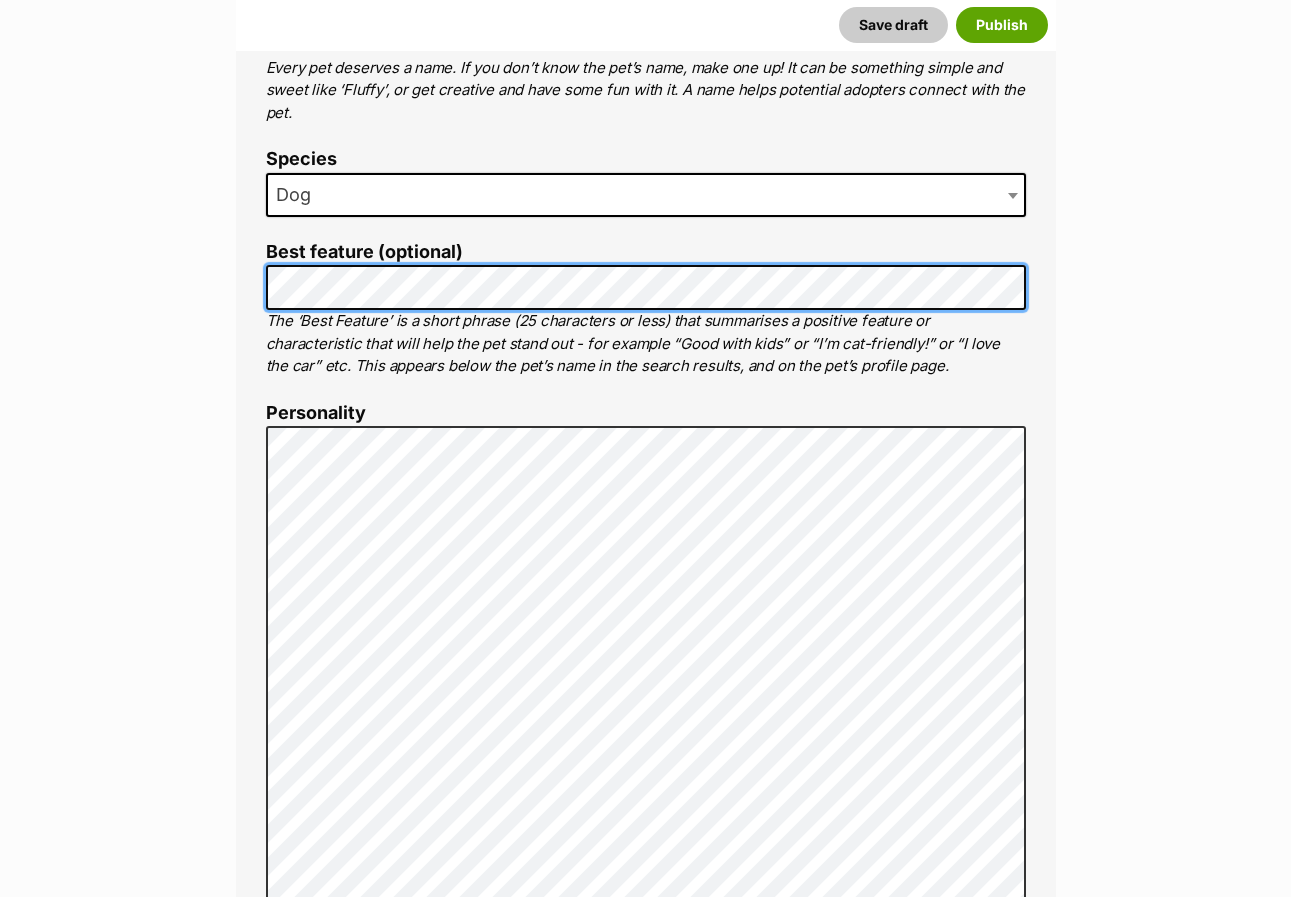 scroll, scrollTop: 900, scrollLeft: 0, axis: vertical 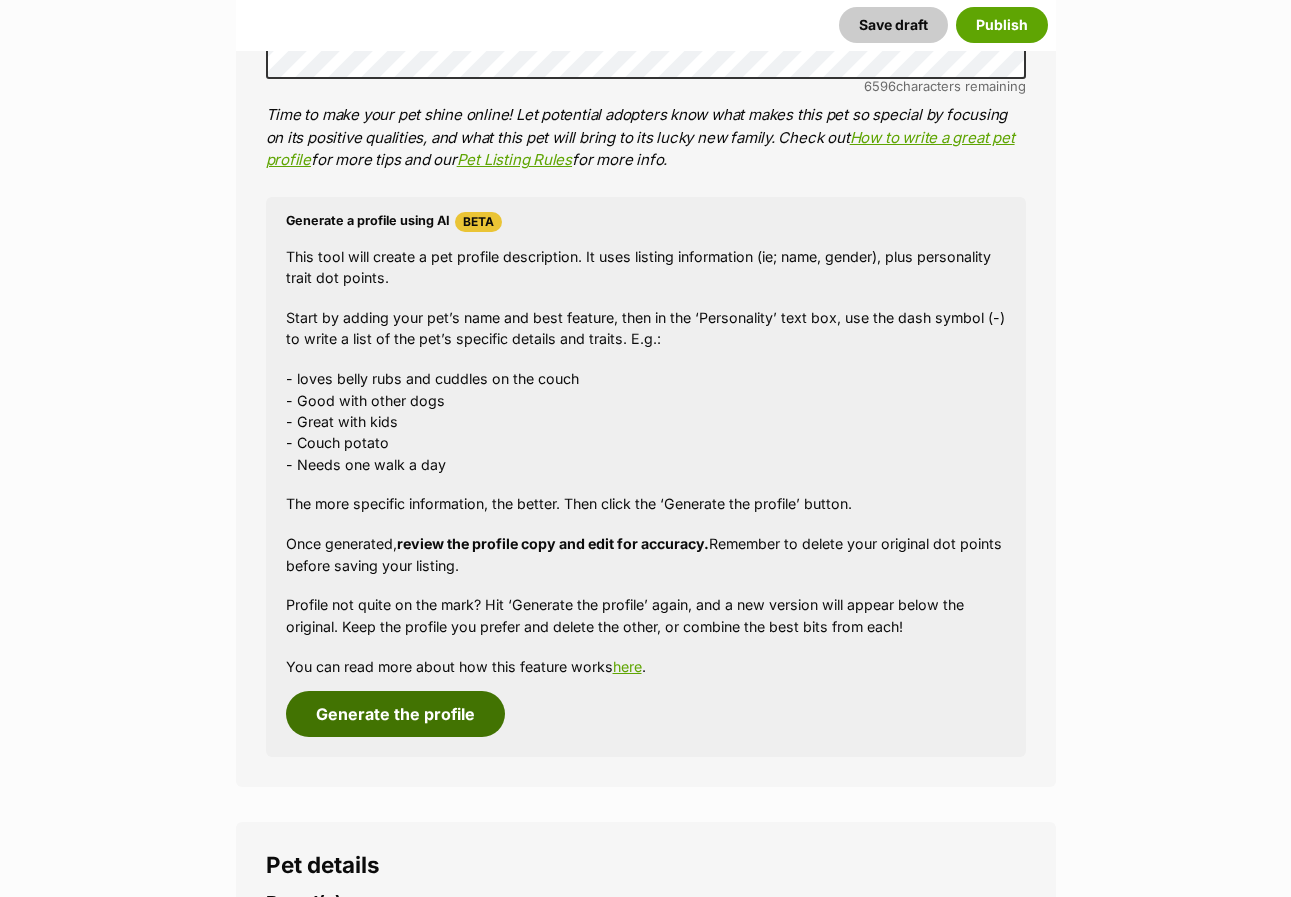 click on "Generate the profile" at bounding box center [395, 714] 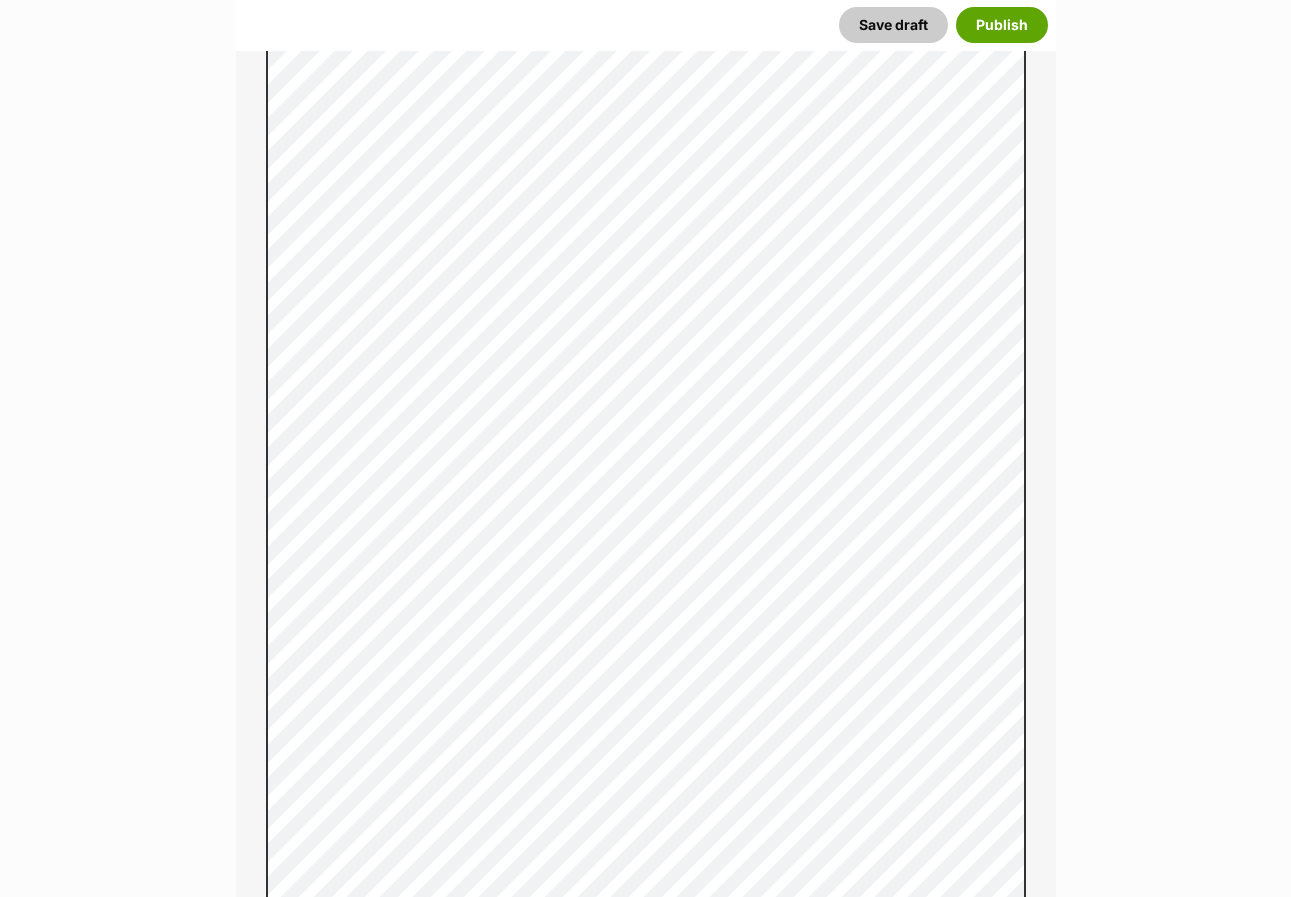 scroll, scrollTop: 1304, scrollLeft: 0, axis: vertical 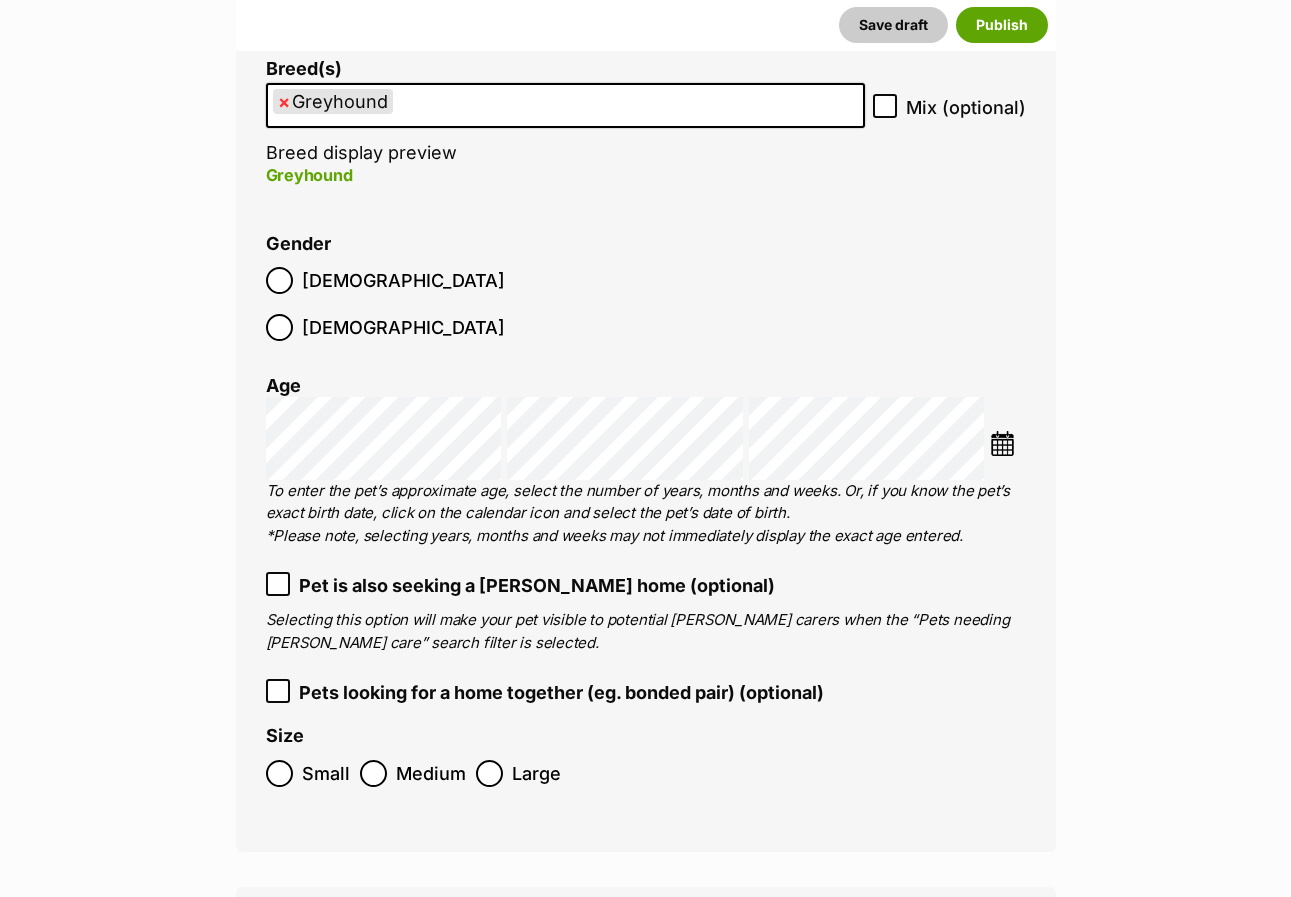 click at bounding box center (1002, 443) 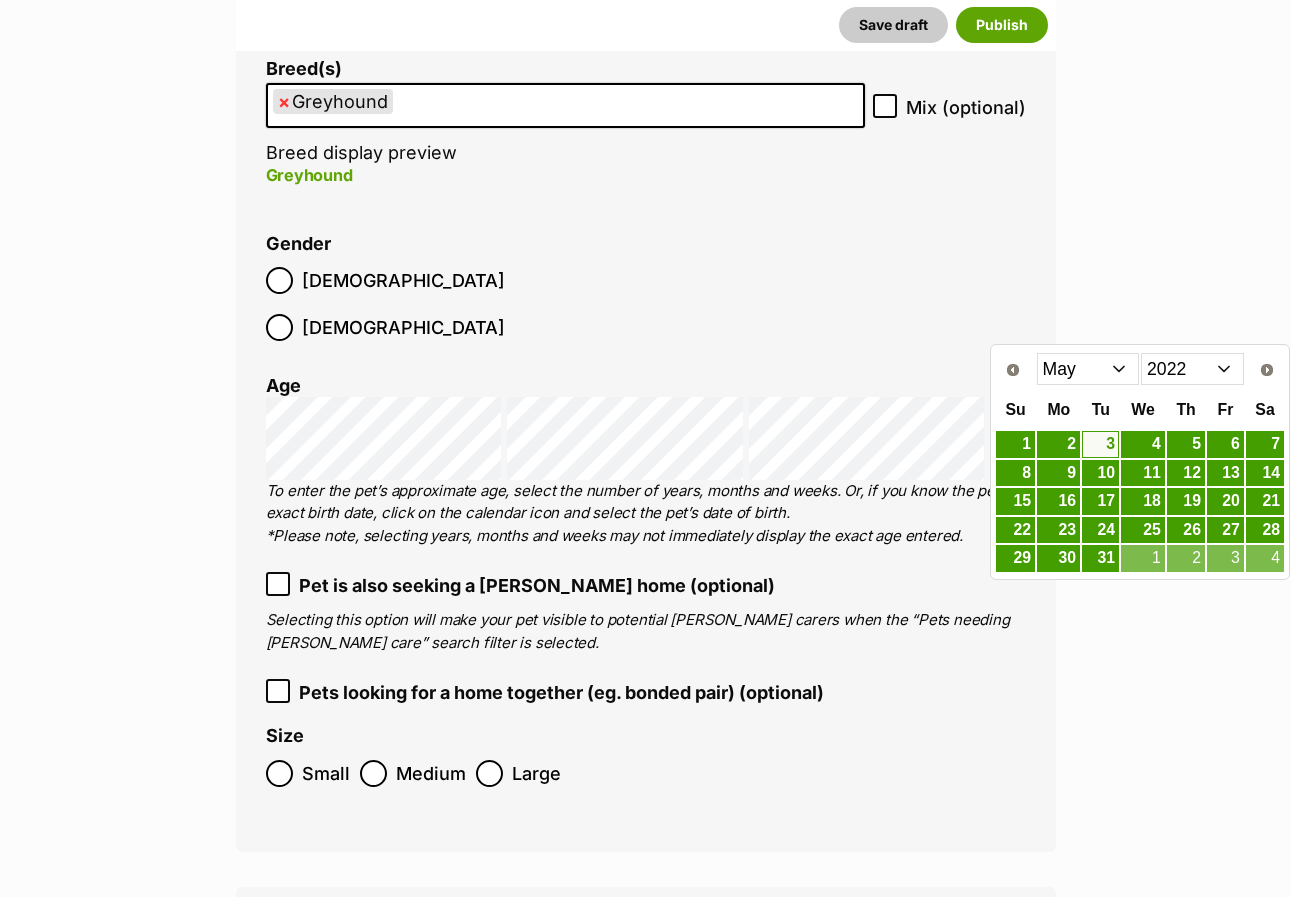 click on "Jan Feb Mar Apr May Jun Jul Aug Sep Oct Nov Dec" at bounding box center [1088, 369] 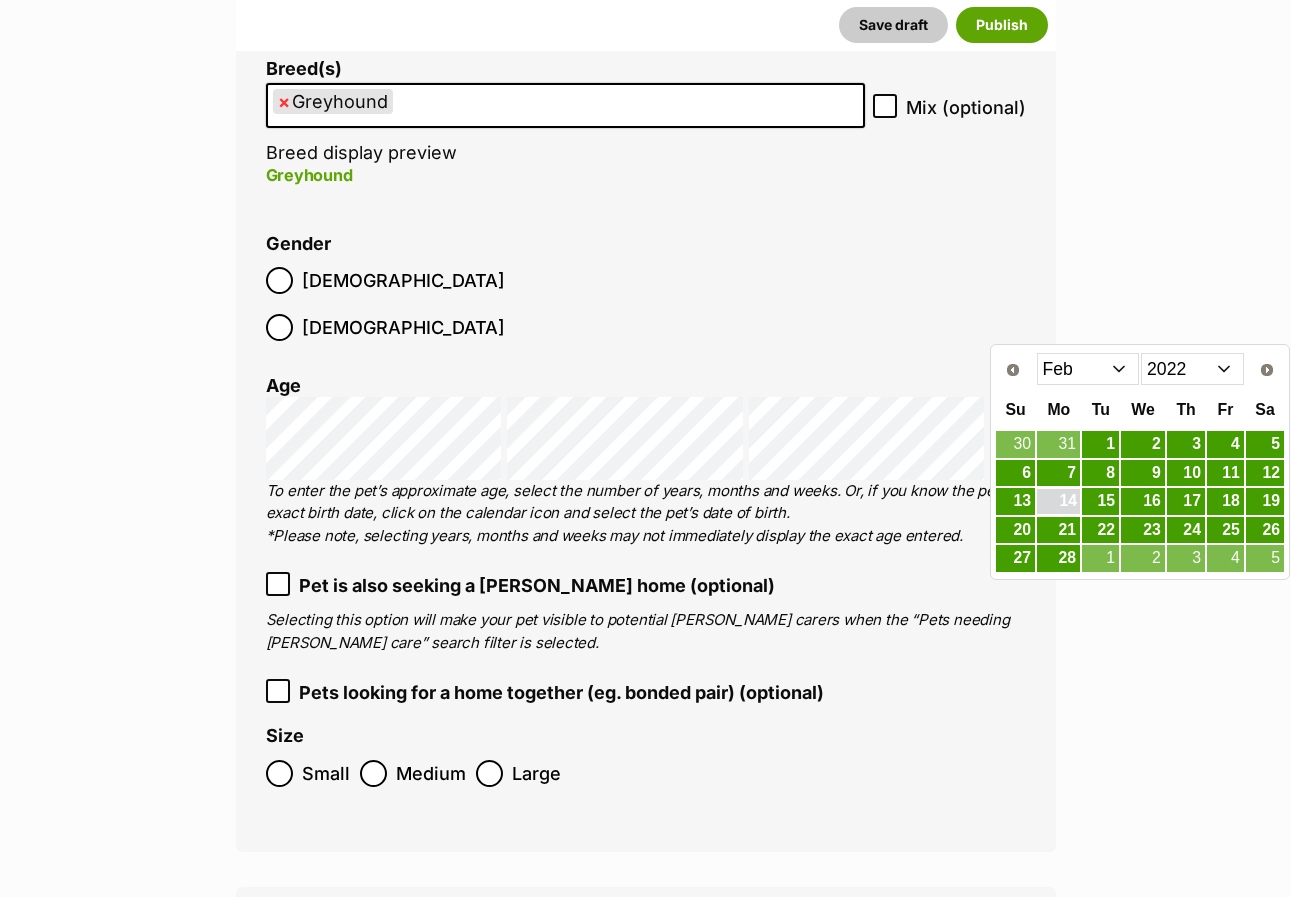 click on "14" at bounding box center [1058, 501] 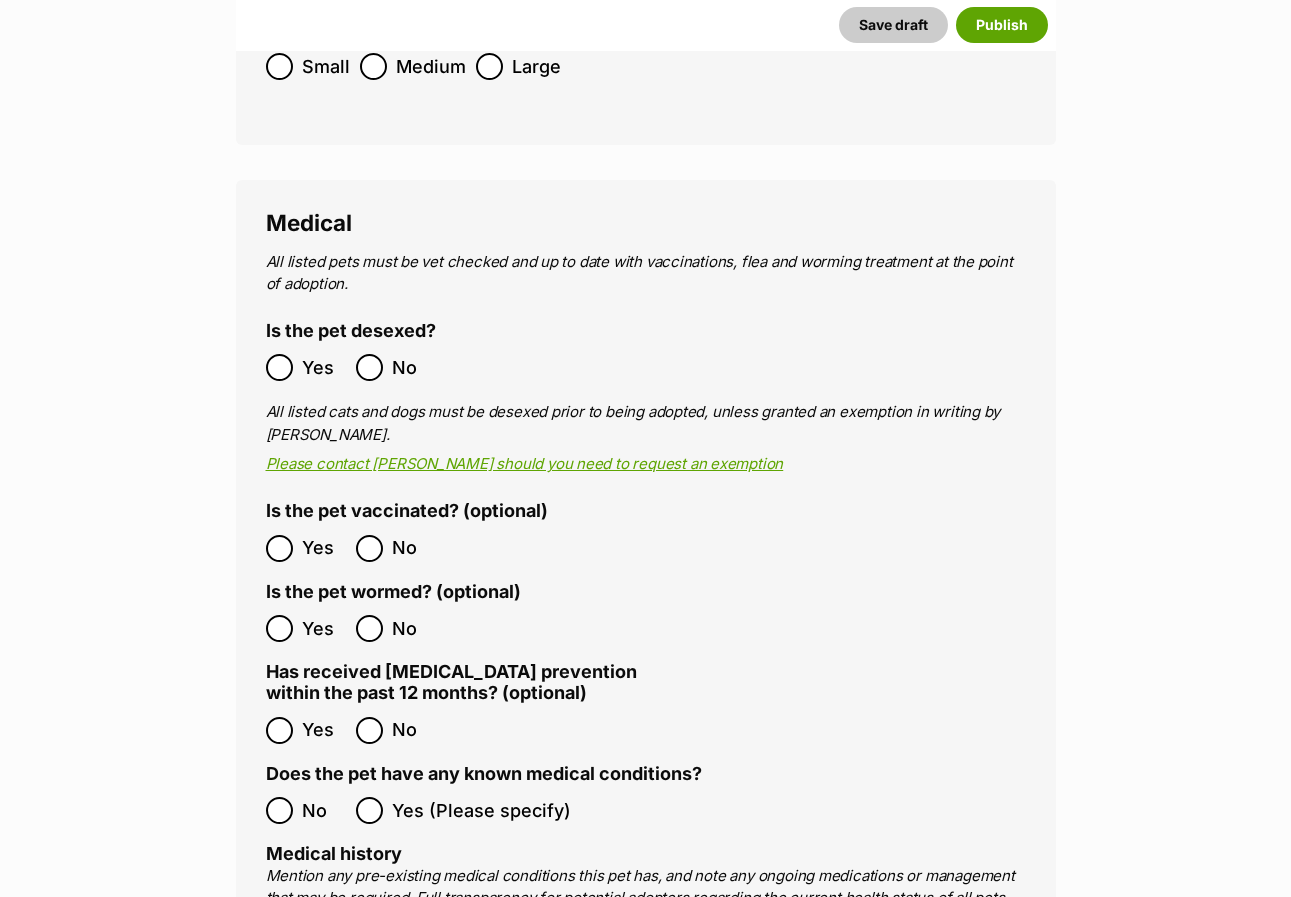 scroll, scrollTop: 4104, scrollLeft: 0, axis: vertical 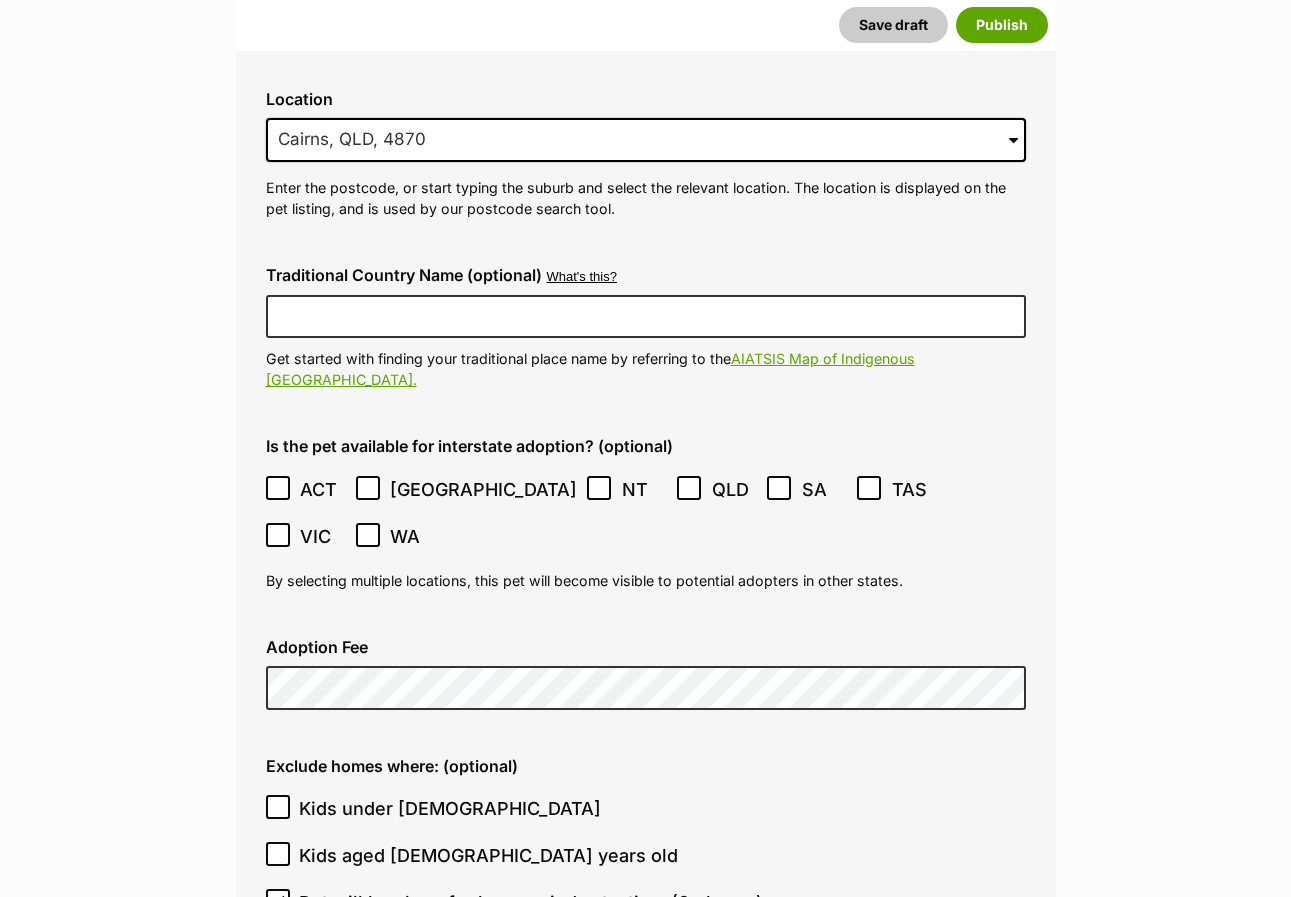 click 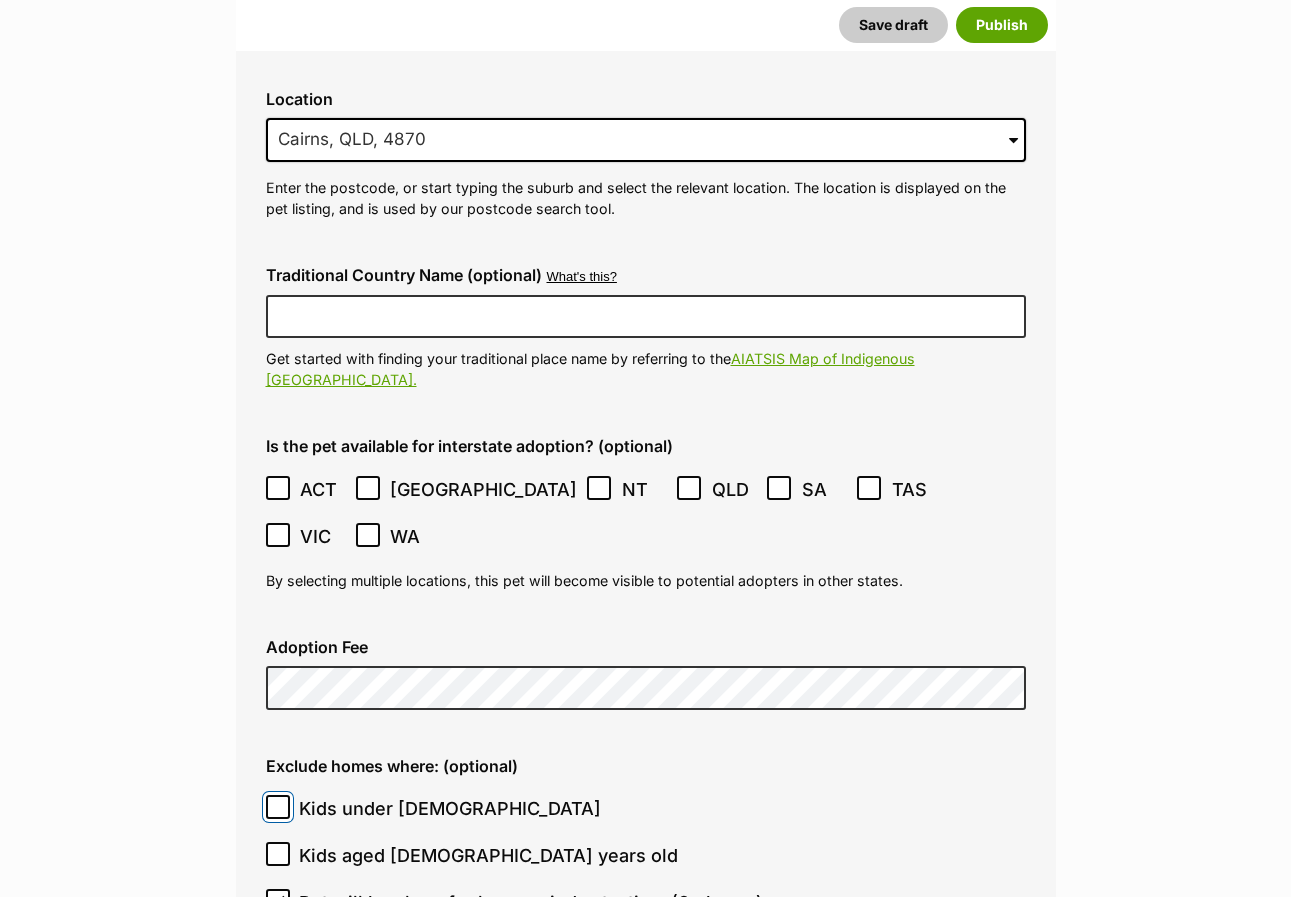 click on "Kids under 5 years old" at bounding box center [278, 807] 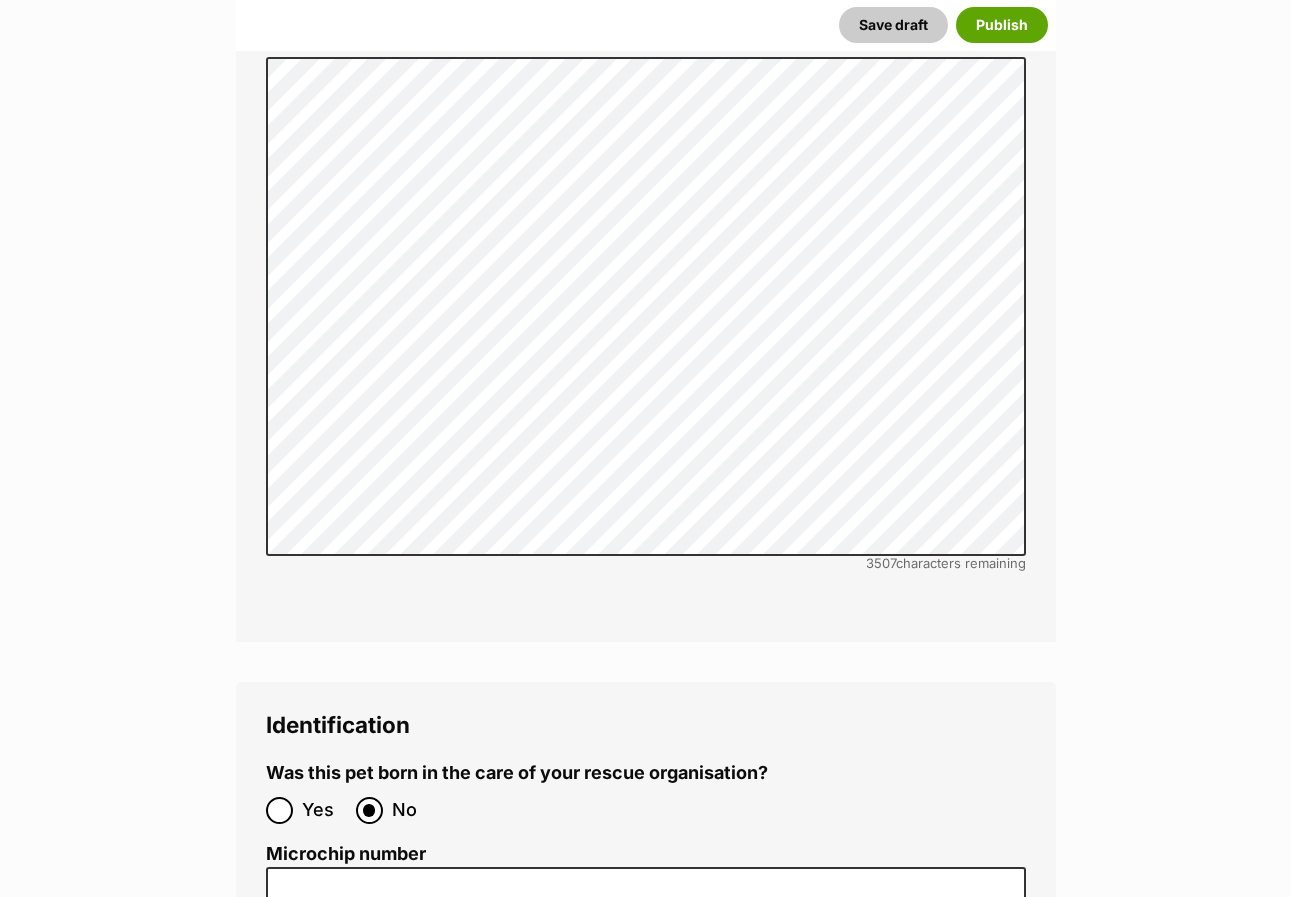 scroll, scrollTop: 6904, scrollLeft: 0, axis: vertical 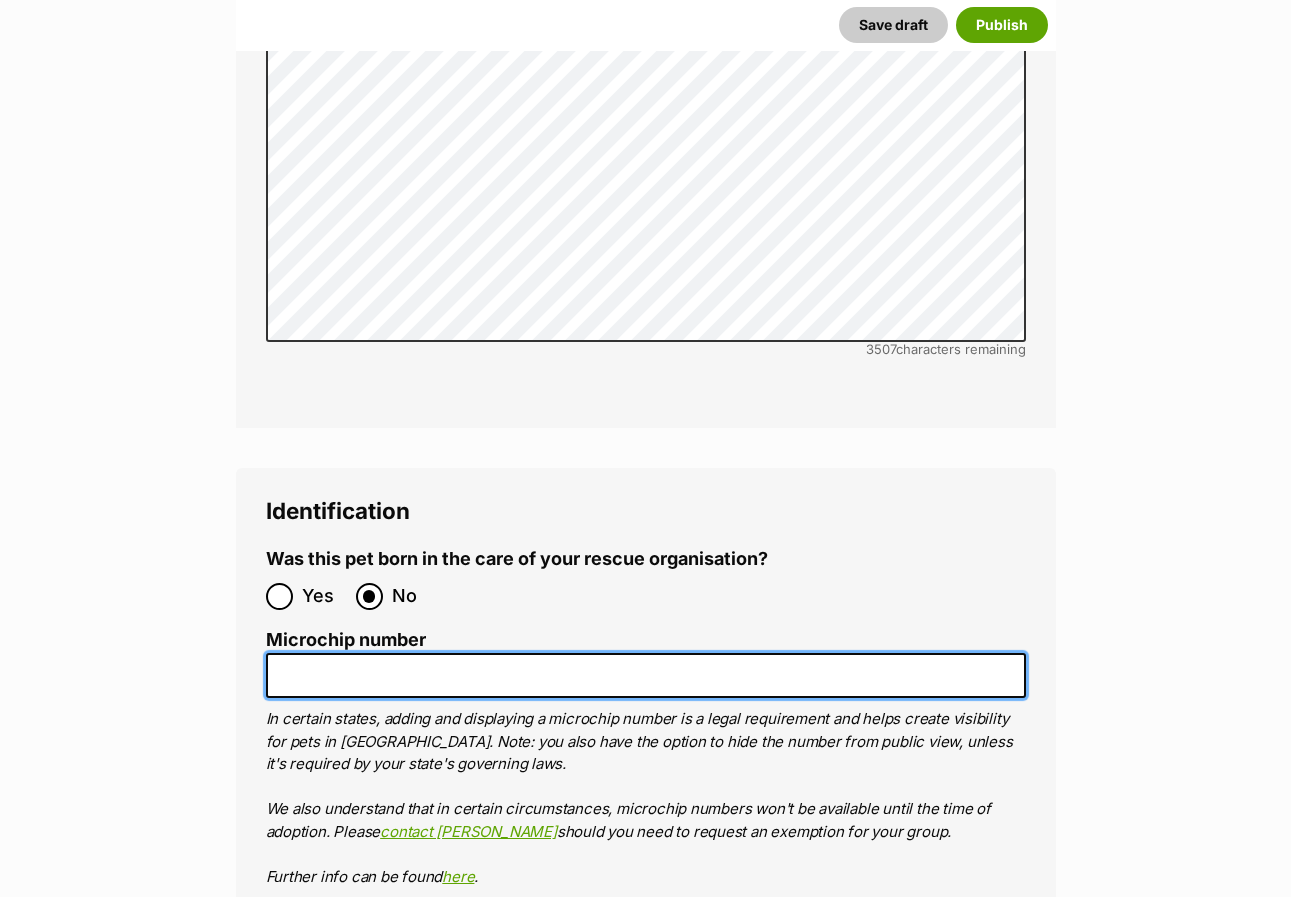 click on "Microchip number" at bounding box center (646, 675) 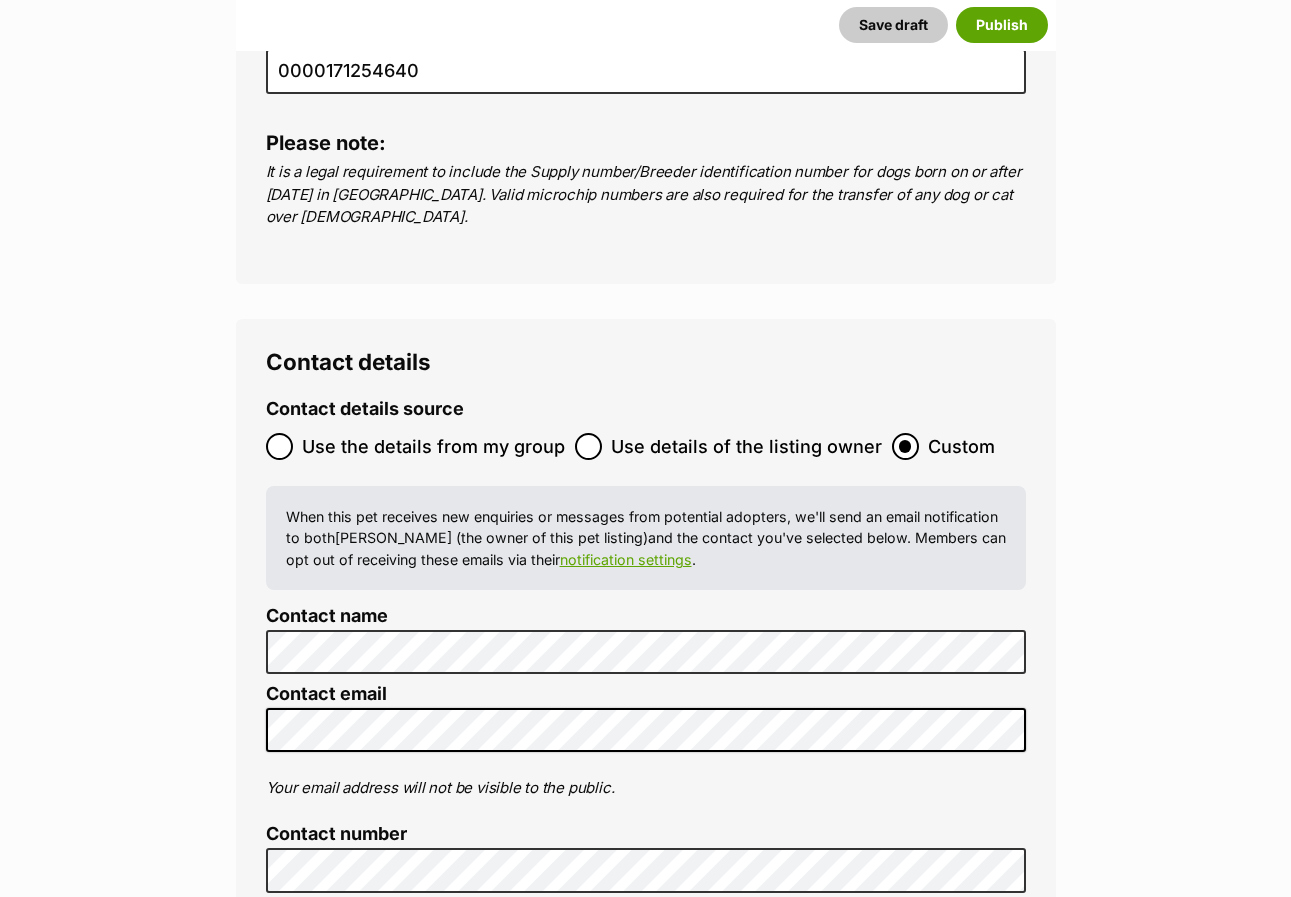 scroll, scrollTop: 7804, scrollLeft: 0, axis: vertical 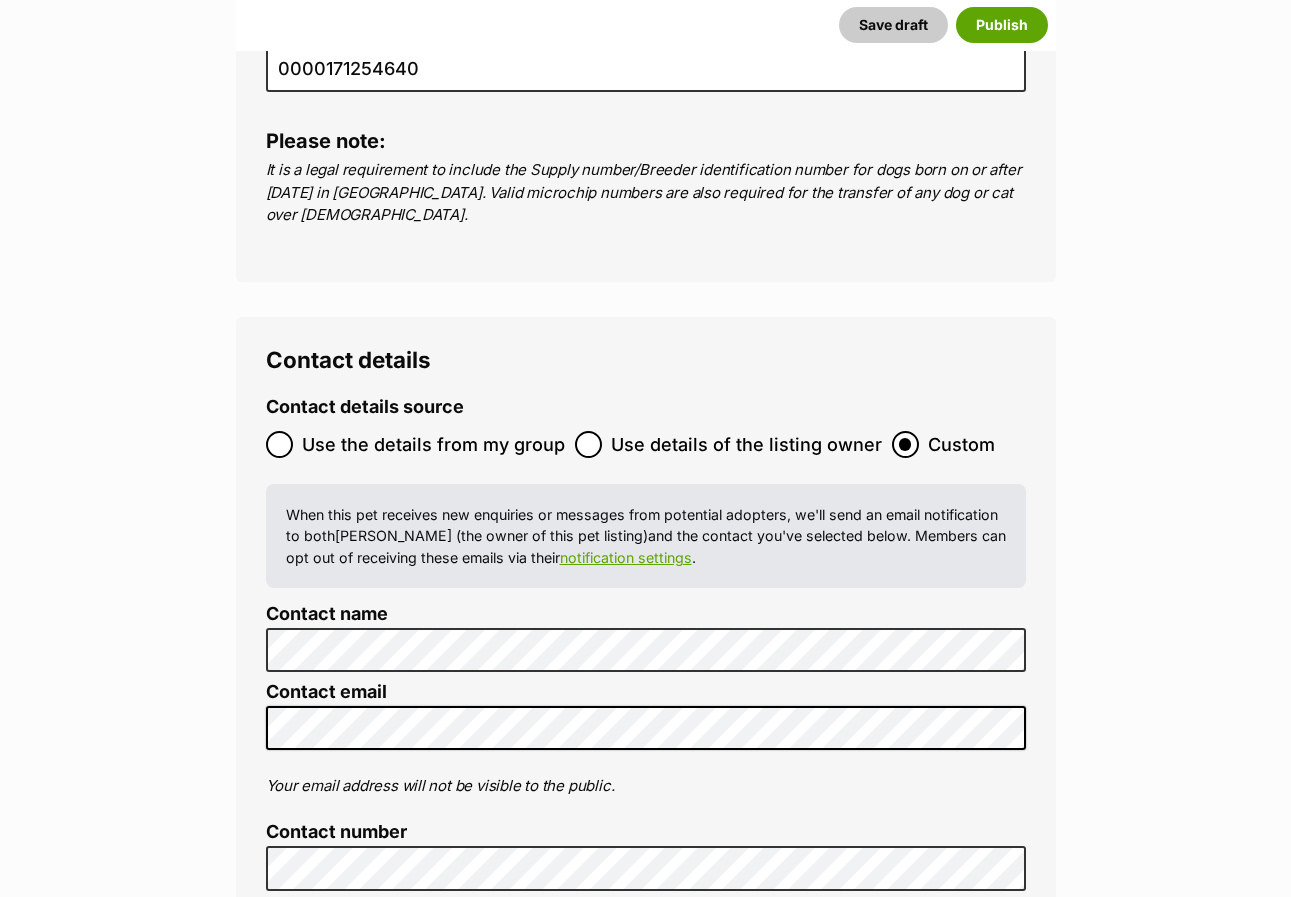 type on "956000014819744" 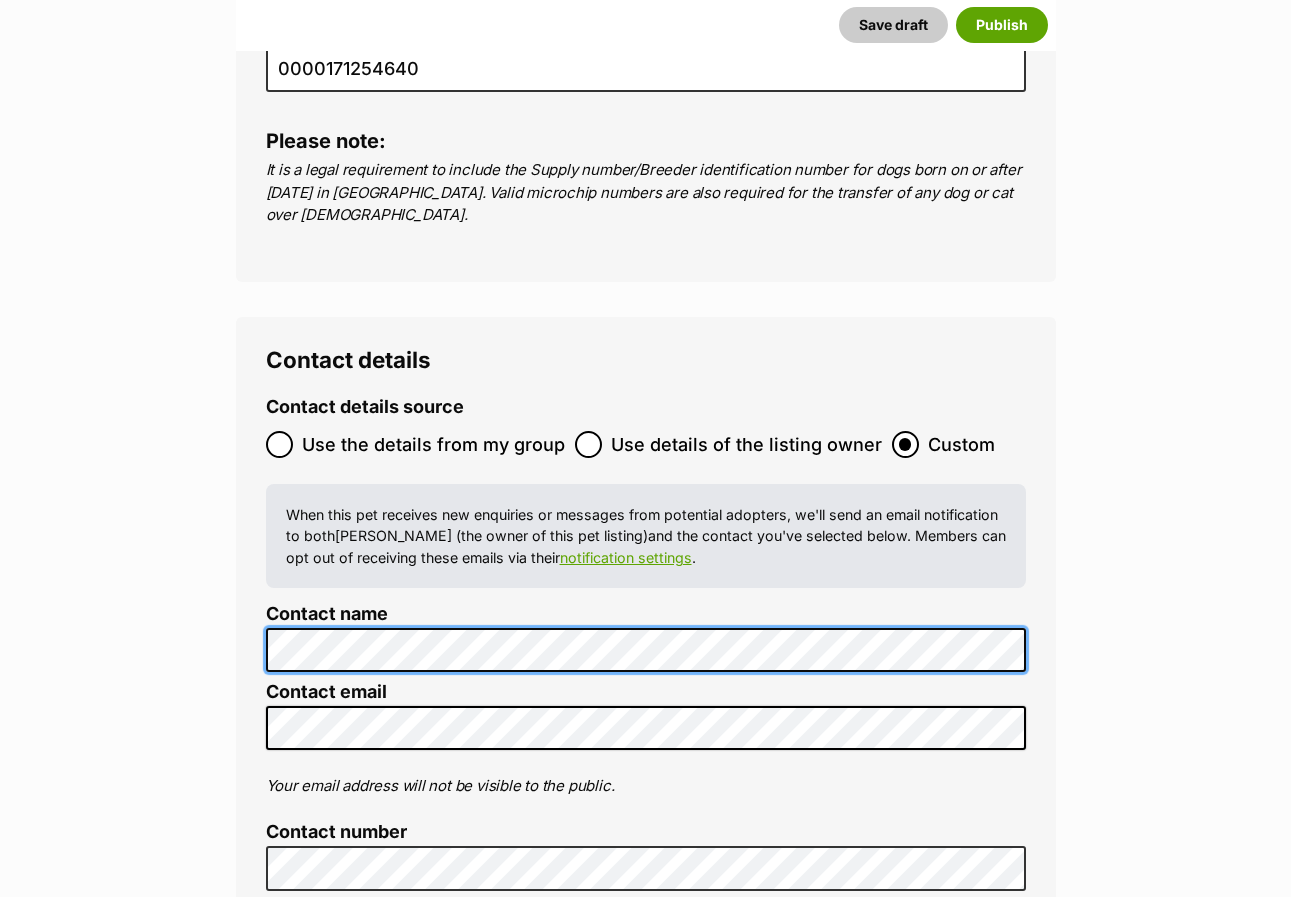 click on "New listing
Listing owner Choose an owner Lorraine Doornebosch
The owner of the pet listing is able to edit the listing and manage enquiries with potential adopters. Note:
Group Admins
are also able to edit this pet listing and manage all it's enquiries.
Any time this pet receives new enquiries or messages from potential adopters, we'll also send you an email notification. Members can opt out of receiving these emails via their
notification settings .
About This Pet Name
Henlo there, it looks like you might be using the pet name field to indicate that this pet is now on hold - we recommend updating the status to on hold from the listing page instead!
Every pet deserves a name. If you don’t know the pet’s name, make one up! It can be something simple and sweet like ‘Fluffy’, or get creative and have some fun with it. A name helps potential adopters connect with the pet.
Species Dog
Best feature (optional)
Personality 5138  characters remaining" at bounding box center (645, -3143) 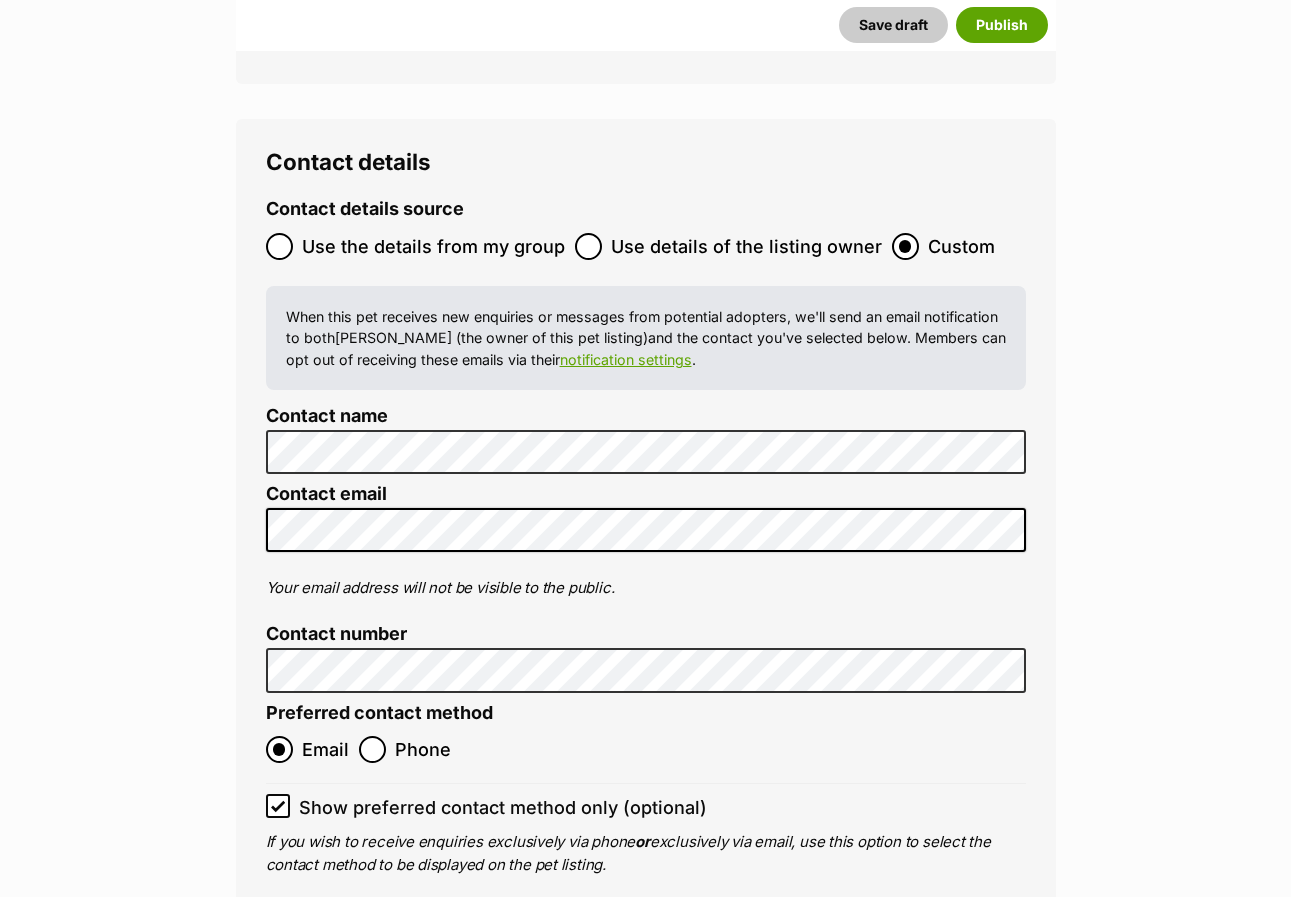 scroll, scrollTop: 8004, scrollLeft: 0, axis: vertical 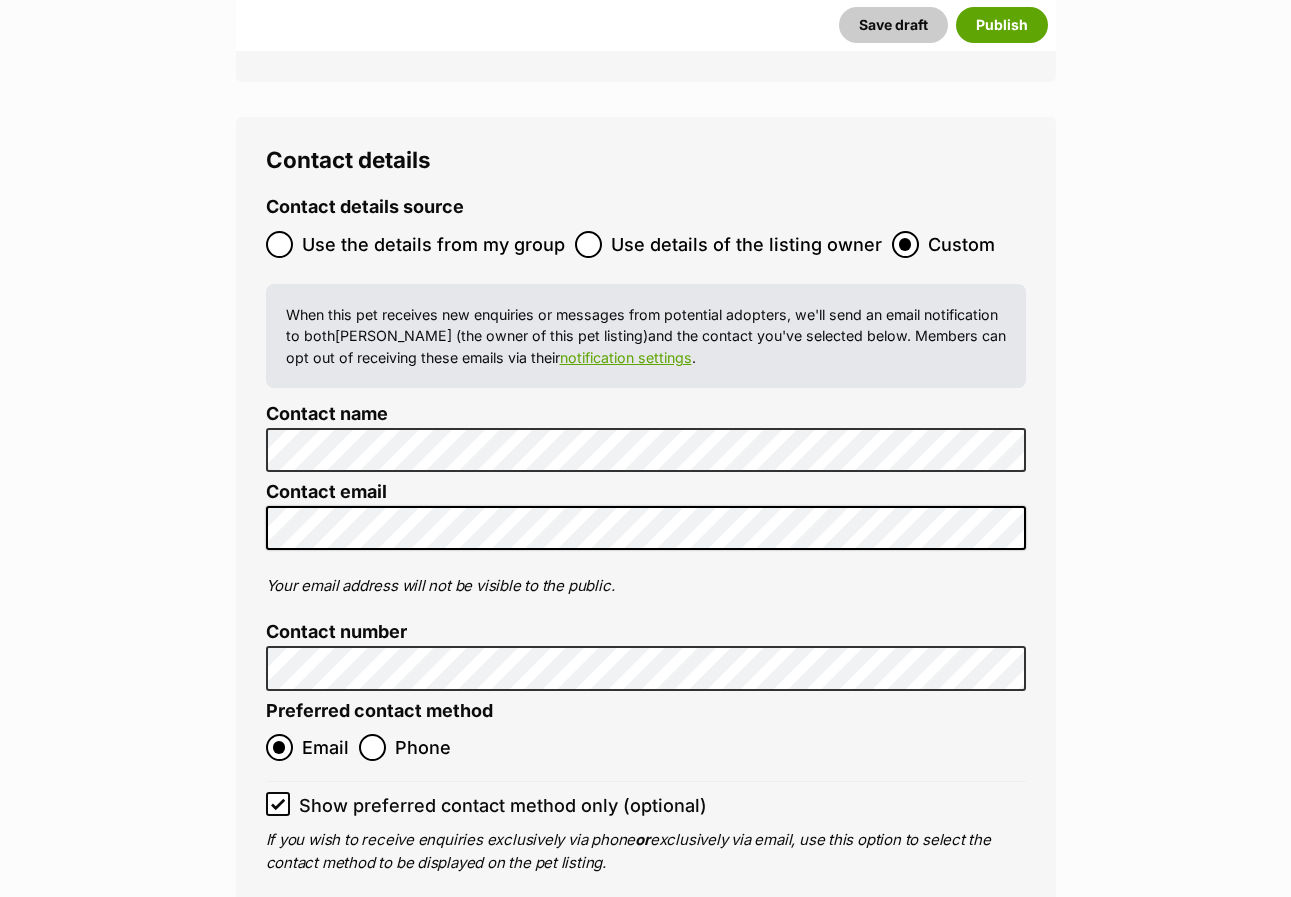 click on "Save draft" at bounding box center [595, 990] 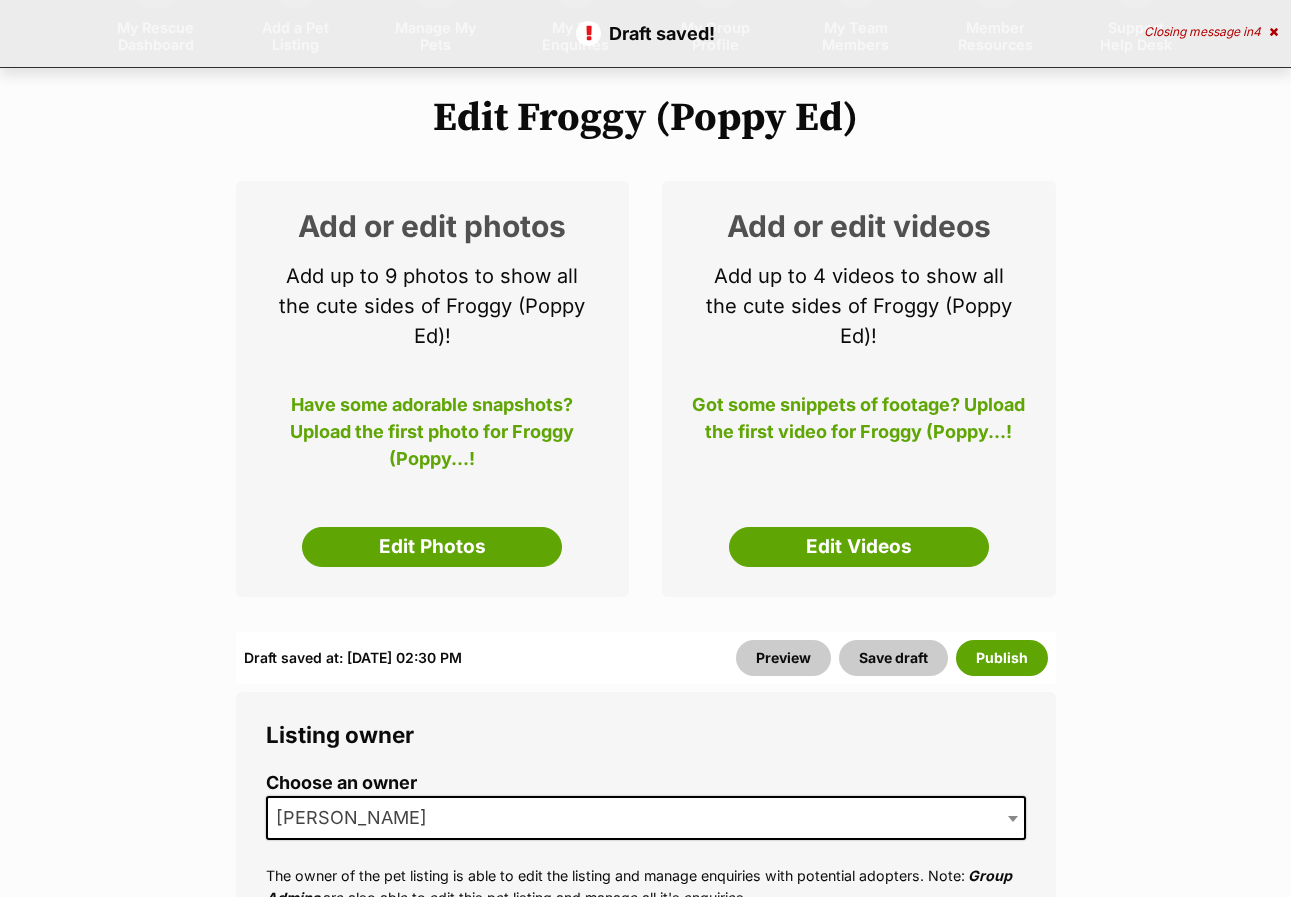 scroll, scrollTop: 200, scrollLeft: 0, axis: vertical 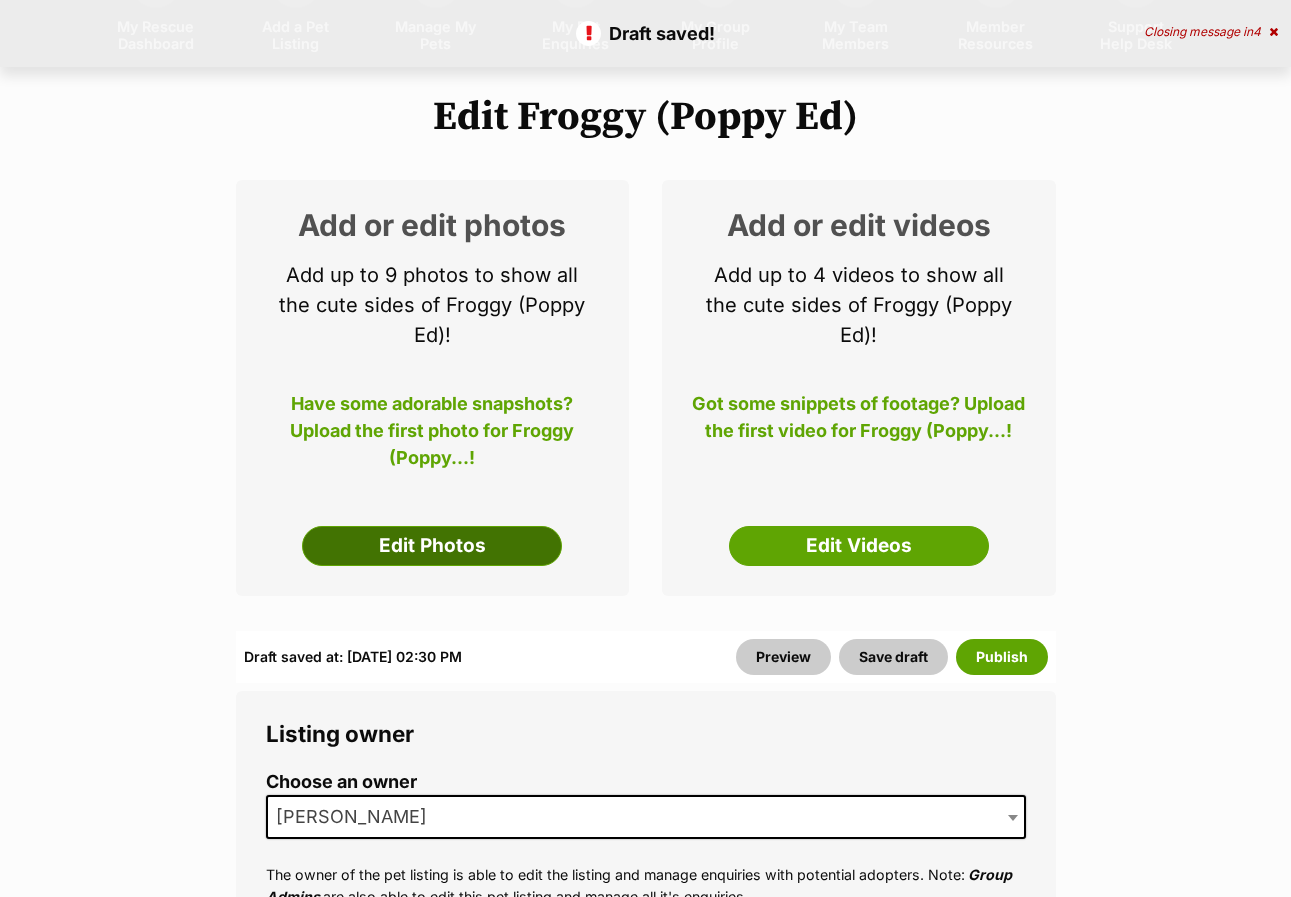 click on "Edit Photos" at bounding box center [432, 546] 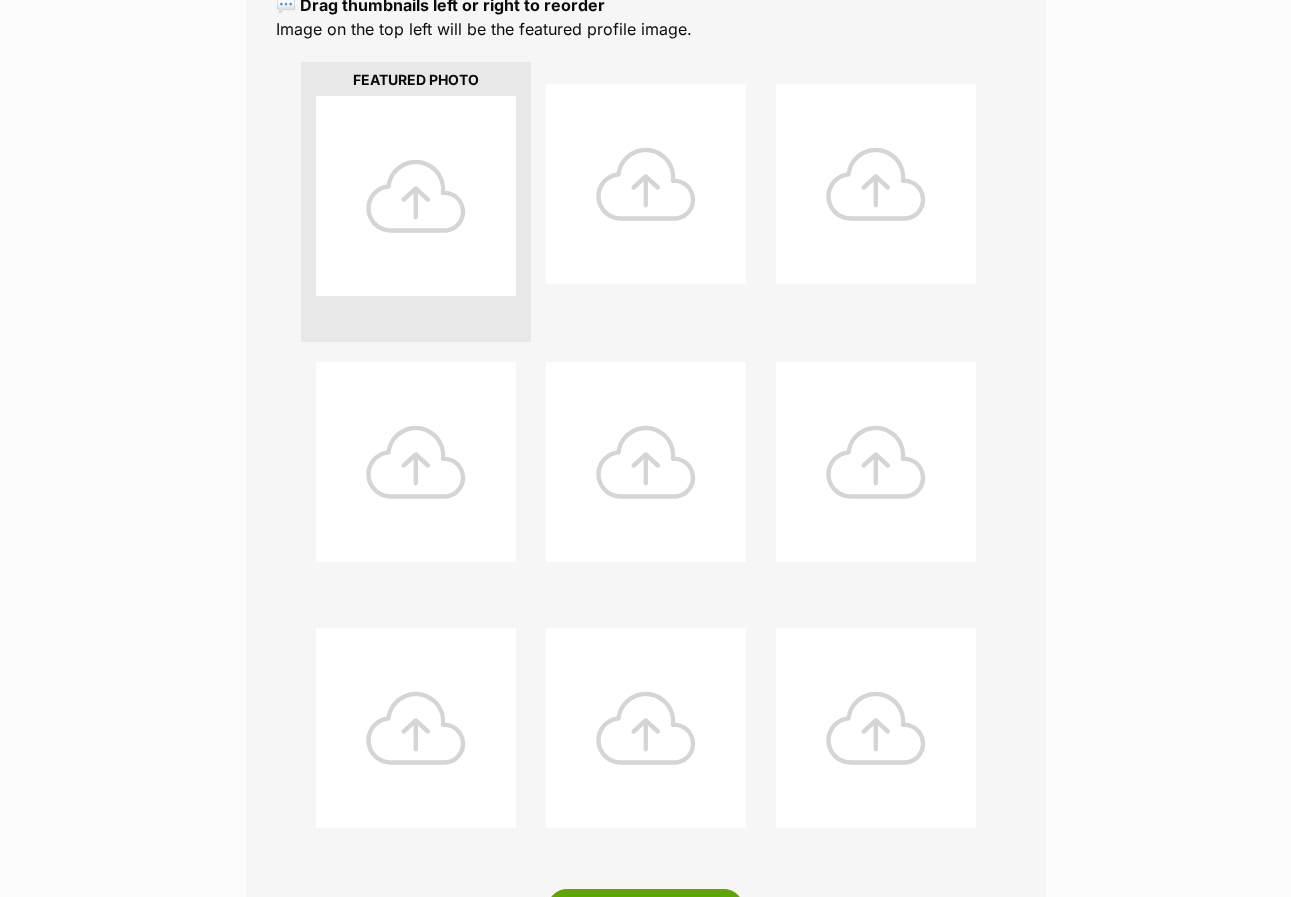 scroll, scrollTop: 500, scrollLeft: 0, axis: vertical 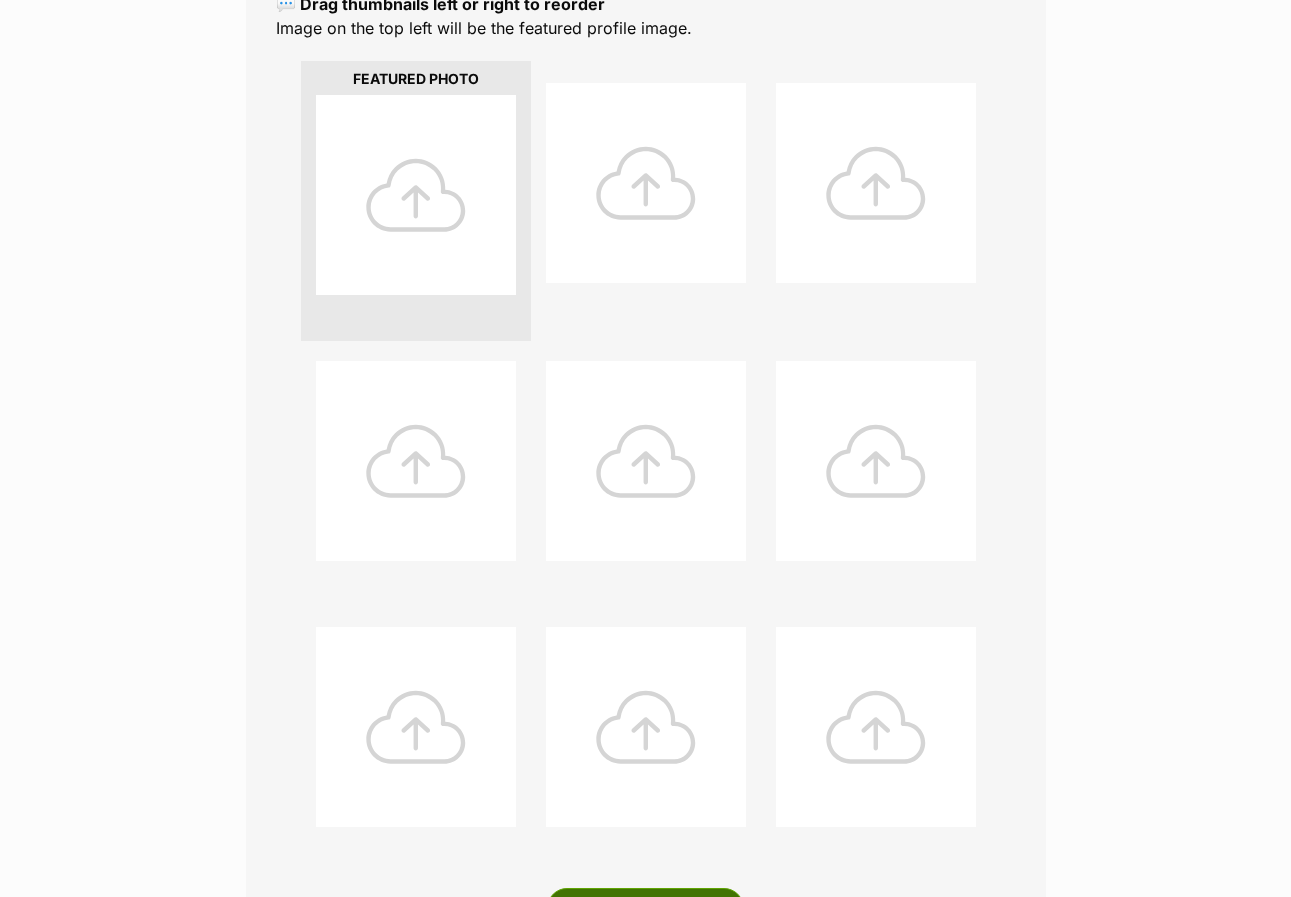 click on "Upload Photos" at bounding box center (645, 908) 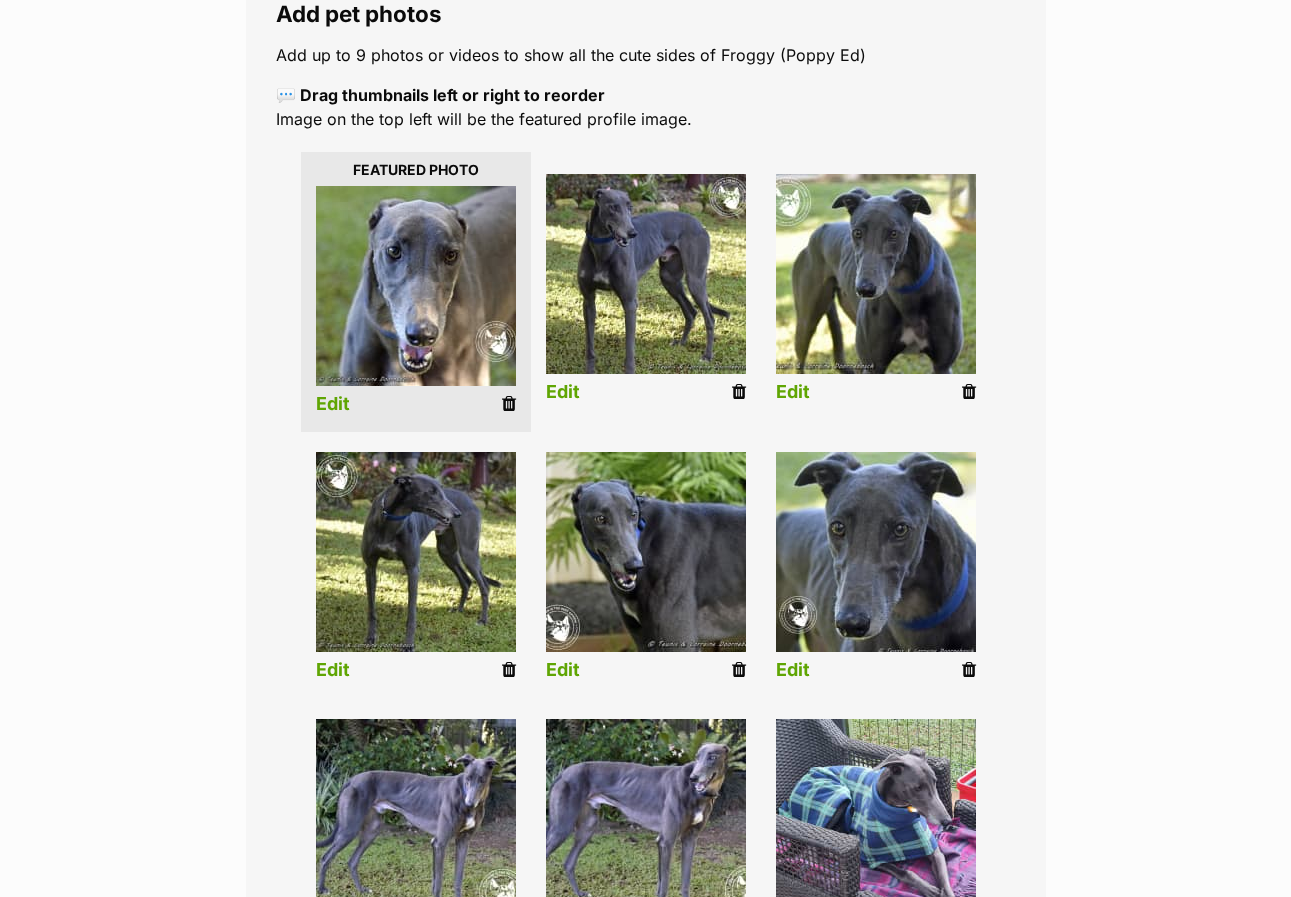 scroll, scrollTop: 400, scrollLeft: 0, axis: vertical 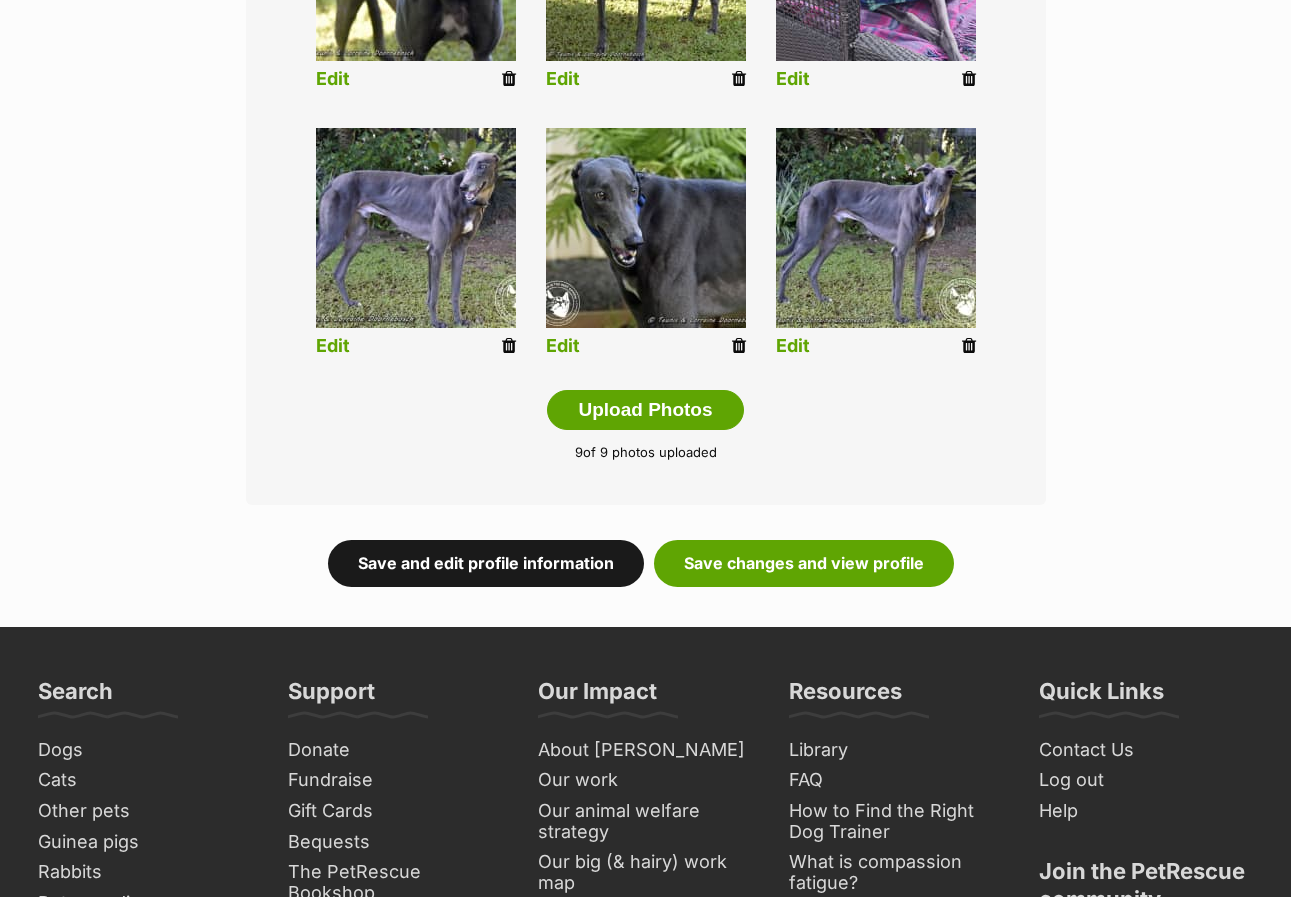 click on "Save and edit profile information" at bounding box center [486, 563] 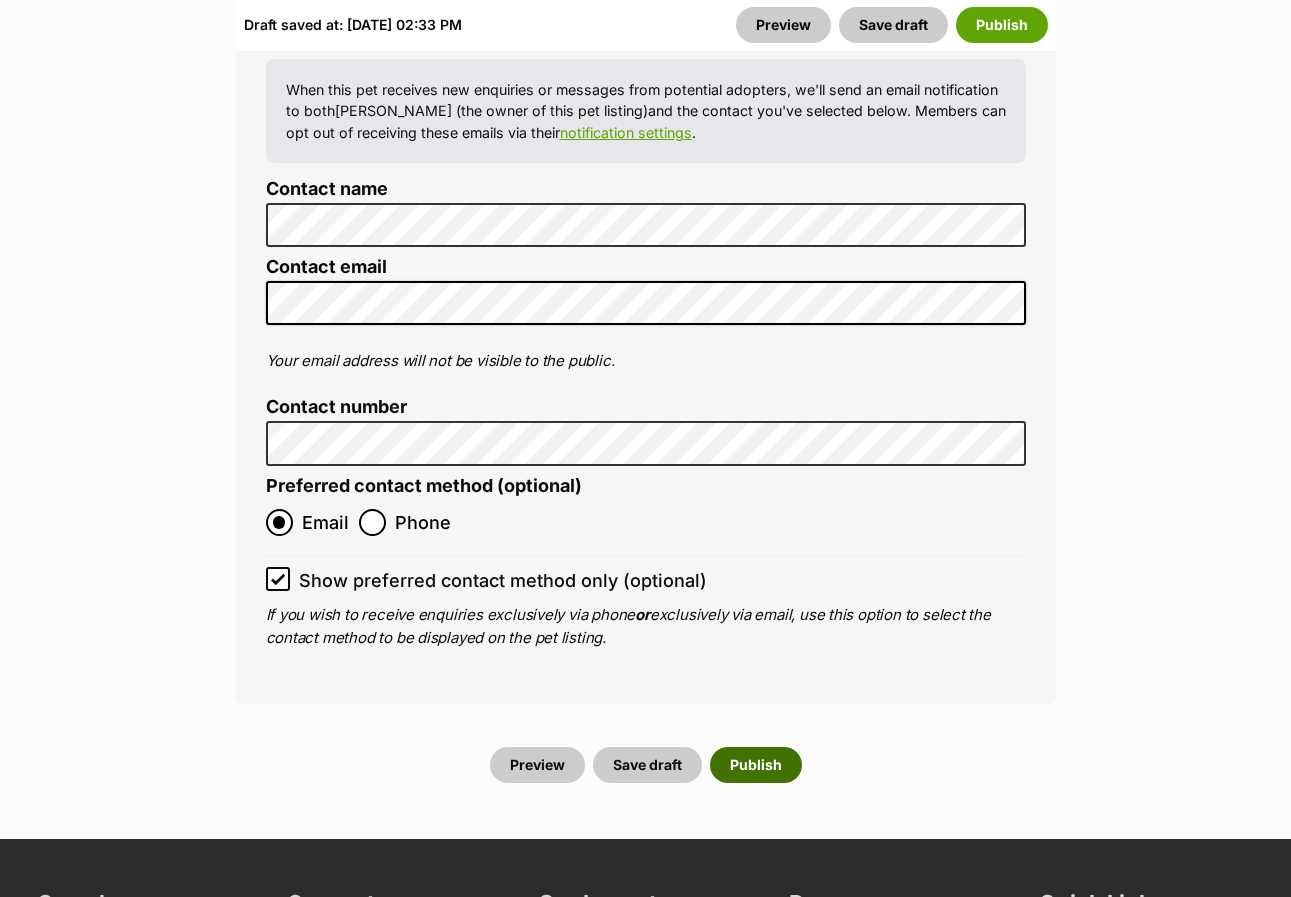 scroll, scrollTop: 8700, scrollLeft: 0, axis: vertical 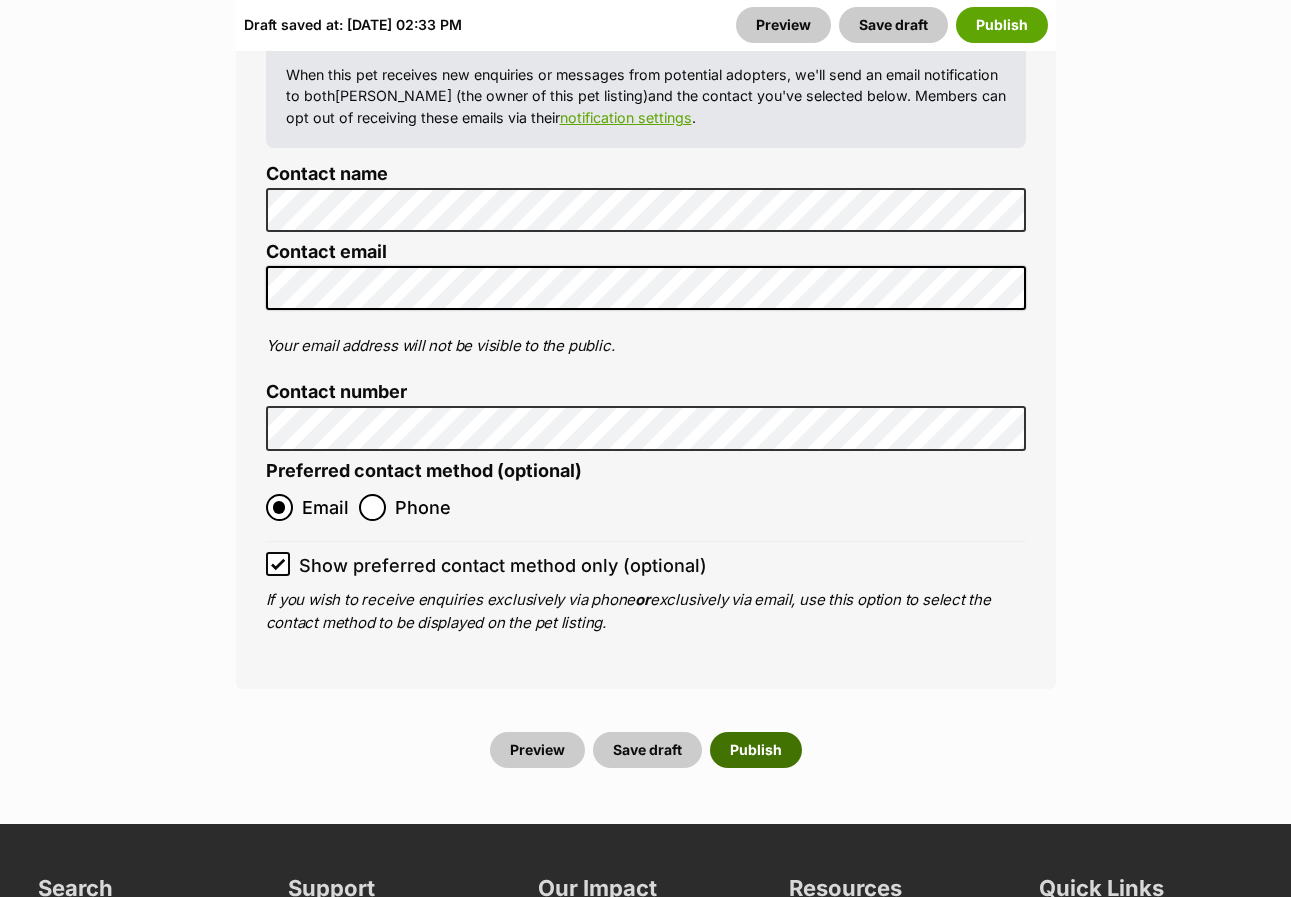 click on "Publish" at bounding box center [756, 750] 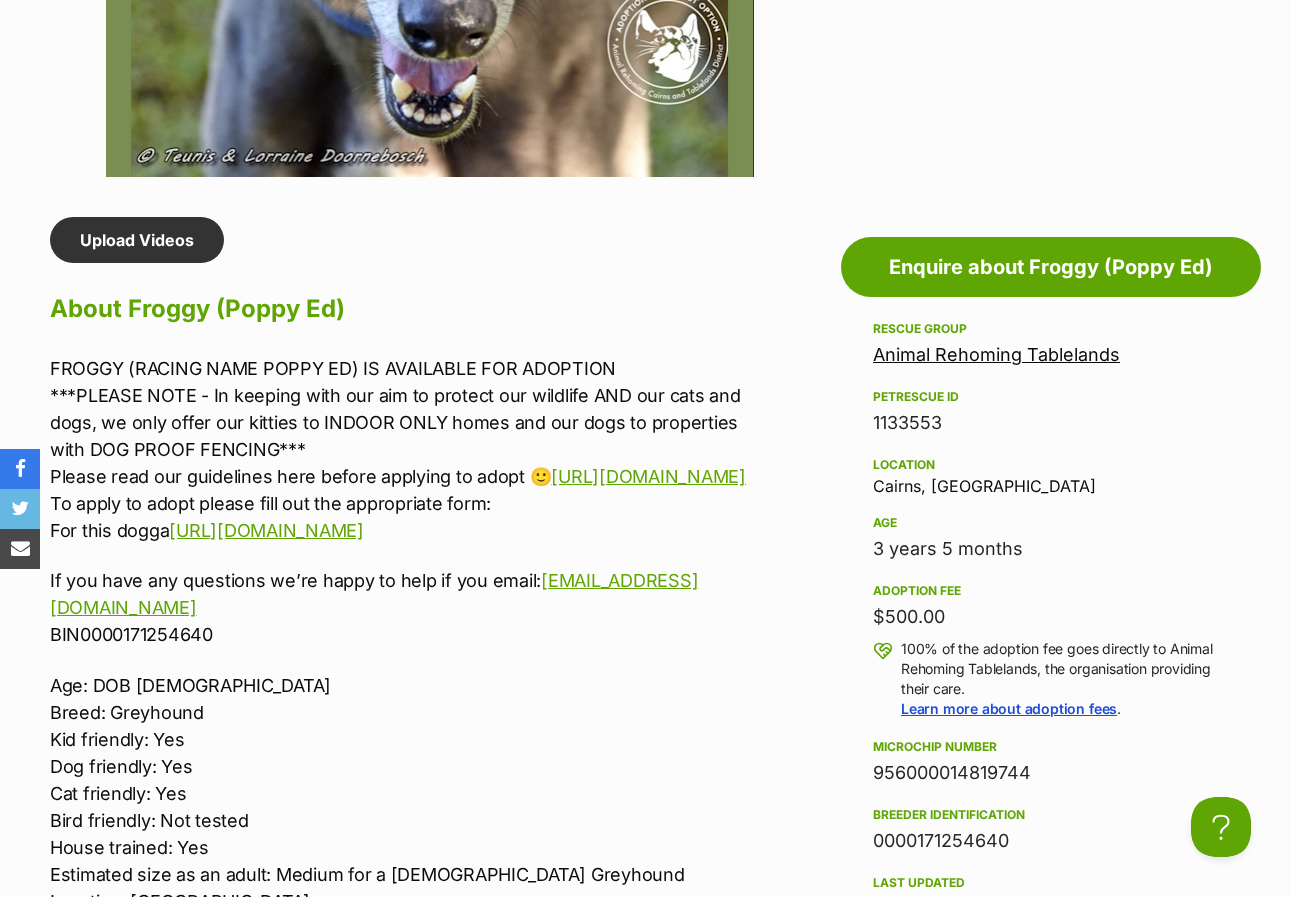 scroll, scrollTop: 1600, scrollLeft: 0, axis: vertical 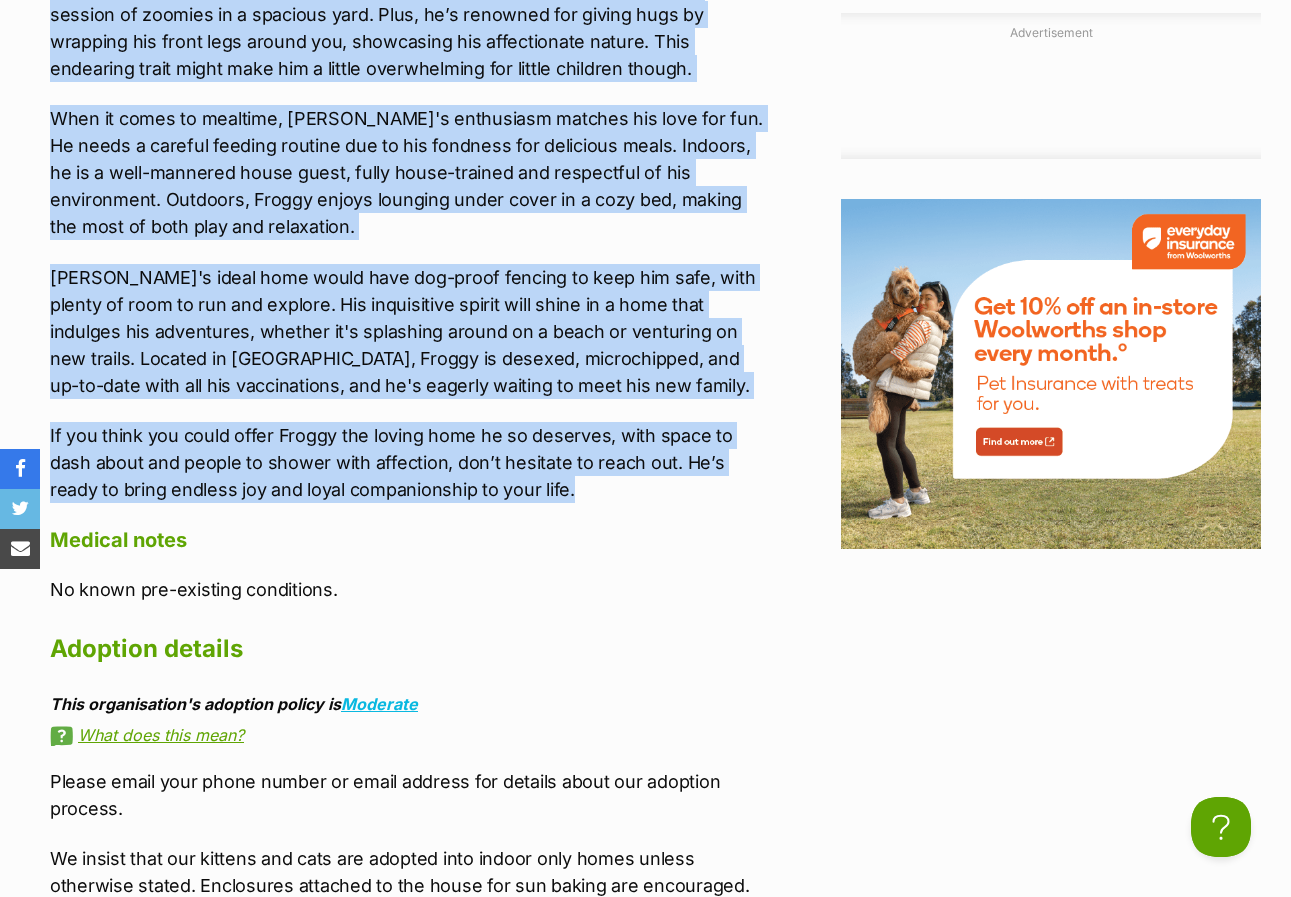 drag, startPoint x: 51, startPoint y: 286, endPoint x: 545, endPoint y: 451, distance: 520.8272 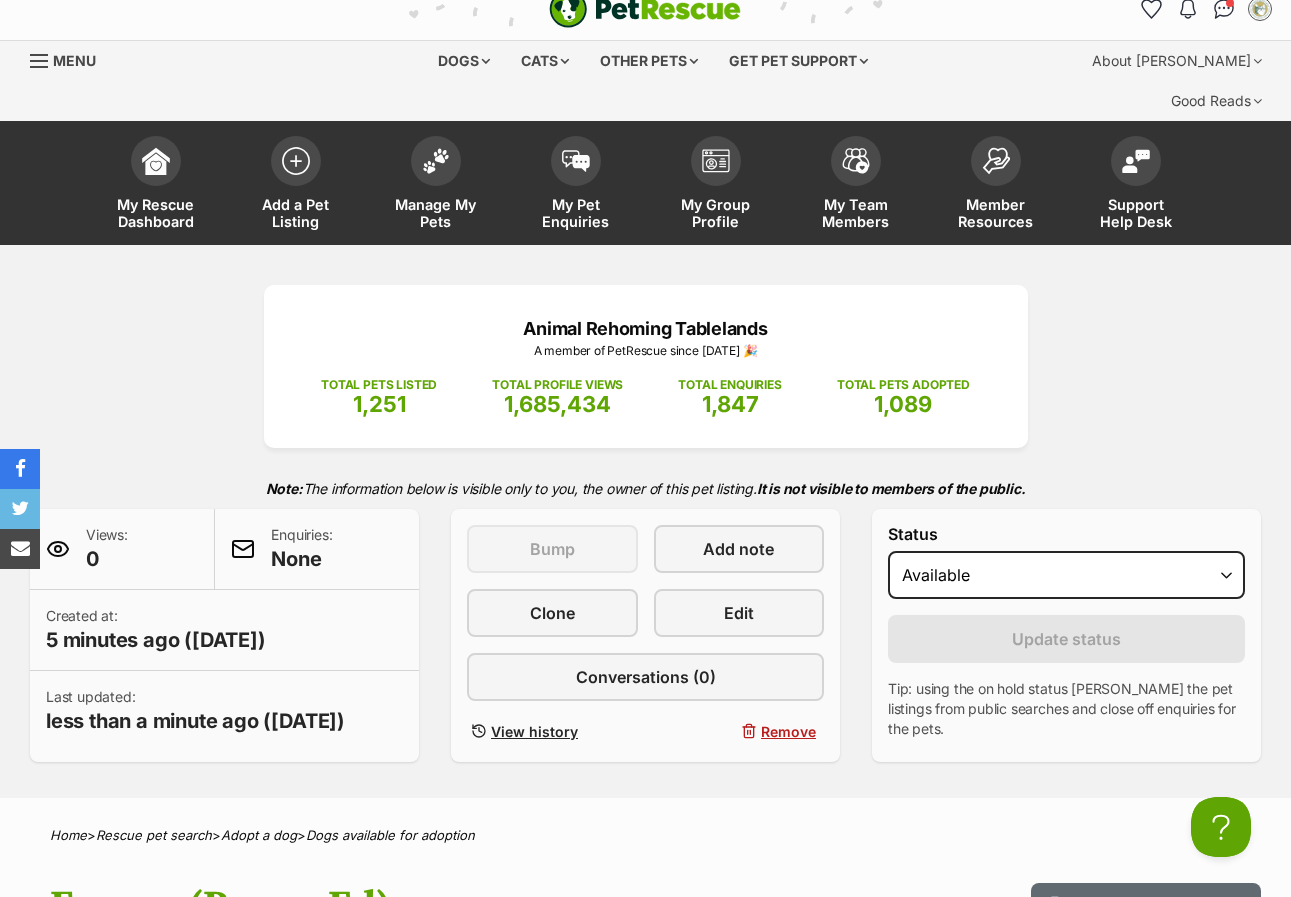 scroll, scrollTop: 0, scrollLeft: 0, axis: both 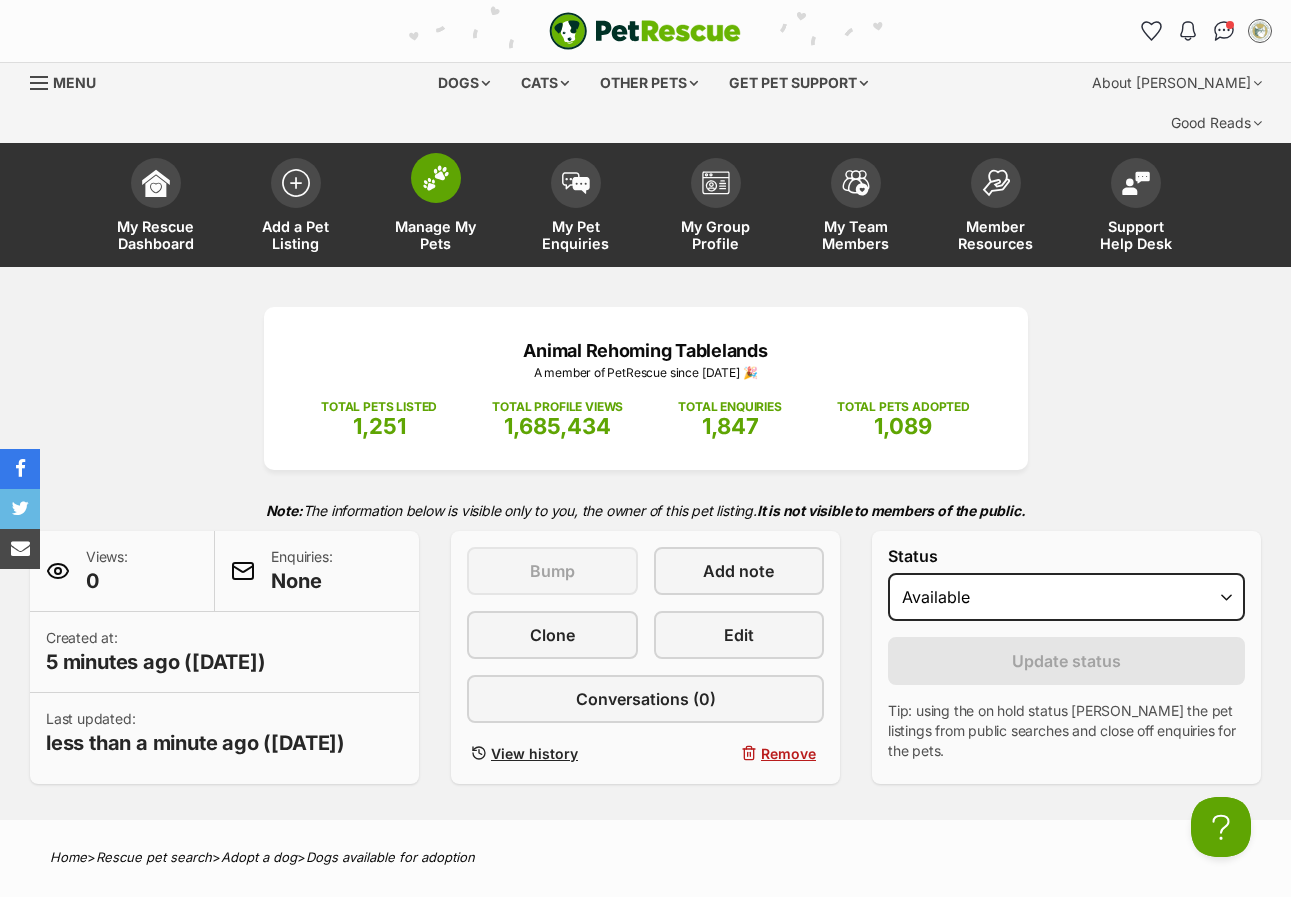 click at bounding box center (436, 178) 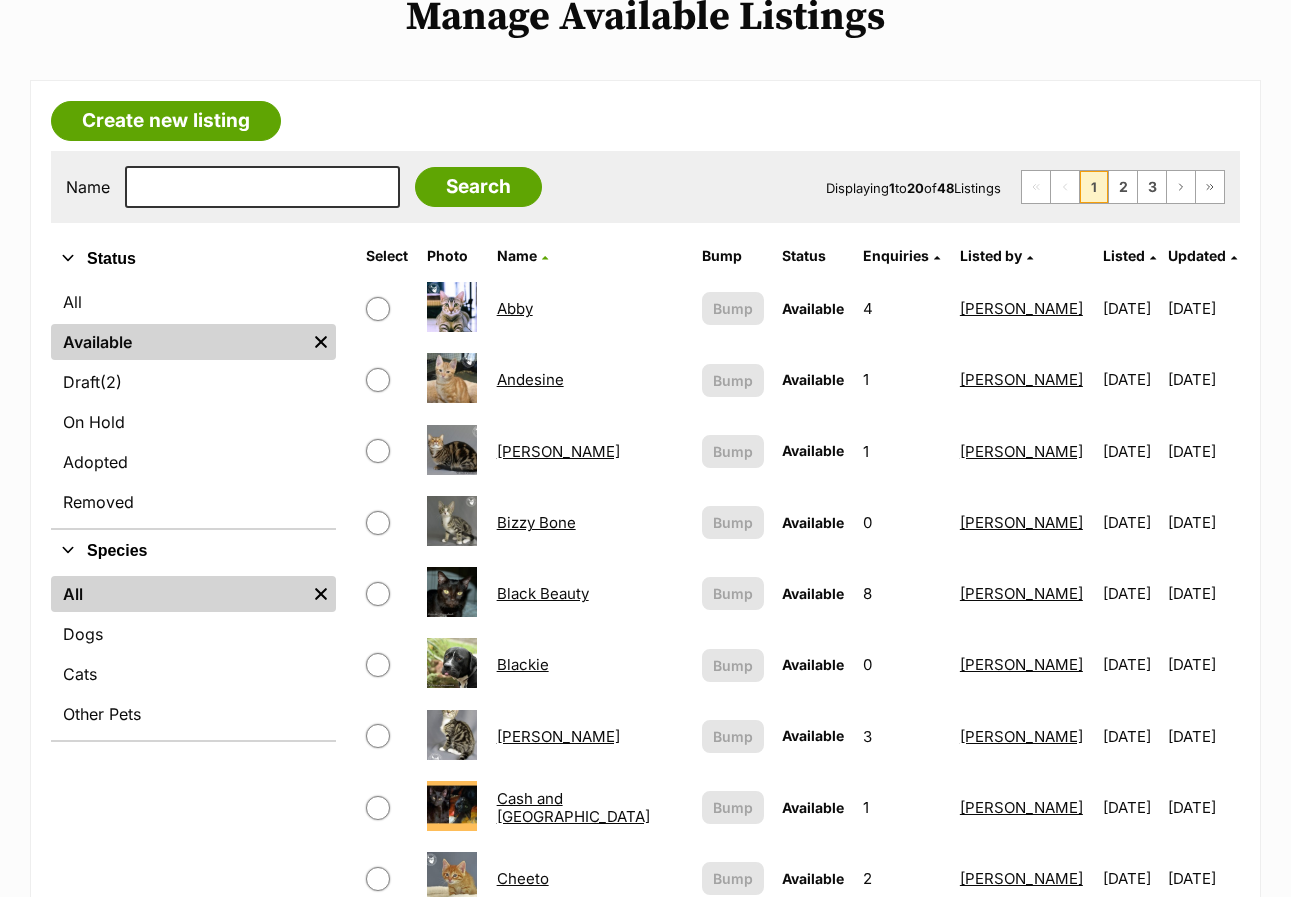 scroll, scrollTop: 0, scrollLeft: 0, axis: both 